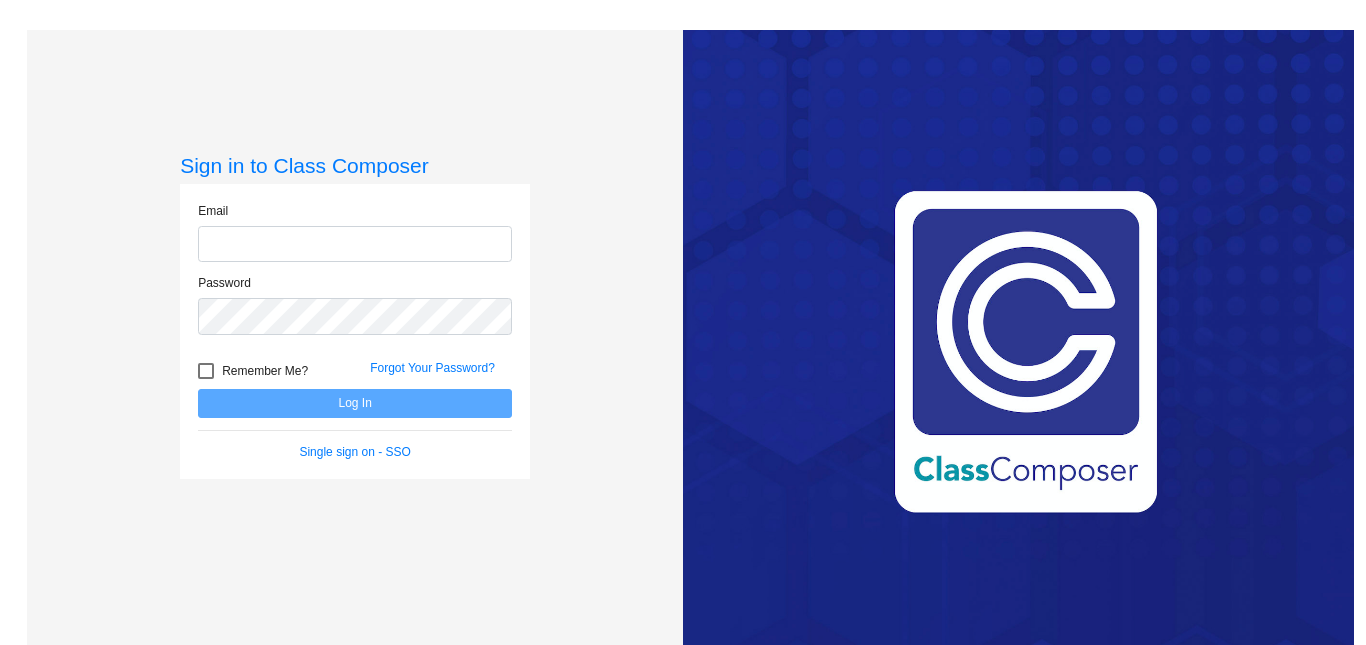 scroll, scrollTop: 0, scrollLeft: 0, axis: both 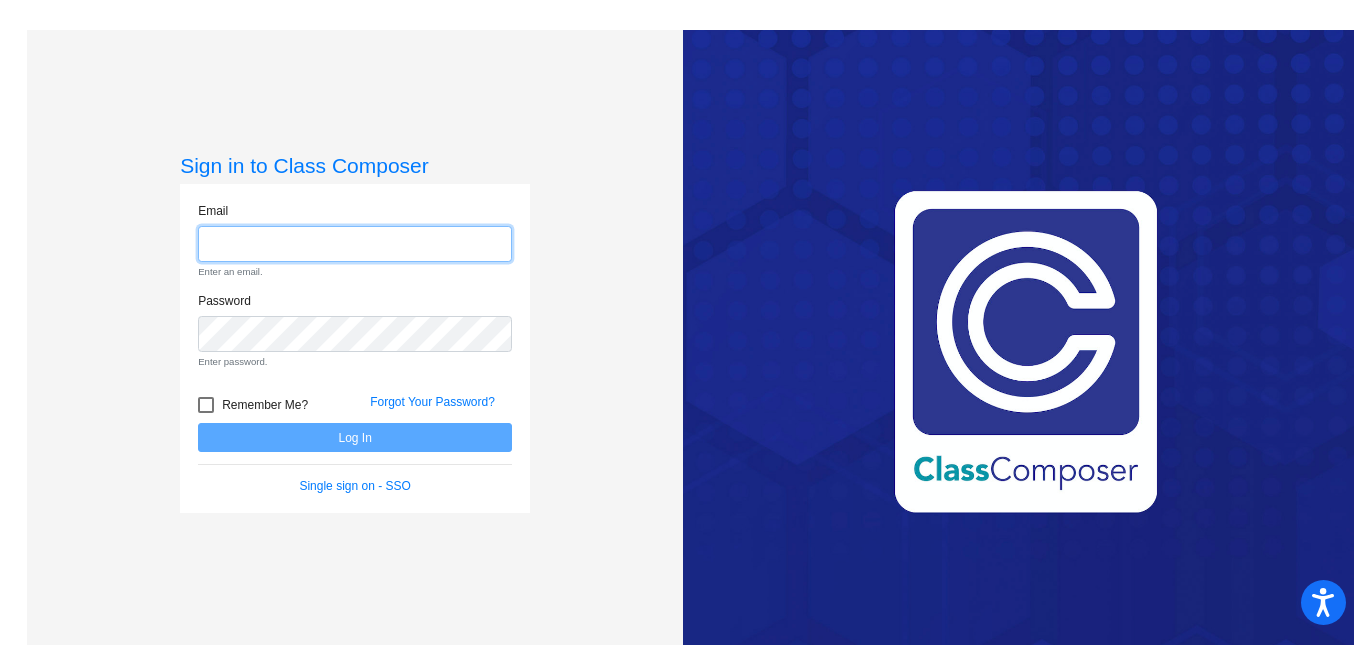 type on "[EMAIL_ADDRESS][DOMAIN_NAME]" 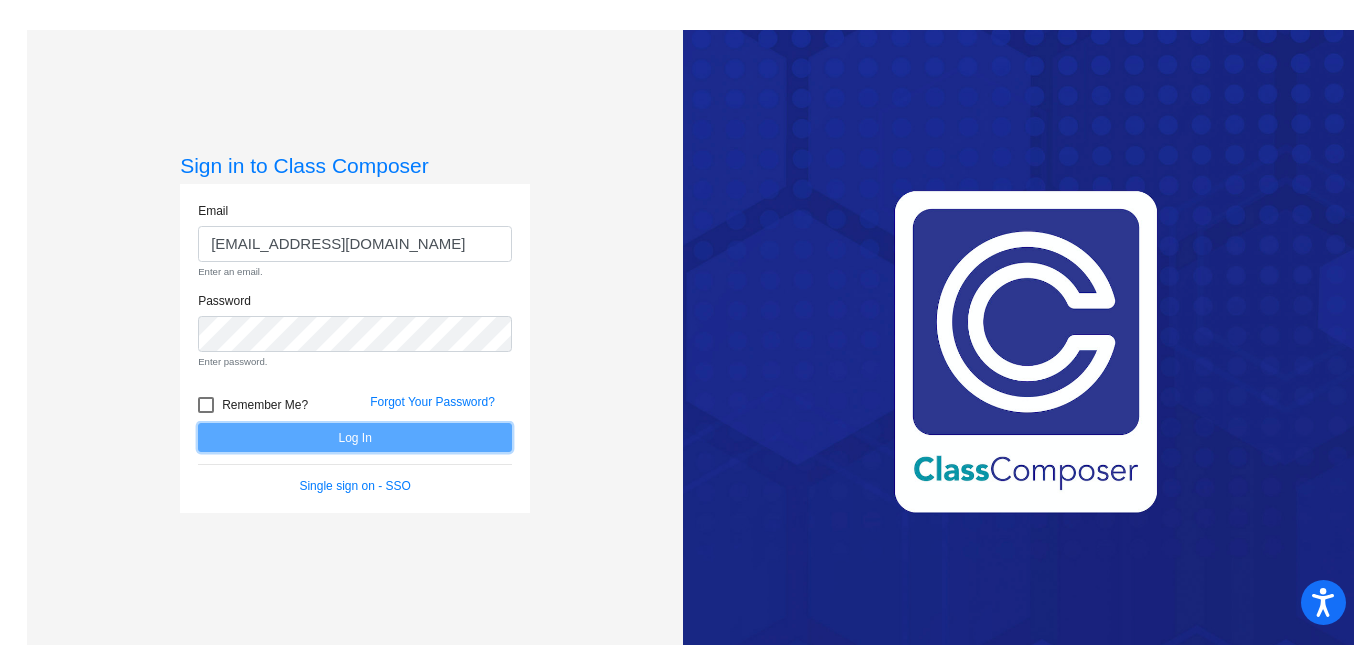 click on "Email [EMAIL_ADDRESS][DOMAIN_NAME] Enter an email. Password Enter password.   Remember Me? Forgot Your Password?  Log In   Single sign on - SSO" 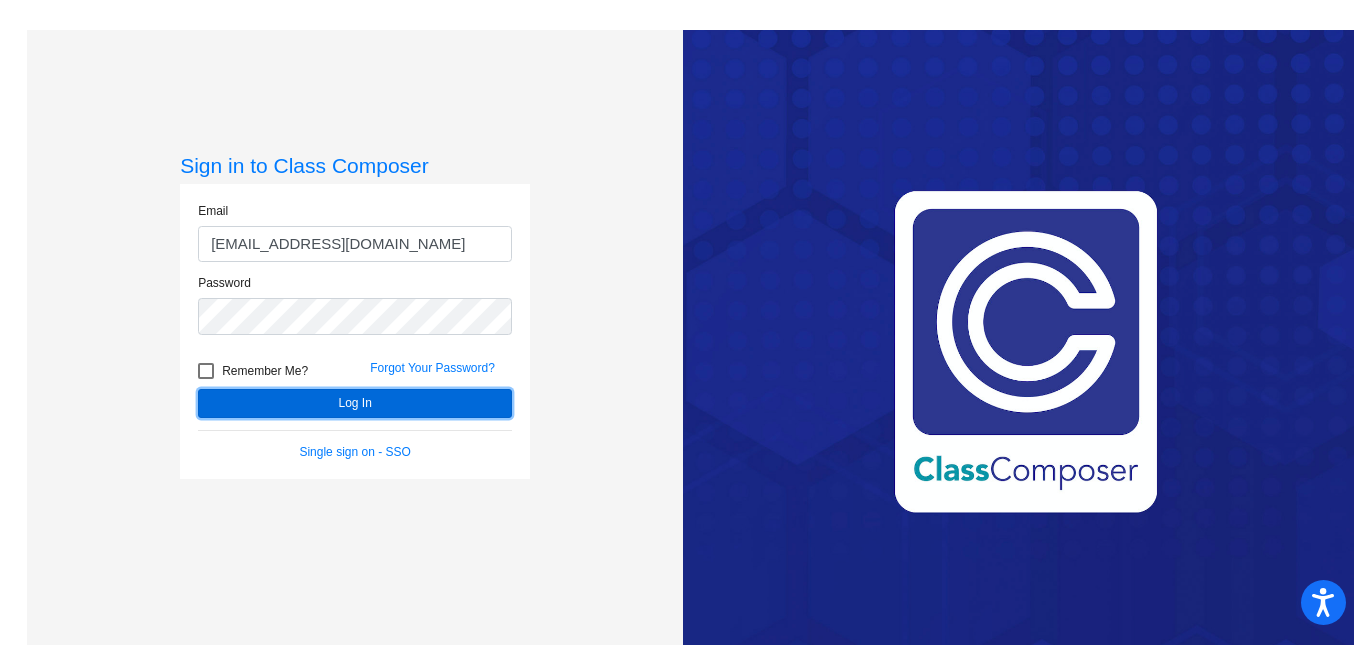click on "Log In" 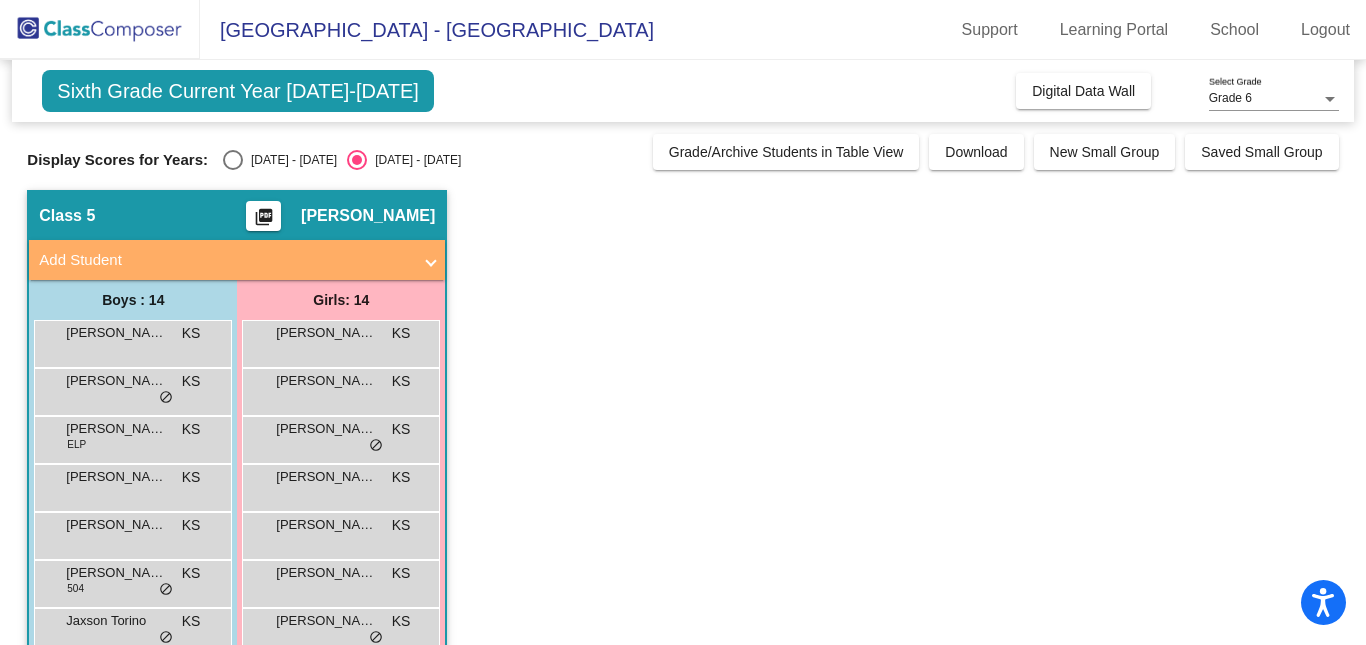 click at bounding box center (233, 160) 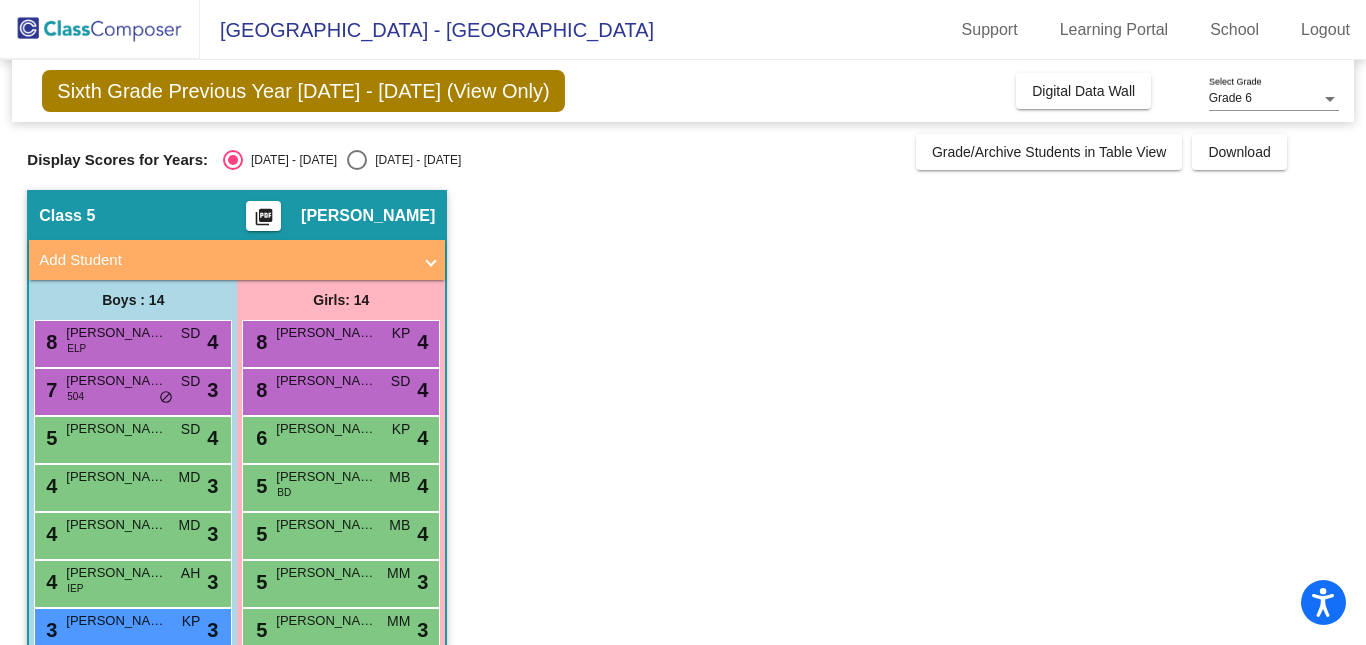 click on "[DATE] - [DATE]" at bounding box center [356, 170] 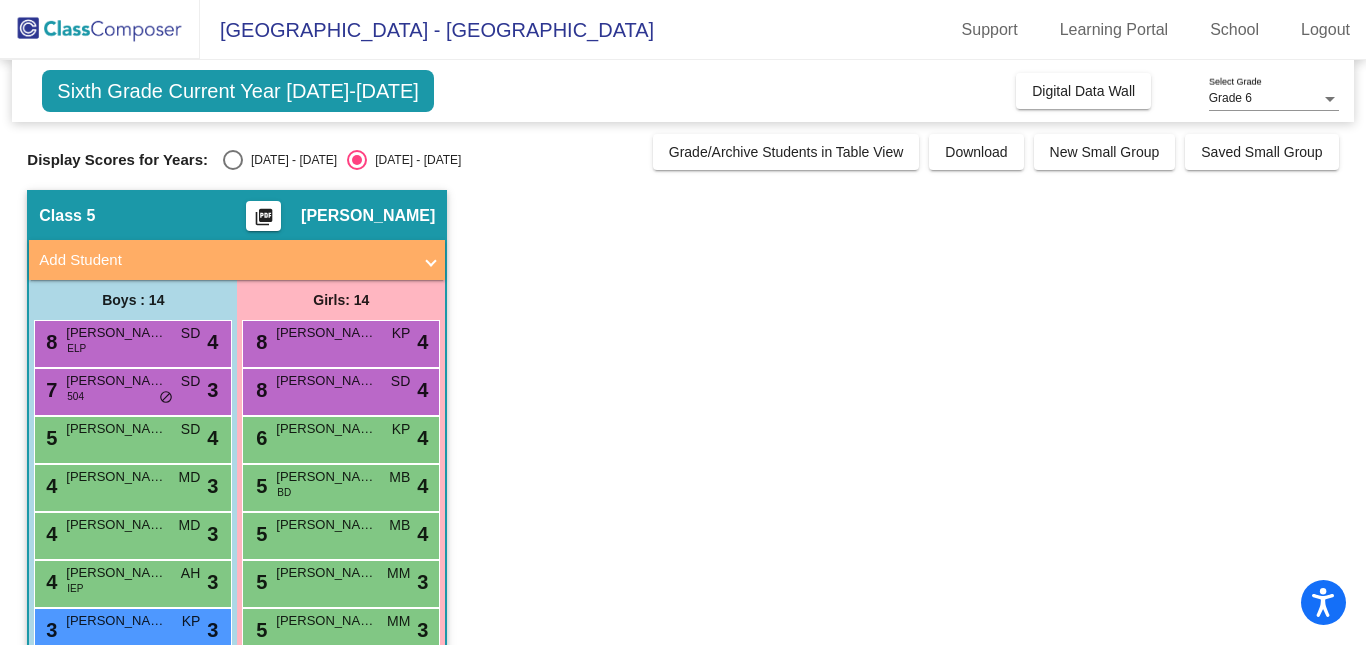 click on "Class 5    picture_as_pdf [PERSON_NAME]  Add Student  First Name Last Name Student Id  (Recommended)   Boy   Girl   [DEMOGRAPHIC_DATA] Add Close  Boys : 14  8 [PERSON_NAME] ELP SD lock do_not_disturb_alt 4 7 [PERSON_NAME] 504 SD lock do_not_disturb_alt 3 5 [PERSON_NAME] SD lock do_not_disturb_alt 4 4 [PERSON_NAME] MD lock do_not_disturb_alt 3 4 [PERSON_NAME] MD lock do_not_disturb_alt 3 4 [PERSON_NAME] IEP AH lock do_not_disturb_alt 3 3 [PERSON_NAME] KP lock do_not_disturb_alt 3 3 [PERSON_NAME] IEP BD AH lock do_not_disturb_alt 3 5 [PERSON_NAME] MM lock do_not_disturb_alt 2 5 [PERSON_NAME] MB lock do_not_disturb_alt 2 4 [PERSON_NAME] AH lock do_not_disturb_alt 2 4 [PERSON_NAME] MD lock do_not_disturb_alt 2 4 Jaxson Torino SD lock do_not_disturb_alt 1 4 [PERSON_NAME] KP lock do_not_disturb_alt 1 Girls: 14 8 Adilynn [PERSON_NAME] lock do_not_disturb_alt 4 8 [PERSON_NAME] SD lock do_not_disturb_alt 4 6 [PERSON_NAME] KP lock do_not_disturb_alt 4 5 [PERSON_NAME] BD MB lock do_not_disturb_alt 4 5 [PERSON_NAME] MB 4" 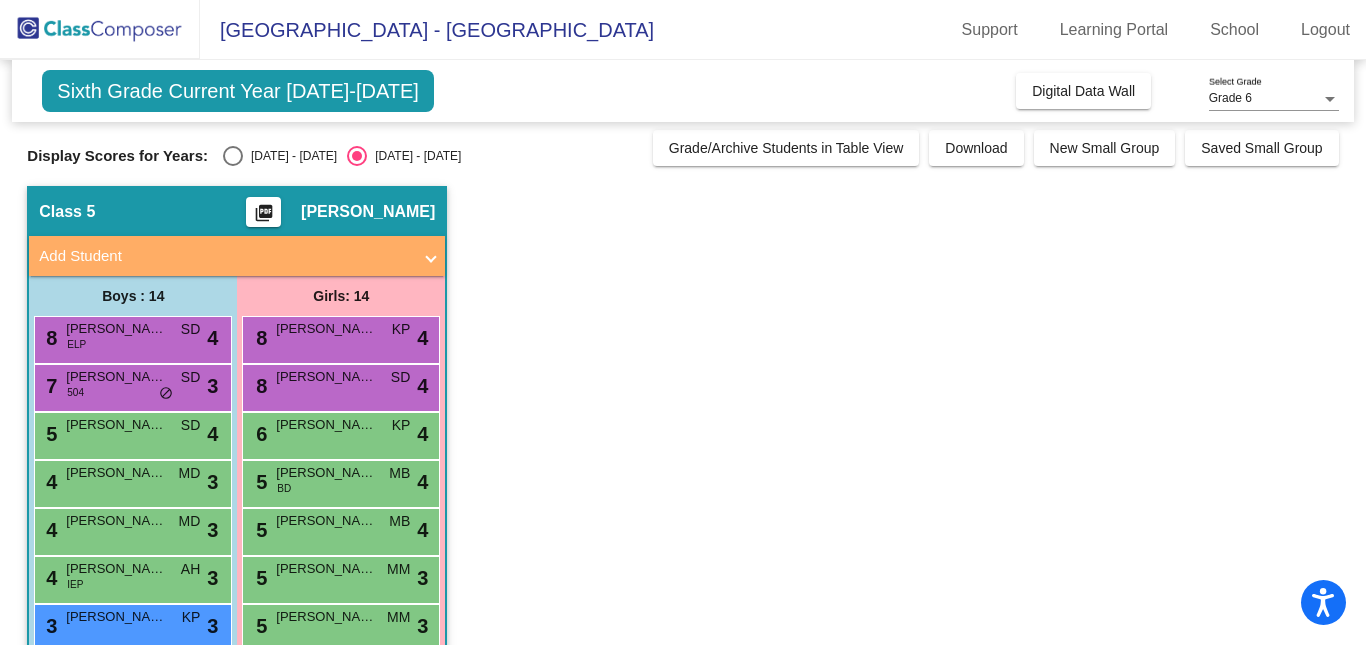 scroll, scrollTop: 0, scrollLeft: 0, axis: both 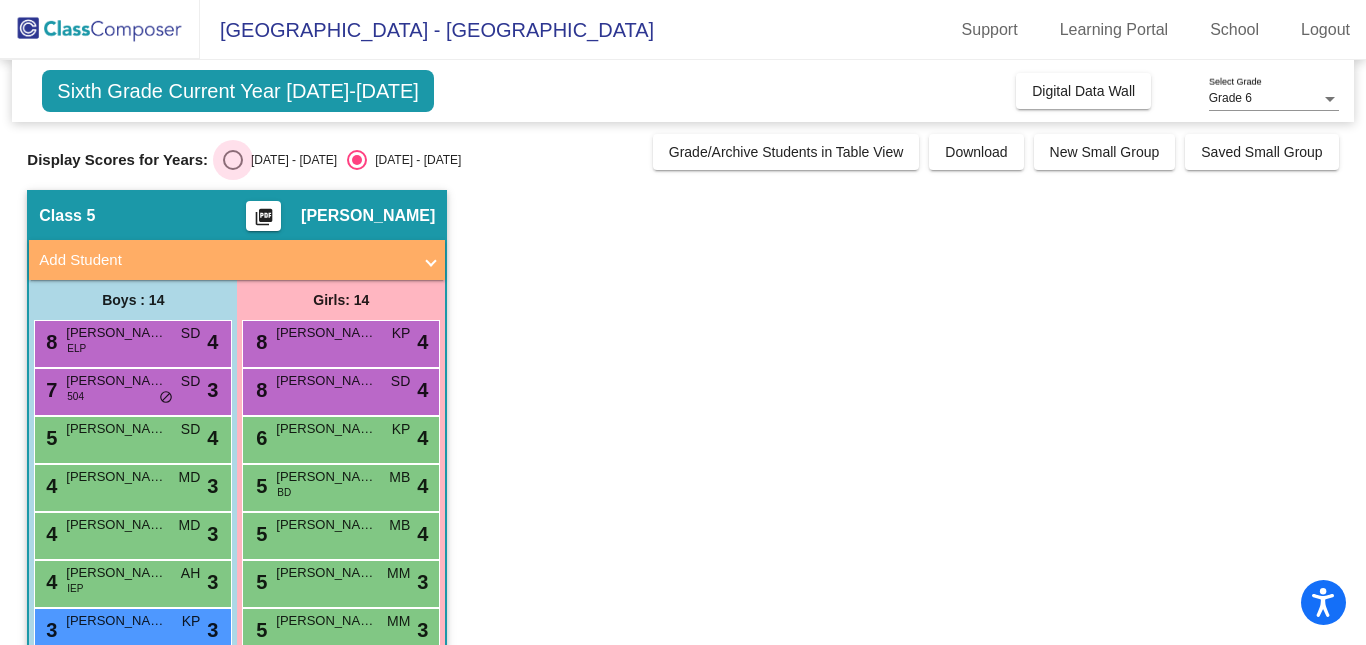 click at bounding box center [233, 160] 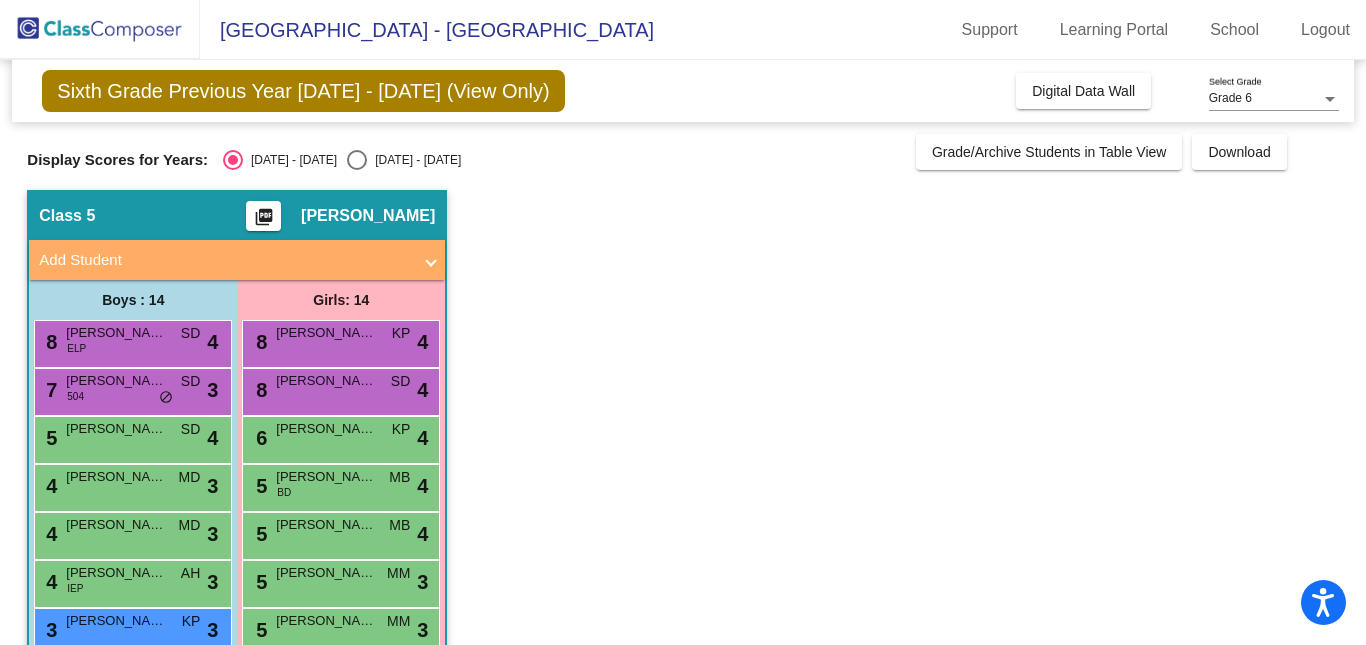 click at bounding box center (357, 160) 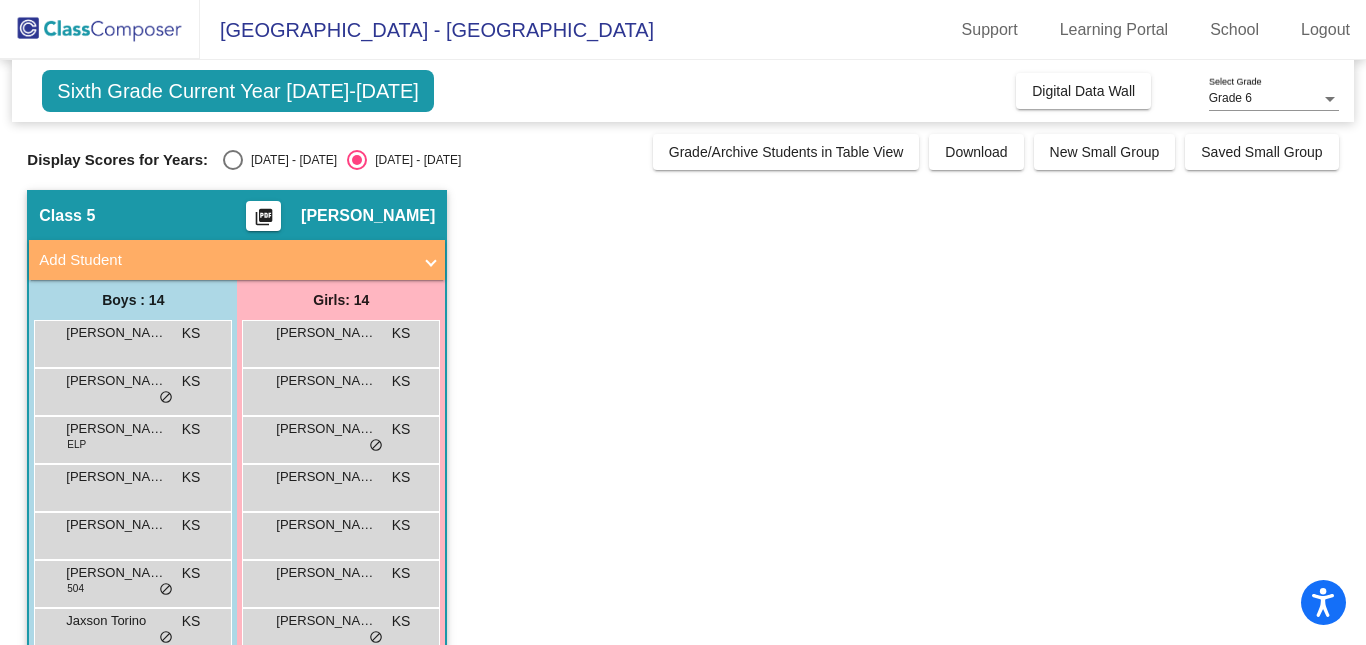 click at bounding box center [233, 160] 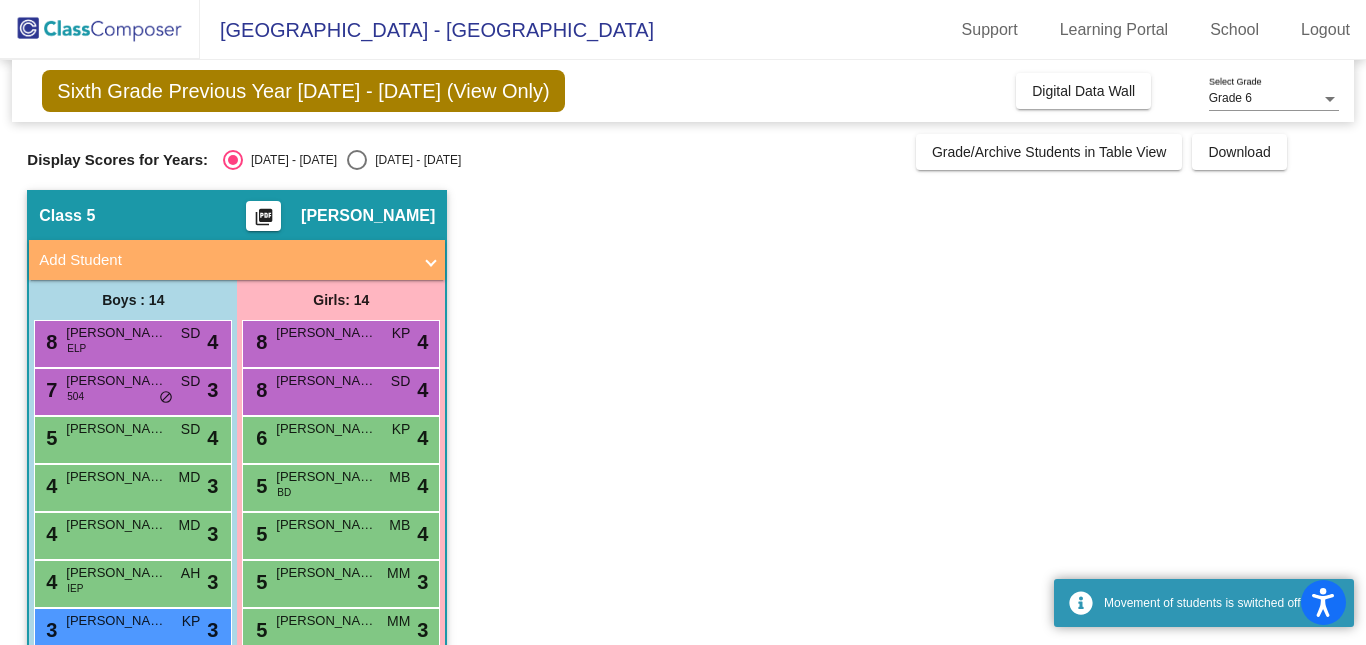click on "Class 5    picture_as_pdf [PERSON_NAME]  Add Student  First Name Last Name Student Id  (Recommended)   Boy   Girl   [DEMOGRAPHIC_DATA] Add Close  Boys : 14  8 [PERSON_NAME] ELP SD lock do_not_disturb_alt 4 7 [PERSON_NAME] 504 SD lock do_not_disturb_alt 3 5 [PERSON_NAME] SD lock do_not_disturb_alt 4 4 [PERSON_NAME] MD lock do_not_disturb_alt 3 4 [PERSON_NAME] MD lock do_not_disturb_alt 3 4 [PERSON_NAME] IEP AH lock do_not_disturb_alt 3 3 [PERSON_NAME] KP lock do_not_disturb_alt 3 3 [PERSON_NAME] IEP BD AH lock do_not_disturb_alt 3 5 [PERSON_NAME] MM lock do_not_disturb_alt 2 5 [PERSON_NAME] MB lock do_not_disturb_alt 2 4 [PERSON_NAME] AH lock do_not_disturb_alt 2 4 [PERSON_NAME] MD lock do_not_disturb_alt 2 4 Jaxson Torino SD lock do_not_disturb_alt 1 4 [PERSON_NAME] KP lock do_not_disturb_alt 1 Girls: 14 8 Adilynn [PERSON_NAME] lock do_not_disturb_alt 4 8 [PERSON_NAME] SD lock do_not_disturb_alt 4 6 [PERSON_NAME] KP lock do_not_disturb_alt 4 5 [PERSON_NAME] BD MB lock do_not_disturb_alt 4 5 [PERSON_NAME] MB 4" 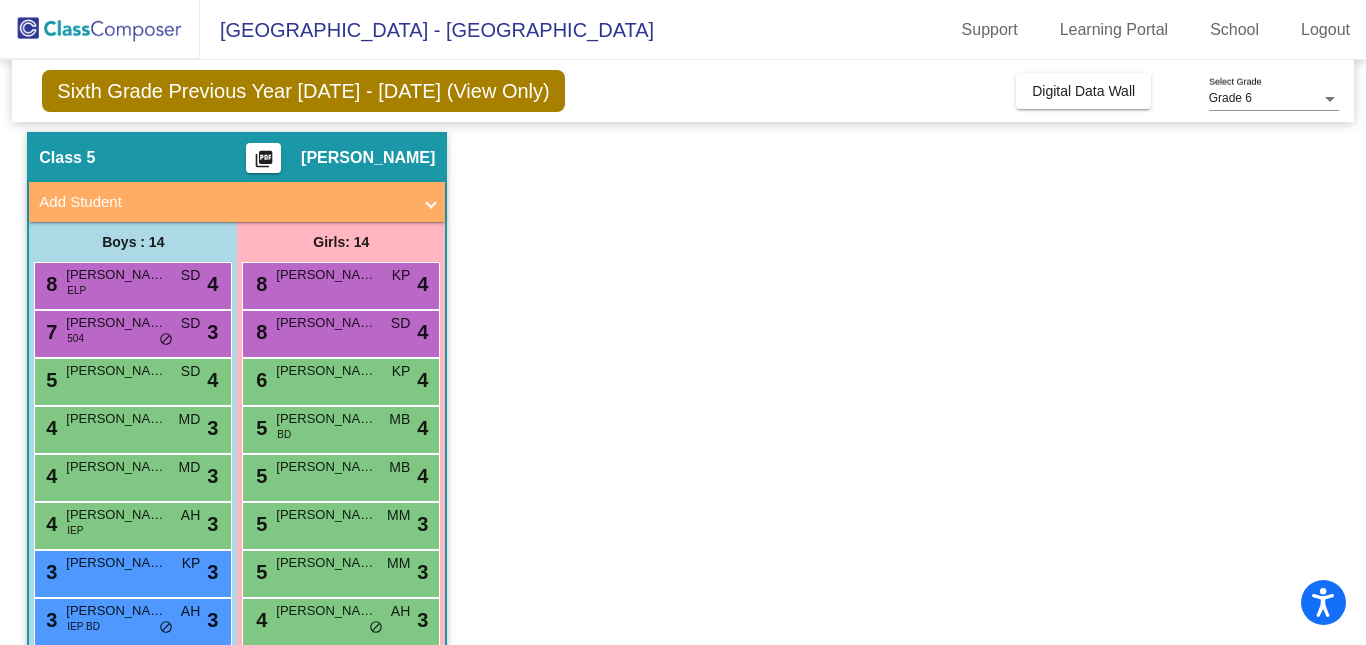 scroll, scrollTop: 0, scrollLeft: 0, axis: both 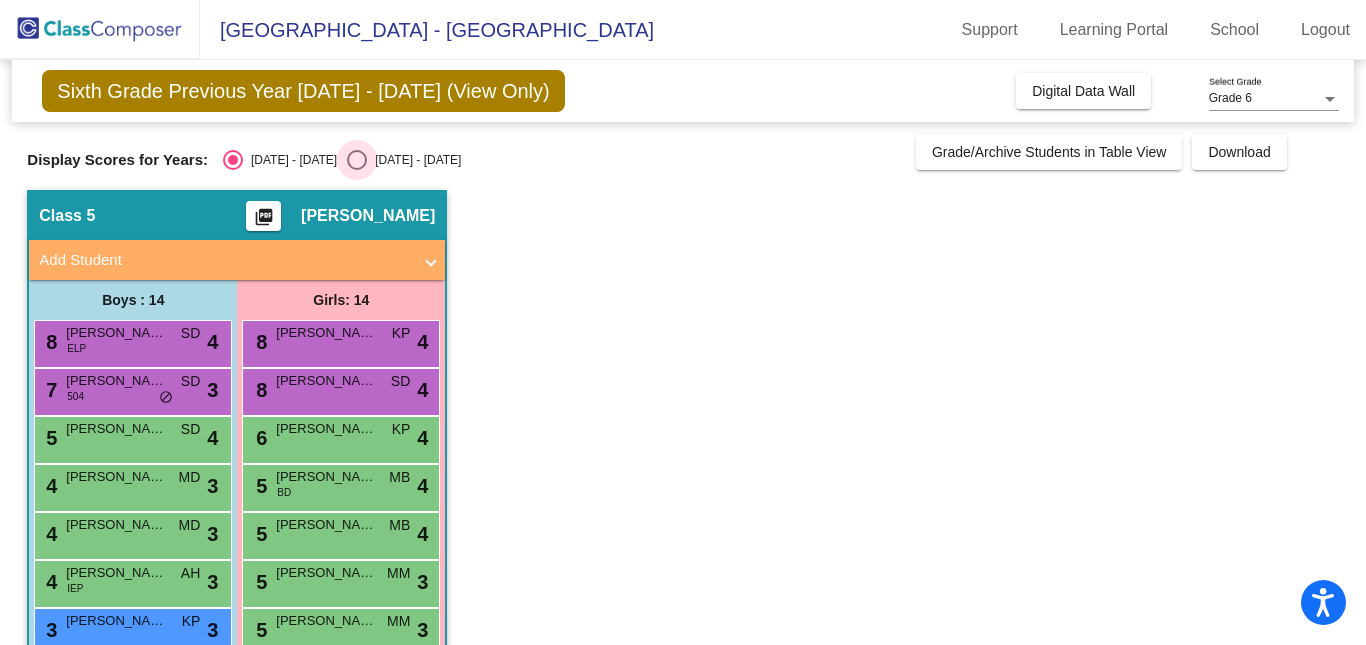 click at bounding box center (357, 160) 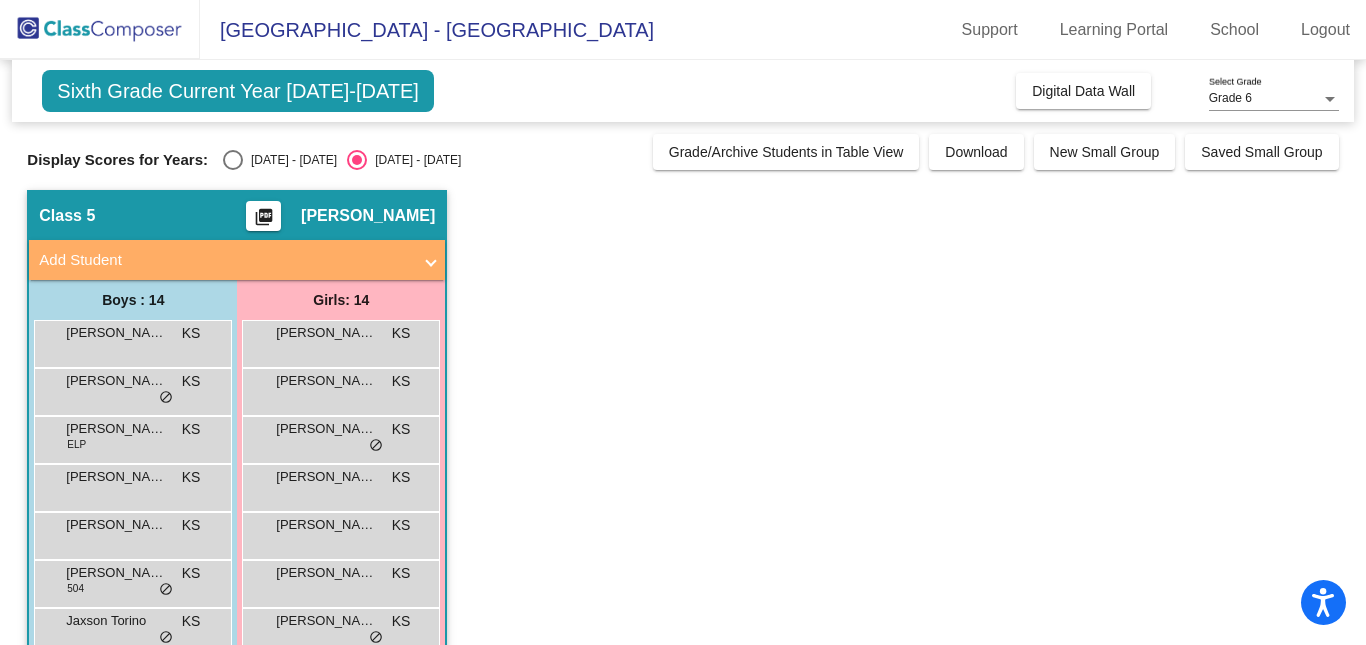 click on "Class 5    picture_as_pdf [PERSON_NAME]  Add Student  First Name Last Name Student Id  (Recommended)   Boy   Girl   [DEMOGRAPHIC_DATA] Add Close  Boys : 14  [PERSON_NAME] KS lock do_not_disturb_alt [PERSON_NAME] KS lock do_not_disturb_alt [PERSON_NAME] ELP KS lock do_not_disturb_alt [PERSON_NAME] KS lock do_not_disturb_alt [PERSON_NAME] KS lock do_not_disturb_alt [PERSON_NAME] 504 KS lock do_not_disturb_alt Jaxson [GEOGRAPHIC_DATA] KS lock do_not_disturb_alt [PERSON_NAME] KS lock do_not_disturb_alt [PERSON_NAME] KS lock do_not_disturb_alt [PERSON_NAME] Del Vecchio KS lock do_not_disturb_alt [PERSON_NAME] IEP BD KS lock do_not_disturb_alt [PERSON_NAME] KS lock do_not_disturb_alt [PERSON_NAME] IEP KS lock do_not_disturb_alt [PERSON_NAME] KS lock do_not_disturb_alt Girls: 14 Adilynn [PERSON_NAME] KS lock do_not_disturb_alt [PERSON_NAME] KS lock do_not_disturb_alt [PERSON_NAME] KS lock do_not_disturb_alt [PERSON_NAME] KS lock do_not_disturb_alt [PERSON_NAME] KS lock do_not_disturb_alt [PERSON_NAME] KS lock do_not_disturb_alt KS lock" 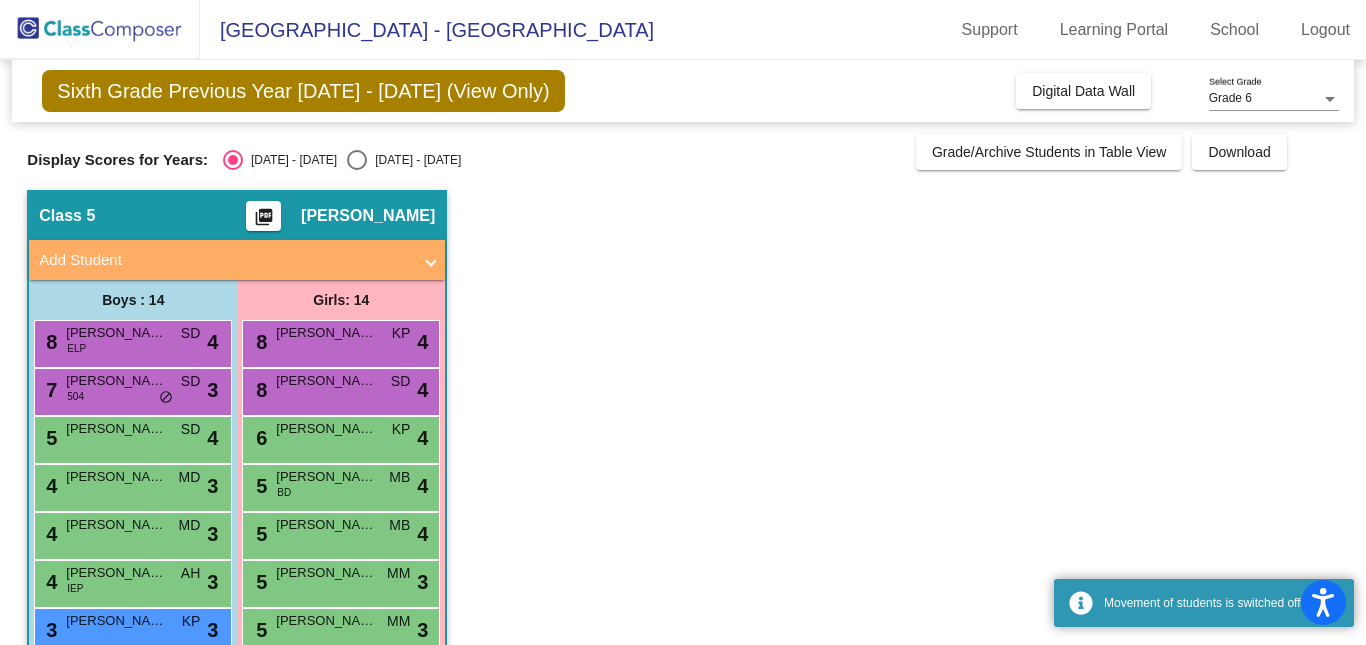 click on "Class 5    picture_as_pdf [PERSON_NAME]  Add Student  First Name Last Name Student Id  (Recommended)   Boy   Girl   [DEMOGRAPHIC_DATA] Add Close  Boys : 14  8 [PERSON_NAME] ELP SD lock do_not_disturb_alt 4 7 [PERSON_NAME] 504 SD lock do_not_disturb_alt 3 5 [PERSON_NAME] SD lock do_not_disturb_alt 4 4 [PERSON_NAME] MD lock do_not_disturb_alt 3 4 [PERSON_NAME] MD lock do_not_disturb_alt 3 4 [PERSON_NAME] IEP AH lock do_not_disturb_alt 3 3 [PERSON_NAME] KP lock do_not_disturb_alt 3 3 [PERSON_NAME] IEP BD AH lock do_not_disturb_alt 3 5 [PERSON_NAME] MM lock do_not_disturb_alt 2 5 [PERSON_NAME] MB lock do_not_disturb_alt 2 4 [PERSON_NAME] AH lock do_not_disturb_alt 2 4 [PERSON_NAME] MD lock do_not_disturb_alt 2 4 Jaxson Torino SD lock do_not_disturb_alt 1 4 [PERSON_NAME] KP lock do_not_disturb_alt 1 Girls: 14 8 Adilynn [PERSON_NAME] lock do_not_disturb_alt 4 8 [PERSON_NAME] SD lock do_not_disturb_alt 4 6 [PERSON_NAME] KP lock do_not_disturb_alt 4 5 [PERSON_NAME] BD MB lock do_not_disturb_alt 4 5 [PERSON_NAME] MB 4" 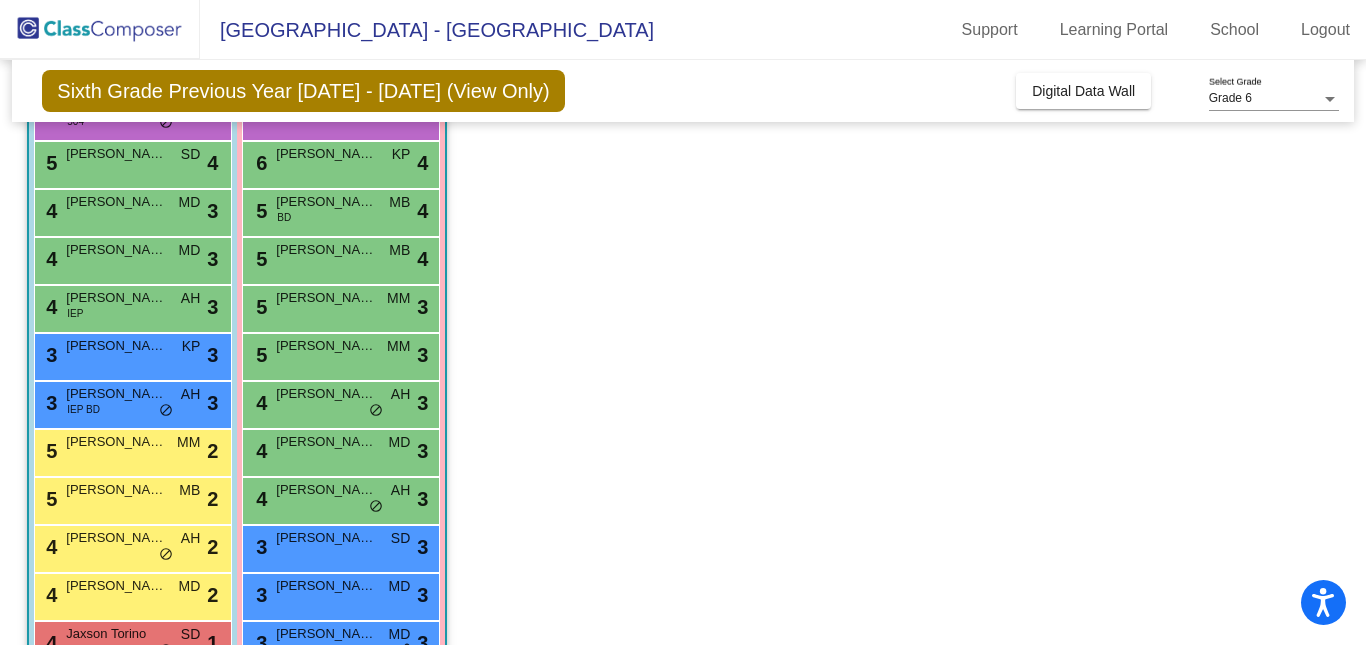 scroll, scrollTop: 320, scrollLeft: 0, axis: vertical 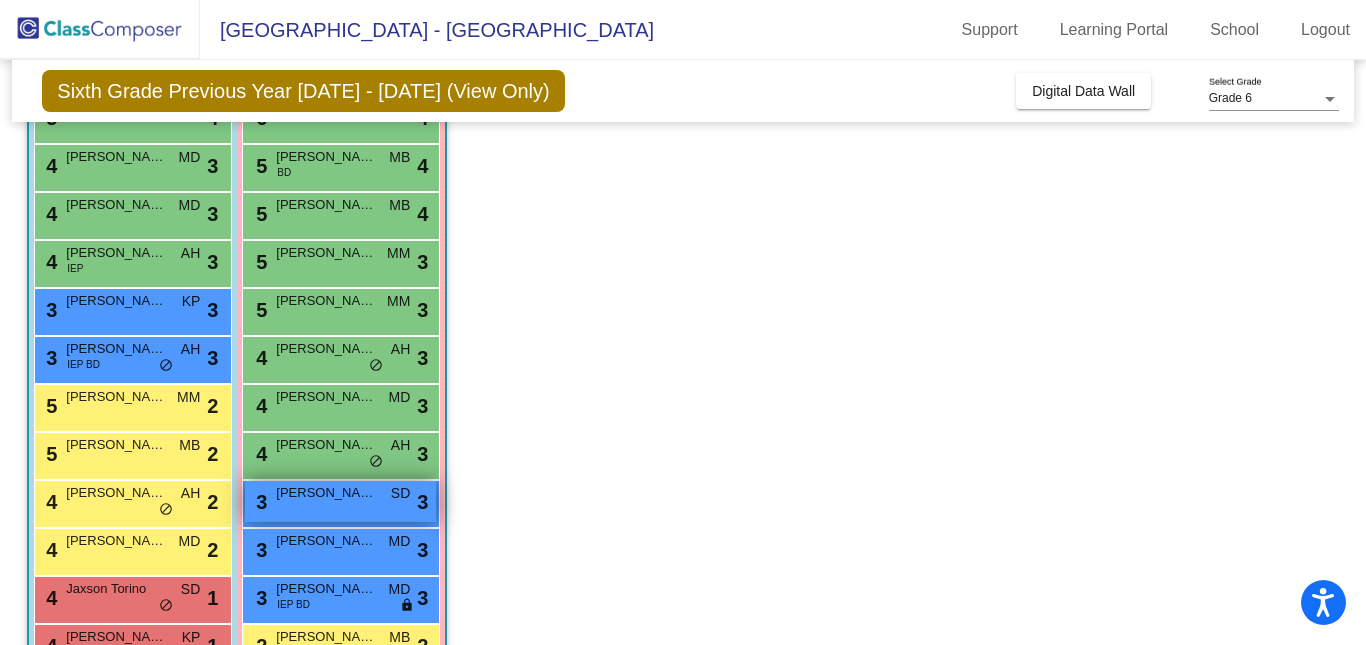 click on "[PERSON_NAME]" at bounding box center (326, 493) 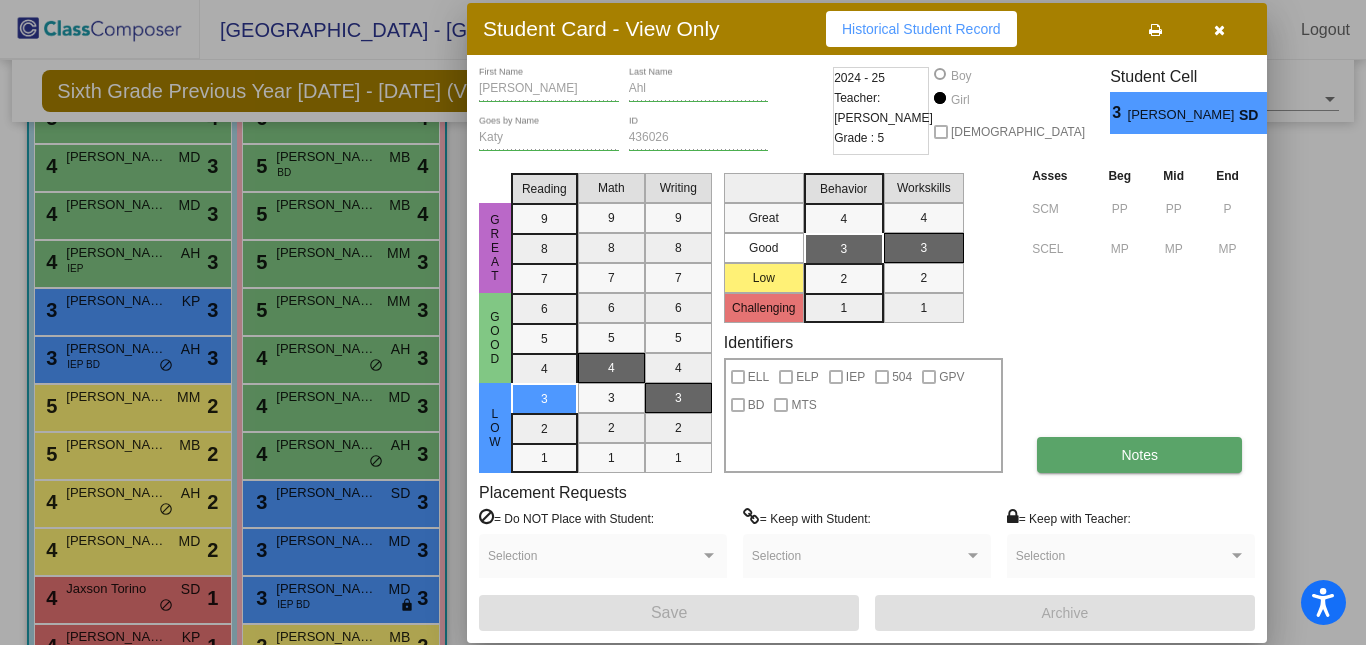 click on "Notes" at bounding box center [1139, 455] 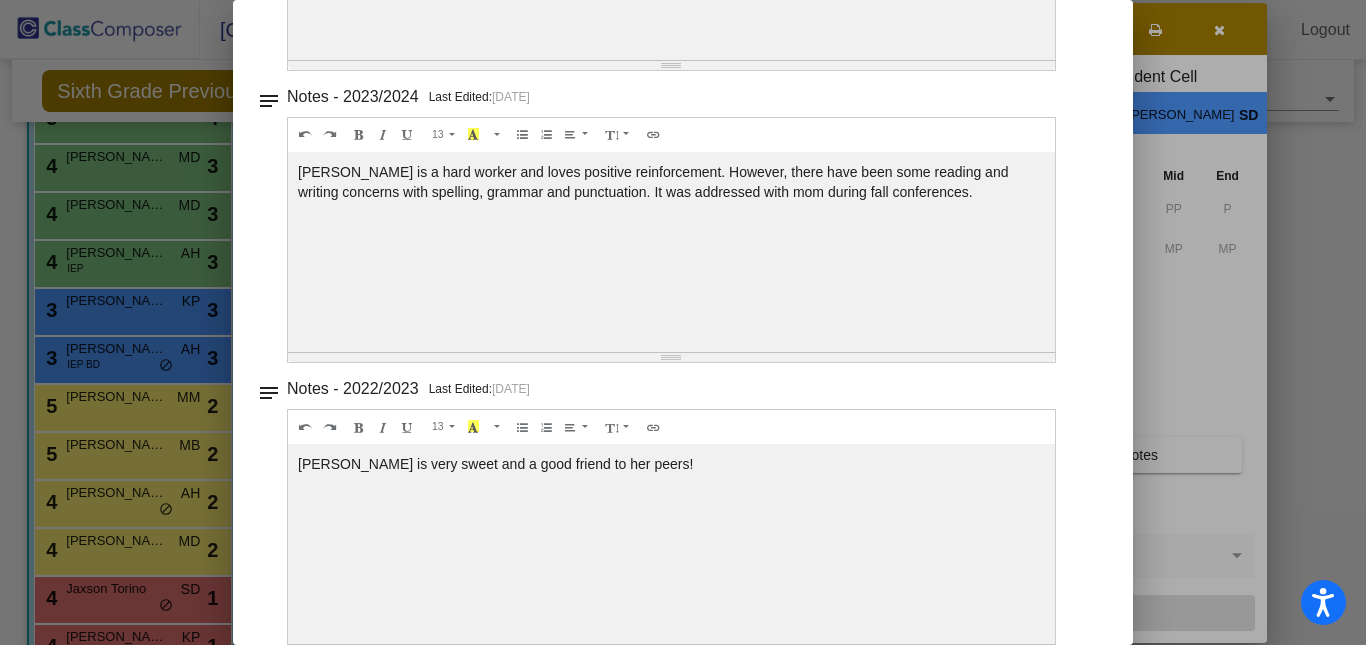 scroll, scrollTop: 392, scrollLeft: 0, axis: vertical 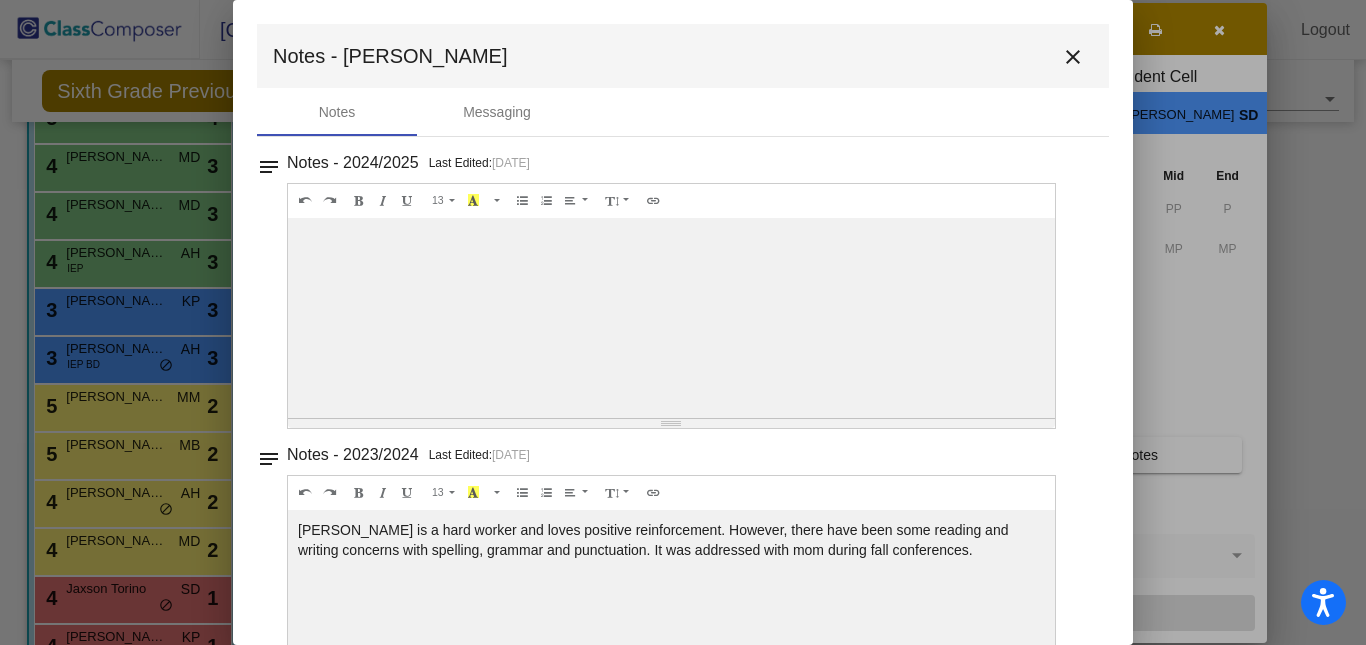 click on "close" at bounding box center (1073, 57) 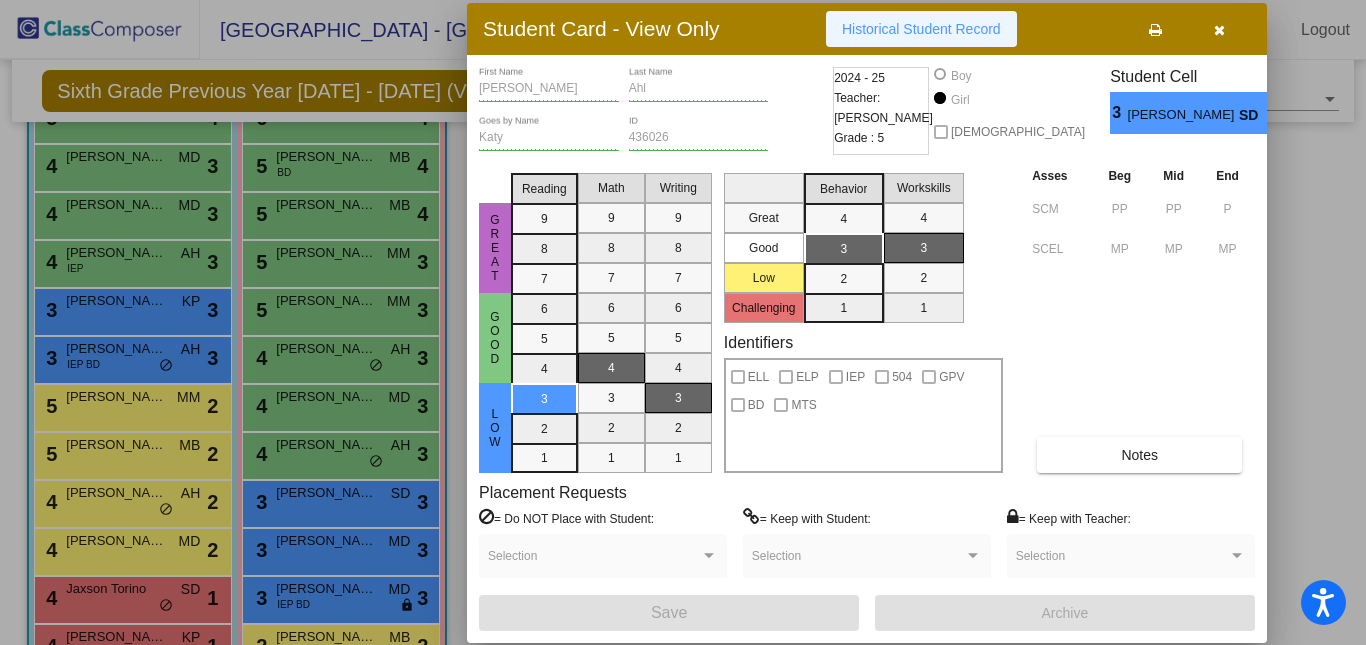 click on "Historical Student Record" at bounding box center [921, 29] 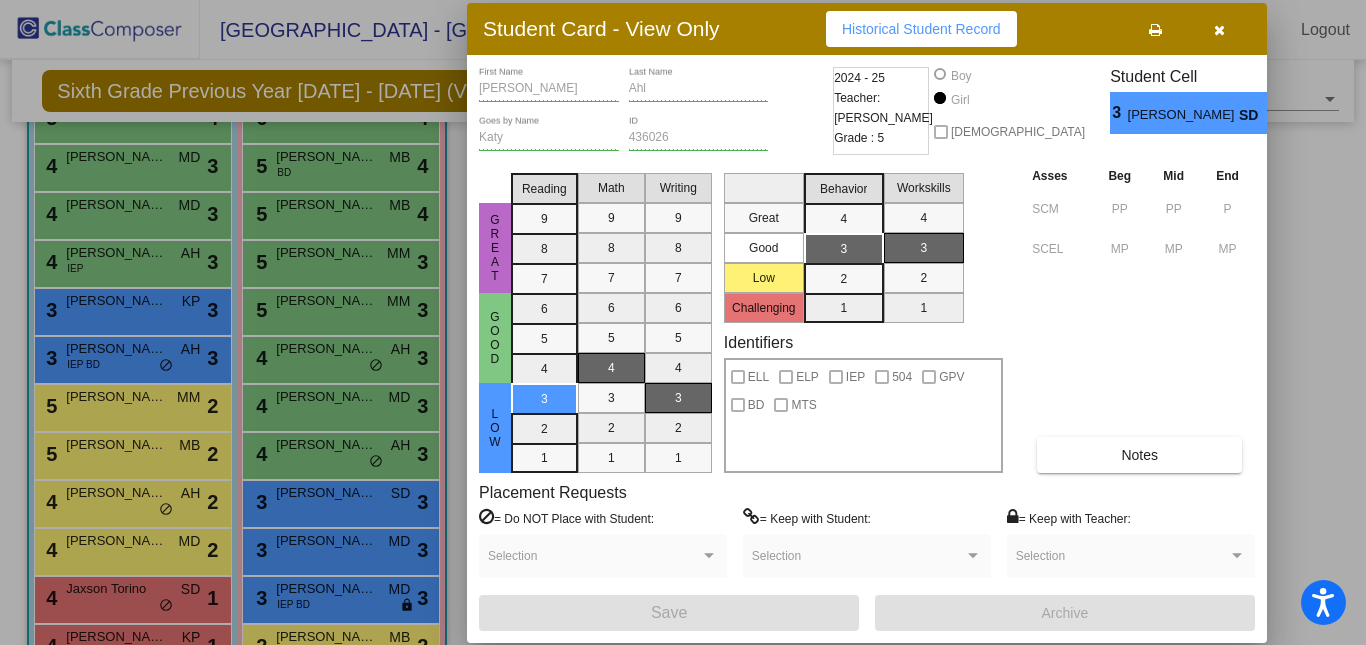 click at bounding box center [1219, 29] 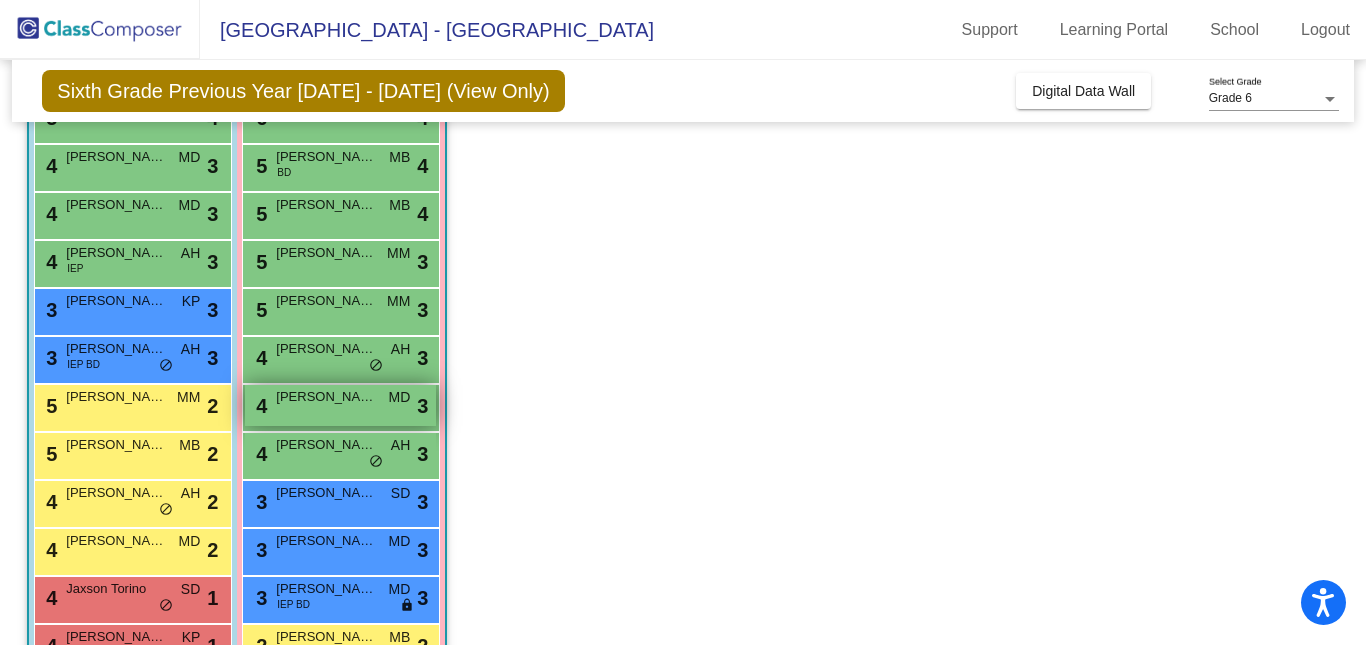 click on "4 [PERSON_NAME] MD lock do_not_disturb_alt 3" at bounding box center (340, 405) 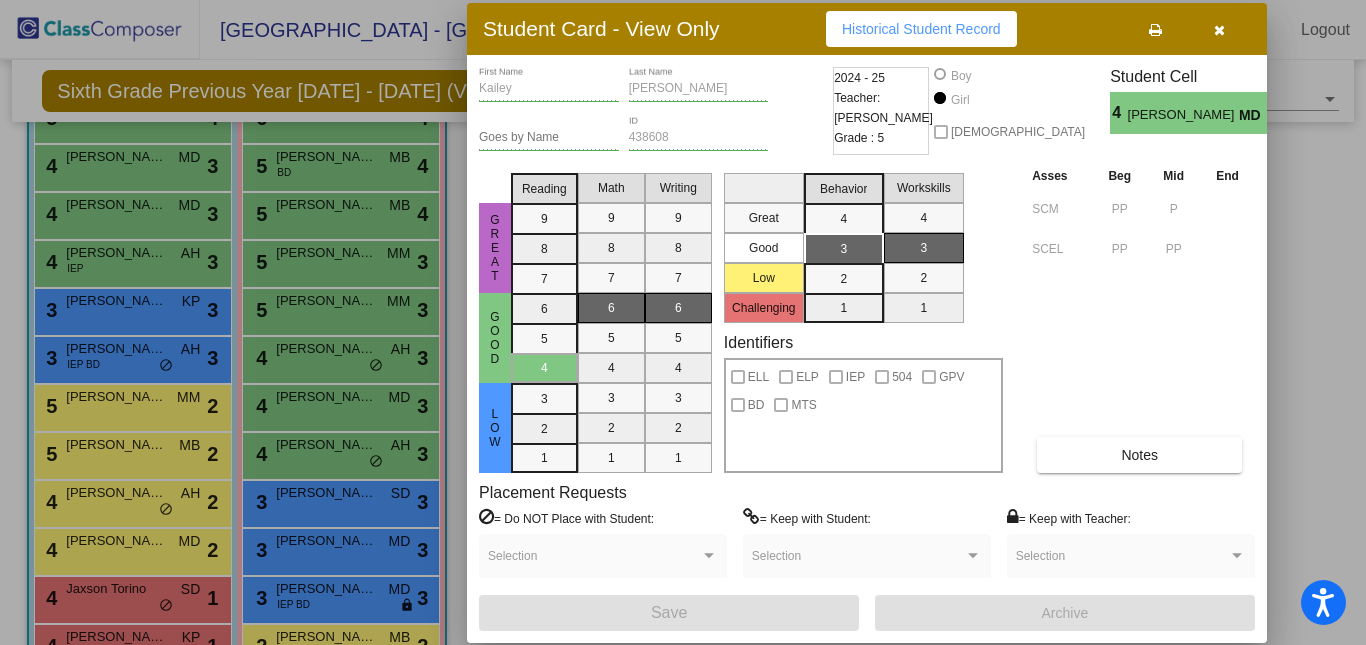 click on "Historical Student Record" at bounding box center [921, 29] 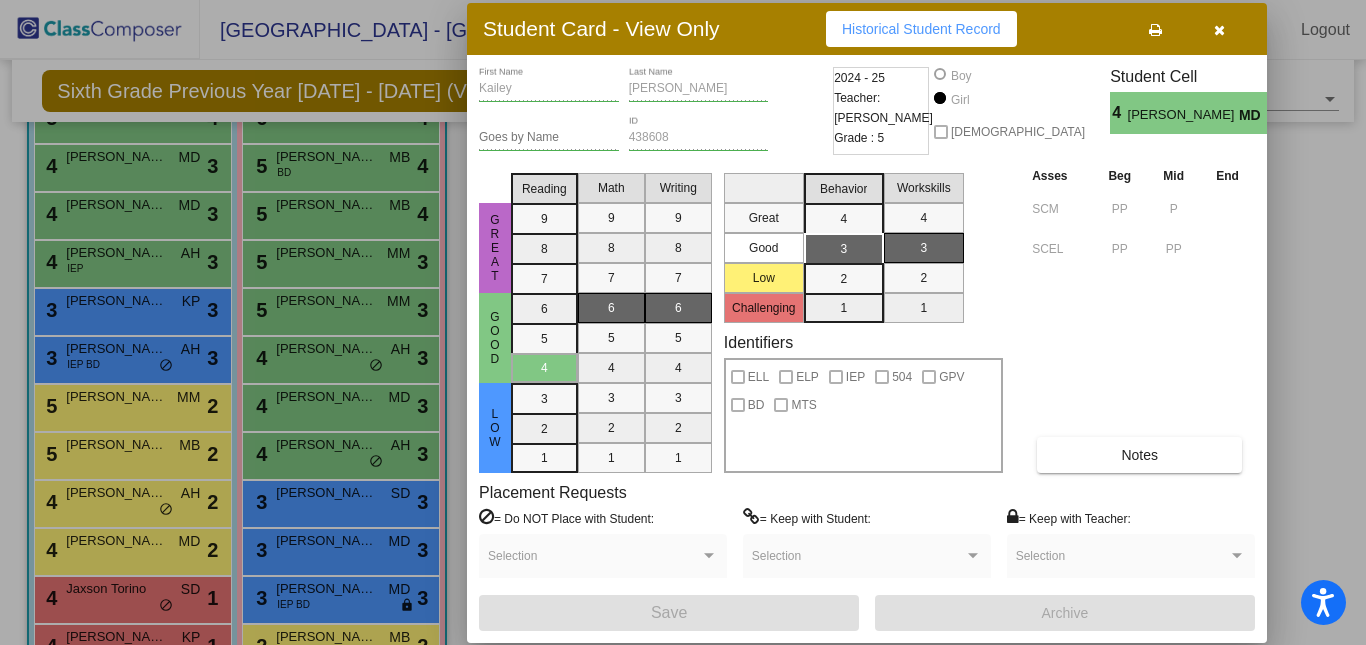 click at bounding box center (683, 322) 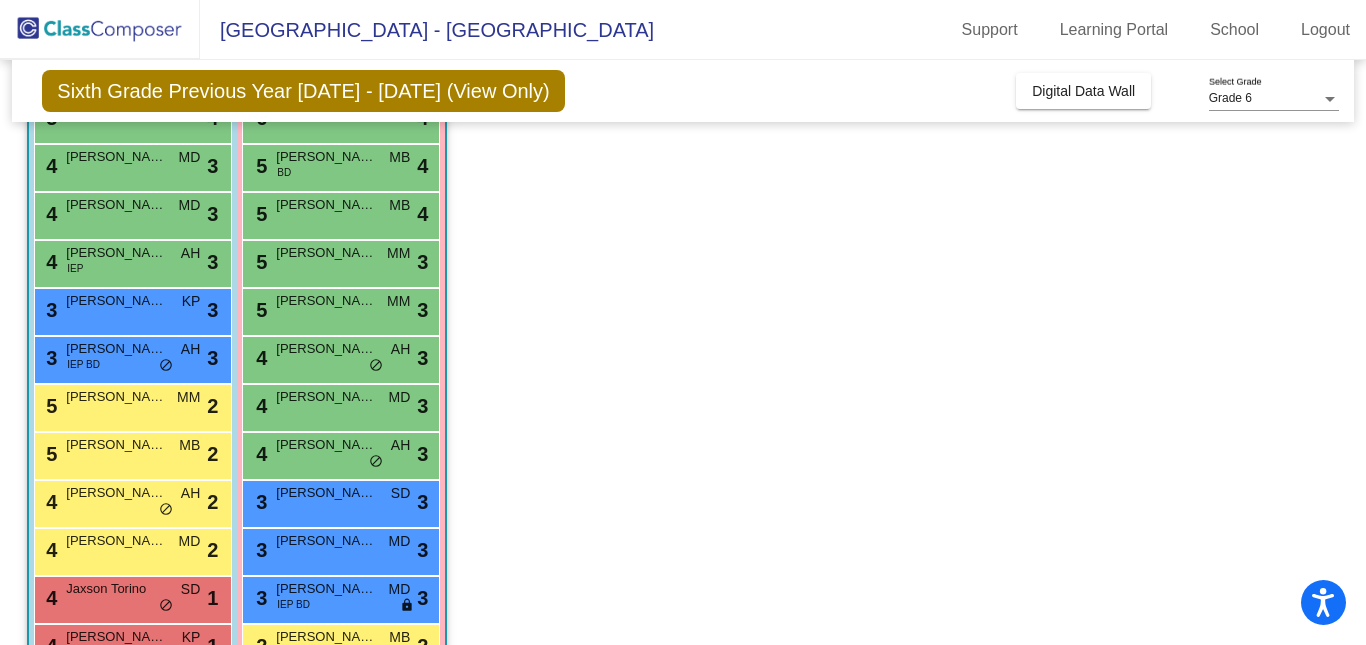 click on "Class 5    picture_as_pdf [PERSON_NAME]  Add Student  First Name Last Name Student Id  (Recommended)   Boy   Girl   [DEMOGRAPHIC_DATA] Add Close  Boys : 14  8 [PERSON_NAME] ELP SD lock do_not_disturb_alt 4 7 [PERSON_NAME] 504 SD lock do_not_disturb_alt 3 5 [PERSON_NAME] SD lock do_not_disturb_alt 4 4 [PERSON_NAME] MD lock do_not_disturb_alt 3 4 [PERSON_NAME] MD lock do_not_disturb_alt 3 4 [PERSON_NAME] IEP AH lock do_not_disturb_alt 3 3 [PERSON_NAME] KP lock do_not_disturb_alt 3 3 [PERSON_NAME] IEP BD AH lock do_not_disturb_alt 3 5 [PERSON_NAME] MM lock do_not_disturb_alt 2 5 [PERSON_NAME] MB lock do_not_disturb_alt 2 4 [PERSON_NAME] AH lock do_not_disturb_alt 2 4 [PERSON_NAME] MD lock do_not_disturb_alt 2 4 Jaxson Torino SD lock do_not_disturb_alt 1 4 [PERSON_NAME] KP lock do_not_disturb_alt 1 Girls: 14 8 Adilynn [PERSON_NAME] lock do_not_disturb_alt 4 8 [PERSON_NAME] SD lock do_not_disturb_alt 4 6 [PERSON_NAME] KP lock do_not_disturb_alt 4 5 [PERSON_NAME] BD MB lock do_not_disturb_alt 4 5 [PERSON_NAME] MB 4" 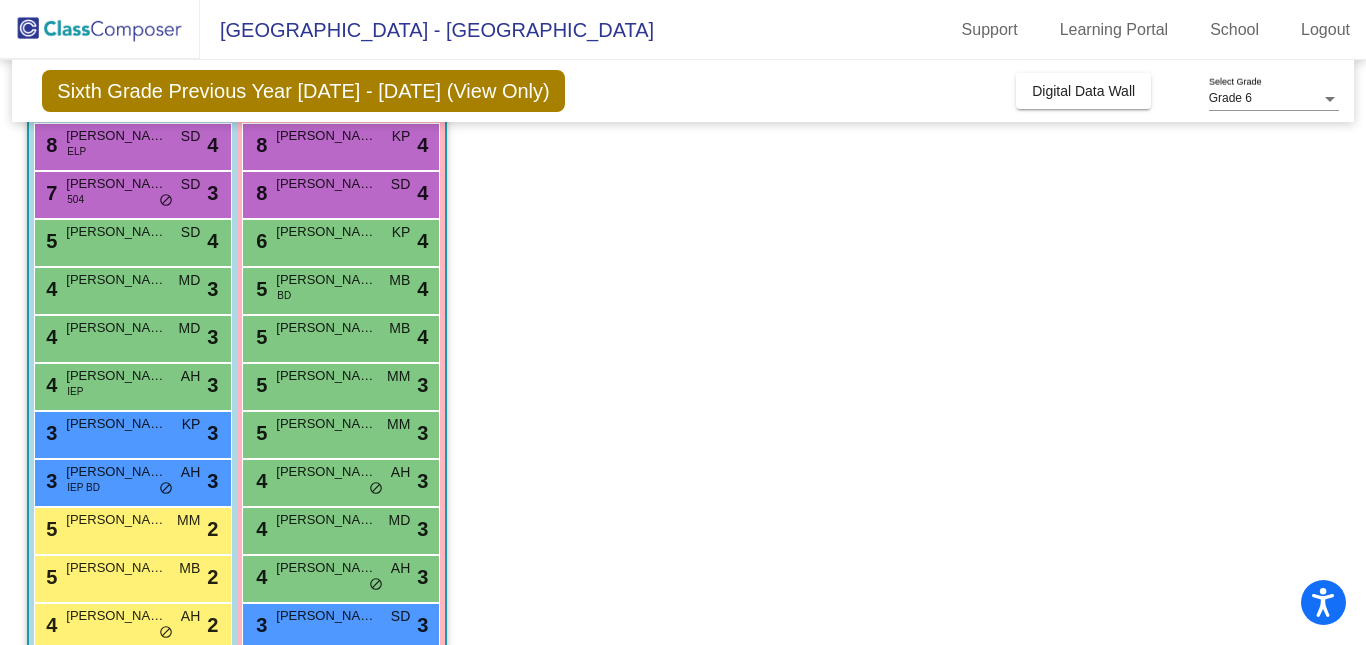 scroll, scrollTop: 200, scrollLeft: 0, axis: vertical 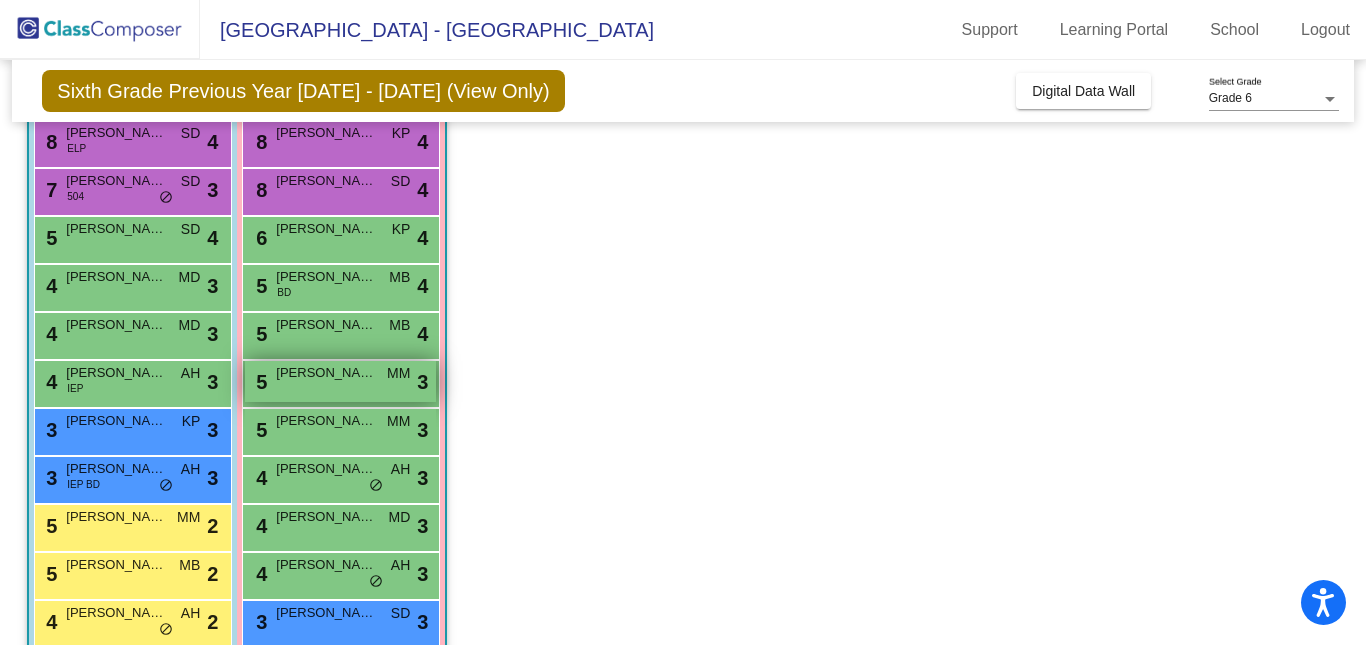 click on "MM" at bounding box center (398, 373) 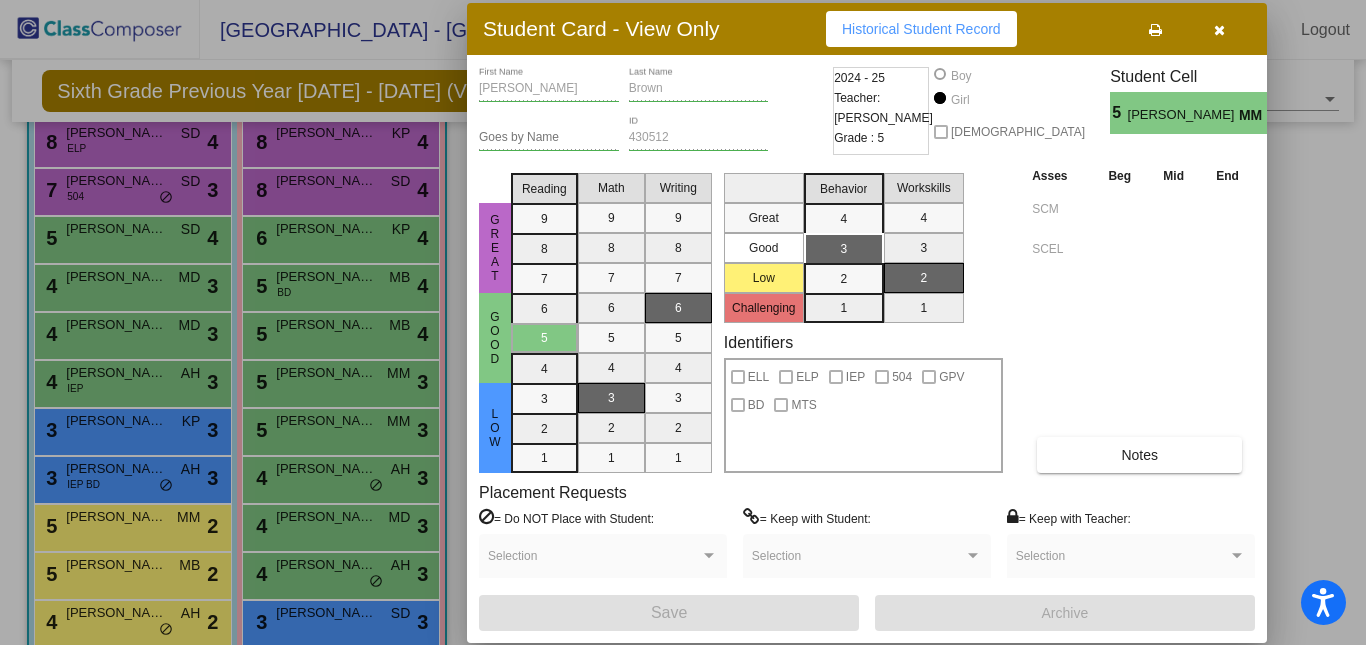 click on "Student Card - View Only   Historical Student Record" at bounding box center [867, 29] 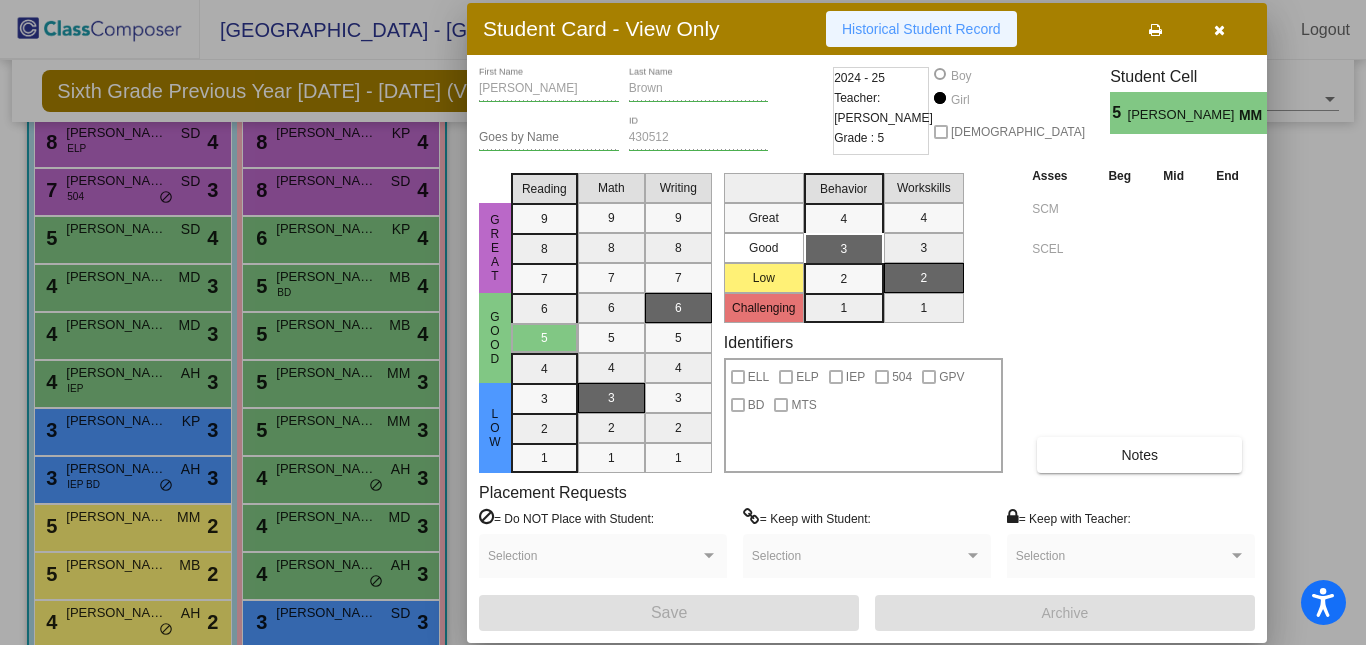 click on "Historical Student Record" at bounding box center (921, 29) 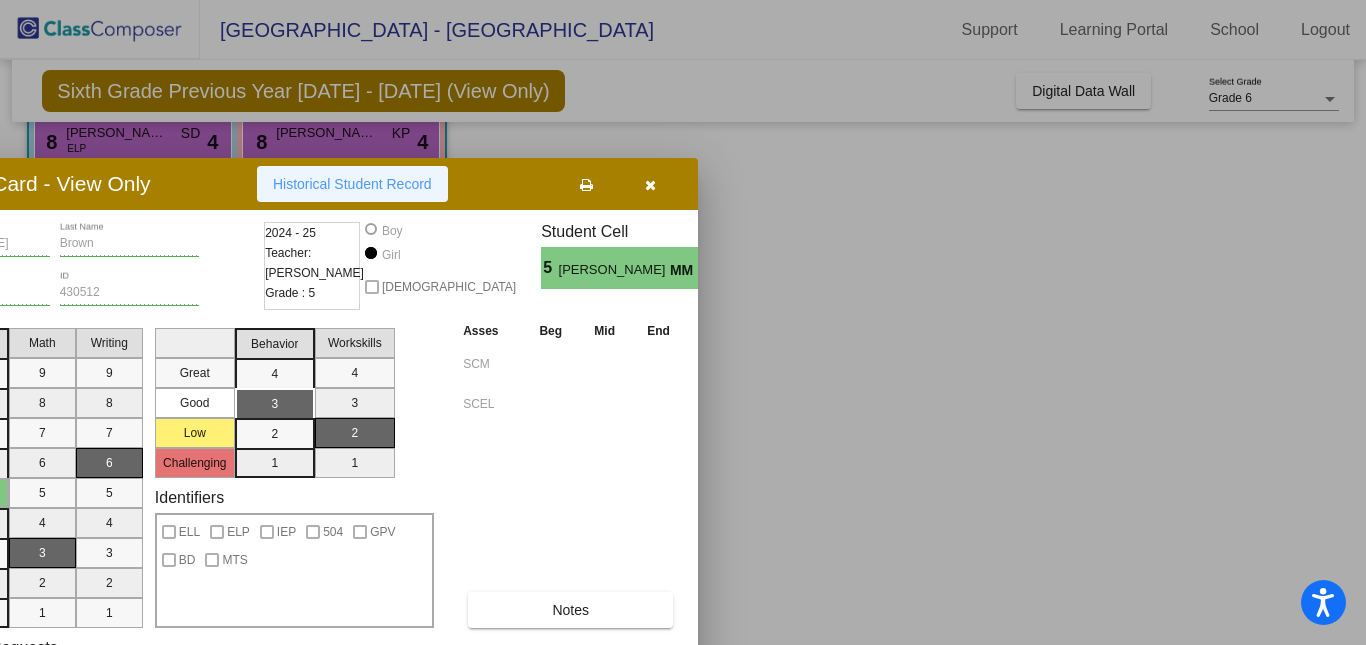 click on "Historical Student Record" at bounding box center (352, 184) 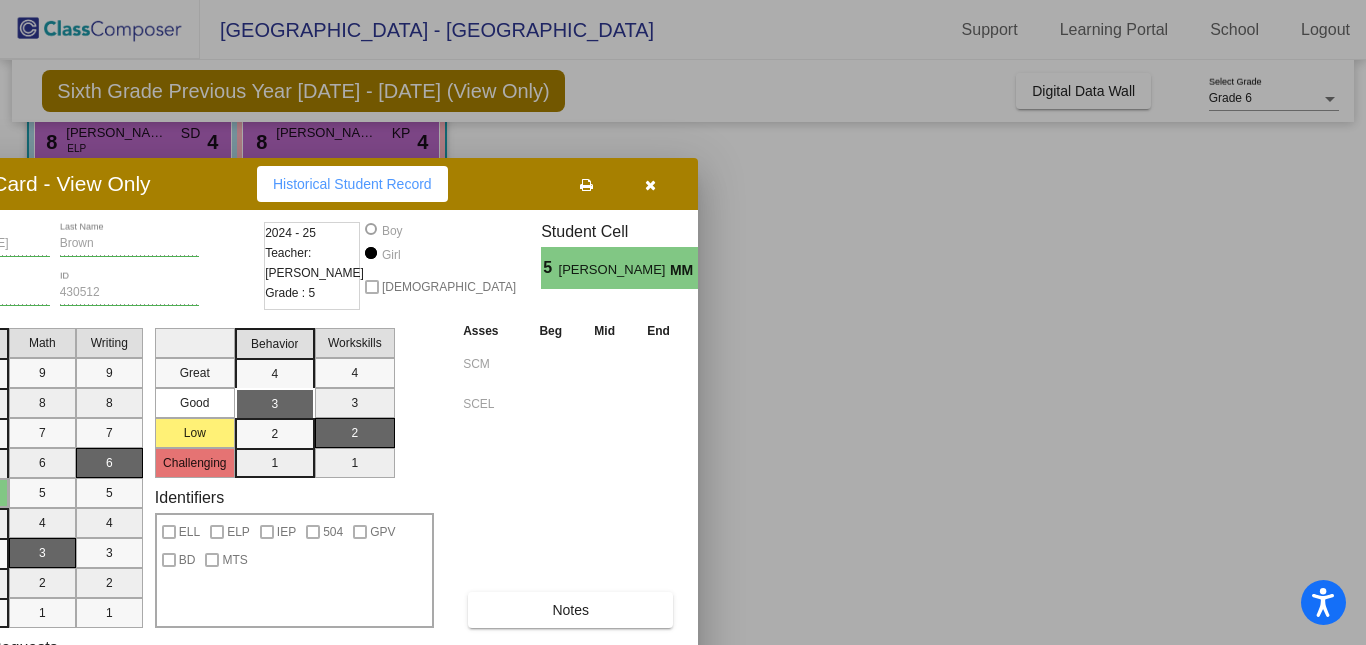 click at bounding box center [683, 322] 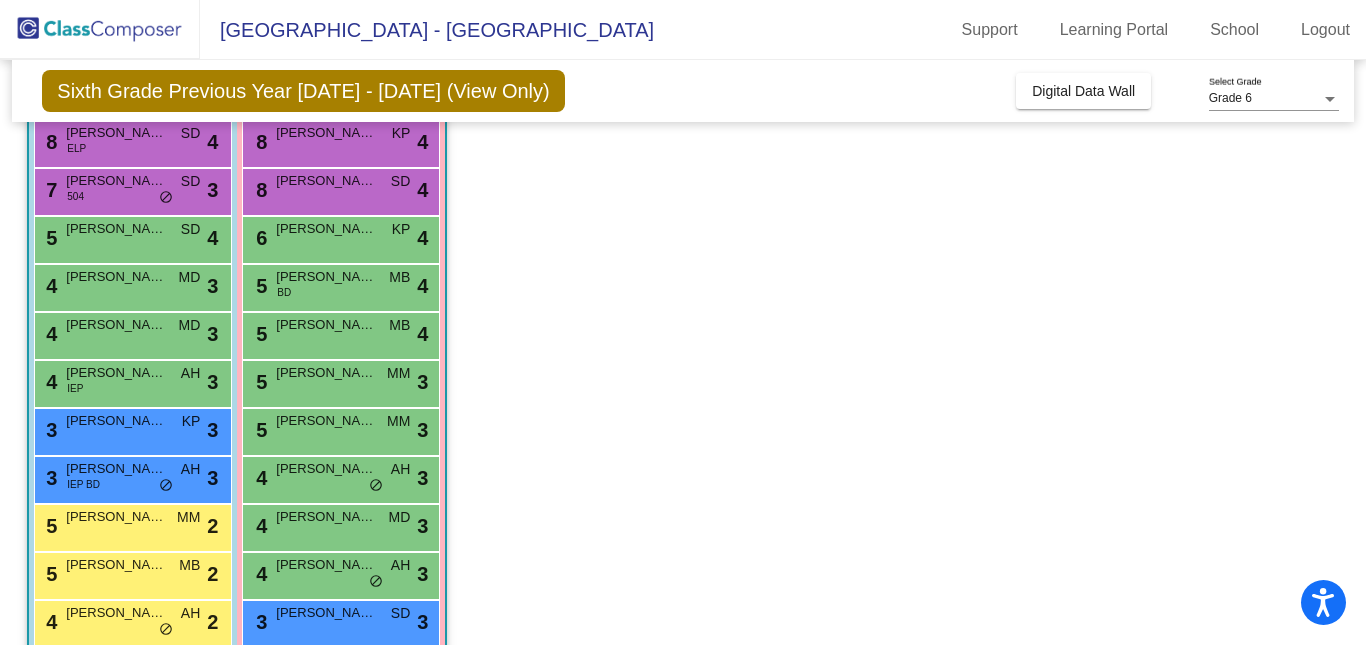click on "Class 5    picture_as_pdf [PERSON_NAME]  Add Student  First Name Last Name Student Id  (Recommended)   Boy   Girl   [DEMOGRAPHIC_DATA] Add Close  Boys : 14  8 [PERSON_NAME] ELP SD lock do_not_disturb_alt 4 7 [PERSON_NAME] 504 SD lock do_not_disturb_alt 3 5 [PERSON_NAME] SD lock do_not_disturb_alt 4 4 [PERSON_NAME] MD lock do_not_disturb_alt 3 4 [PERSON_NAME] MD lock do_not_disturb_alt 3 4 [PERSON_NAME] IEP AH lock do_not_disturb_alt 3 3 [PERSON_NAME] KP lock do_not_disturb_alt 3 3 [PERSON_NAME] IEP BD AH lock do_not_disturb_alt 3 5 [PERSON_NAME] MM lock do_not_disturb_alt 2 5 [PERSON_NAME] MB lock do_not_disturb_alt 2 4 [PERSON_NAME] AH lock do_not_disturb_alt 2 4 [PERSON_NAME] MD lock do_not_disturb_alt 2 4 Jaxson Torino SD lock do_not_disturb_alt 1 4 [PERSON_NAME] KP lock do_not_disturb_alt 1 Girls: 14 8 Adilynn [PERSON_NAME] lock do_not_disturb_alt 4 8 [PERSON_NAME] SD lock do_not_disturb_alt 4 6 [PERSON_NAME] KP lock do_not_disturb_alt 4 5 [PERSON_NAME] BD MB lock do_not_disturb_alt 4 5 [PERSON_NAME] MB 4" 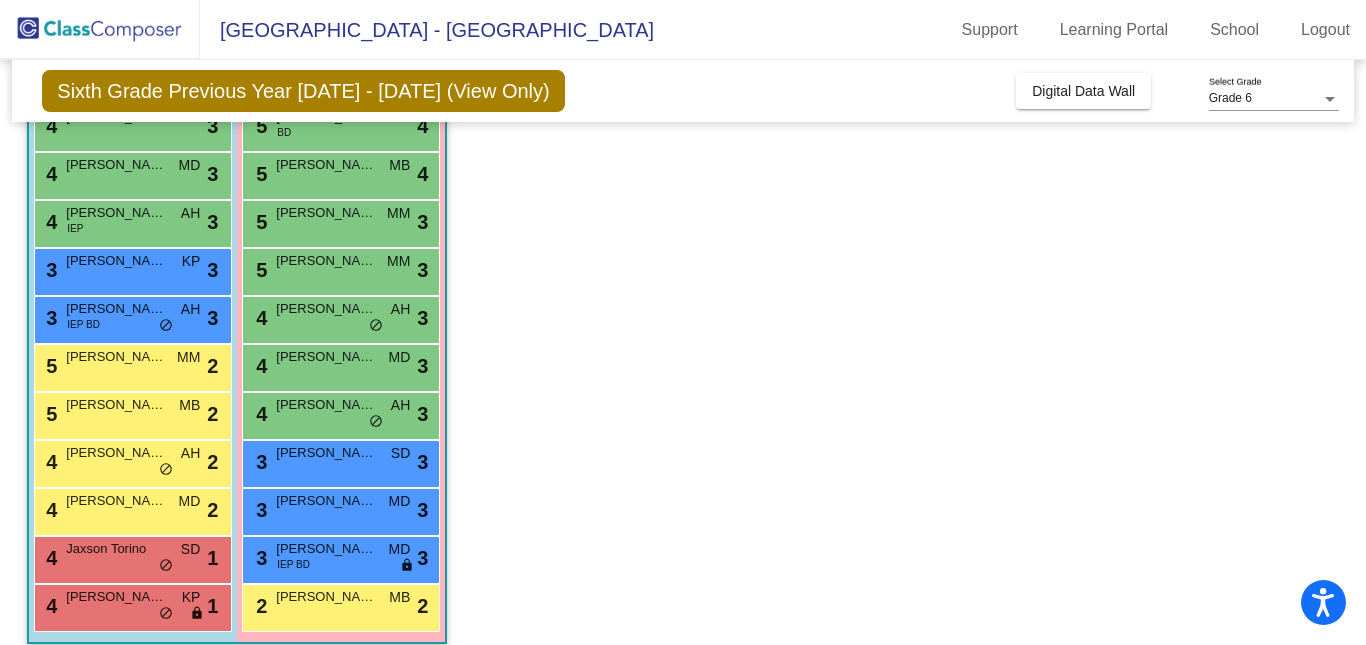 scroll, scrollTop: 379, scrollLeft: 0, axis: vertical 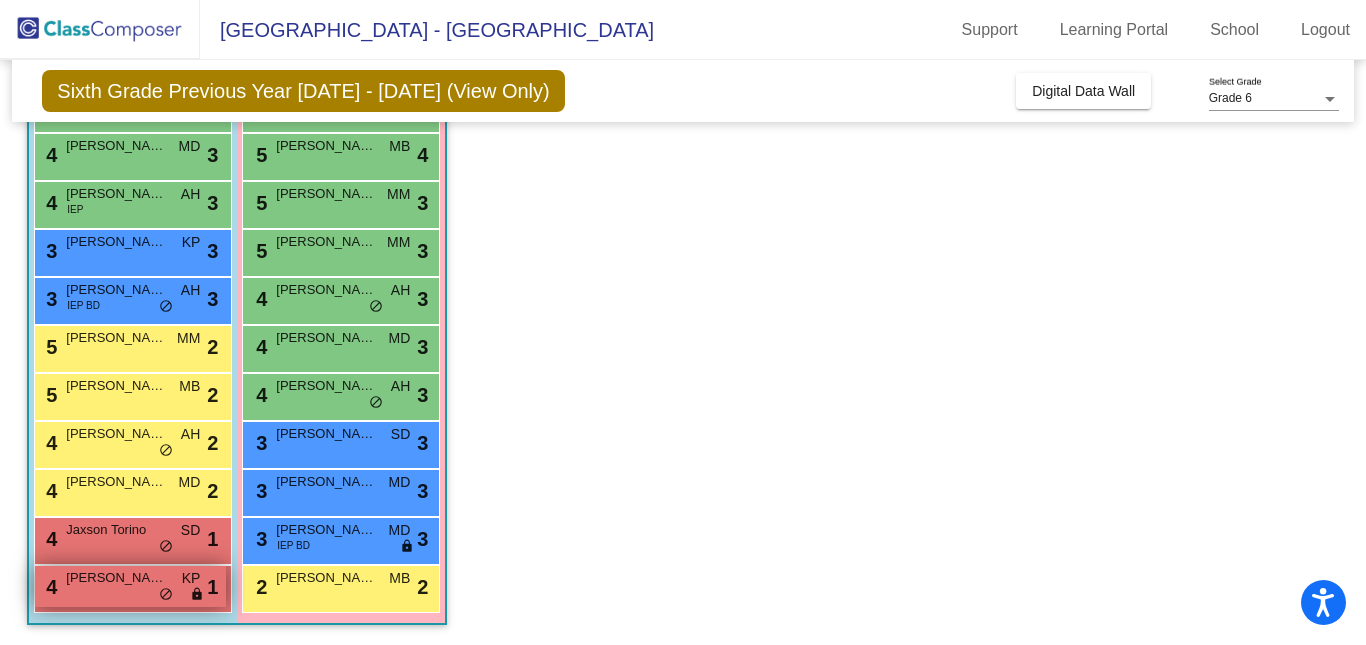 click on "[PERSON_NAME]" at bounding box center [116, 578] 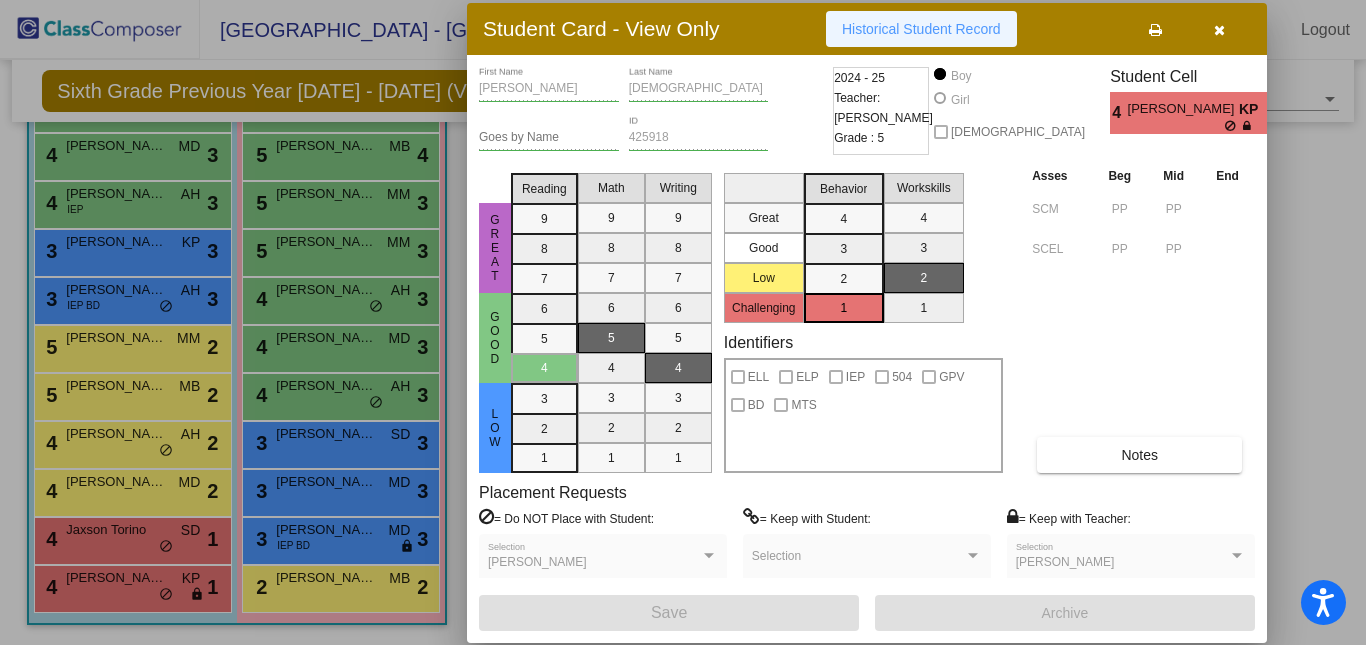 click on "Historical Student Record" at bounding box center (921, 29) 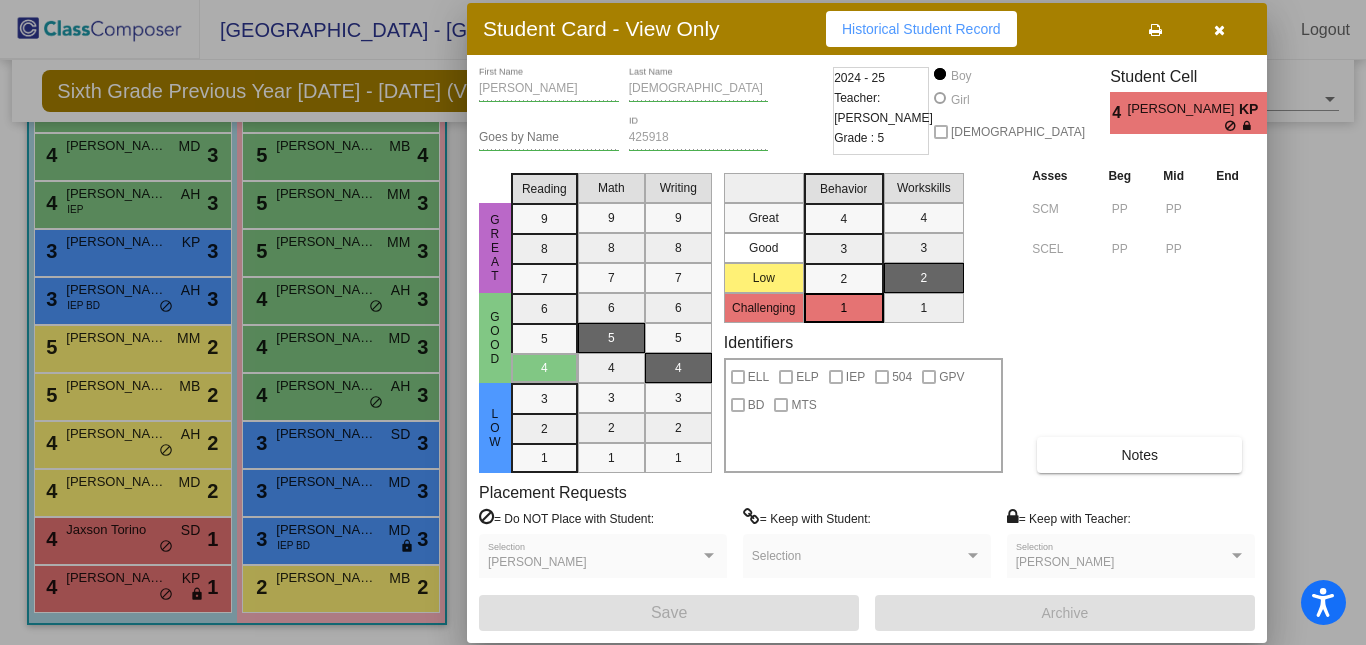 click at bounding box center [683, 322] 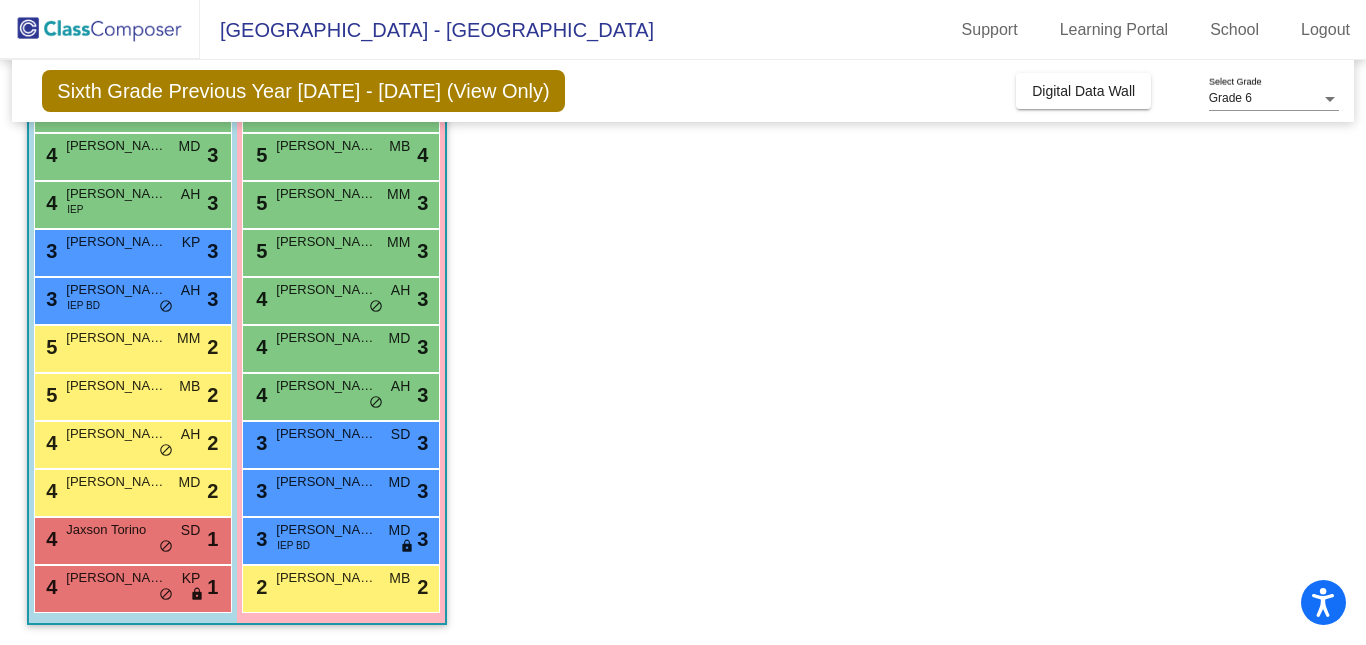 click on "Class 5    picture_as_pdf [PERSON_NAME]  Add Student  First Name Last Name Student Id  (Recommended)   Boy   Girl   [DEMOGRAPHIC_DATA] Add Close  Boys : 14  8 [PERSON_NAME] ELP SD lock do_not_disturb_alt 4 7 [PERSON_NAME] 504 SD lock do_not_disturb_alt 3 5 [PERSON_NAME] SD lock do_not_disturb_alt 4 4 [PERSON_NAME] MD lock do_not_disturb_alt 3 4 [PERSON_NAME] MD lock do_not_disturb_alt 3 4 [PERSON_NAME] IEP AH lock do_not_disturb_alt 3 3 [PERSON_NAME] KP lock do_not_disturb_alt 3 3 [PERSON_NAME] IEP BD AH lock do_not_disturb_alt 3 5 [PERSON_NAME] MM lock do_not_disturb_alt 2 5 [PERSON_NAME] MB lock do_not_disturb_alt 2 4 [PERSON_NAME] AH lock do_not_disturb_alt 2 4 [PERSON_NAME] MD lock do_not_disturb_alt 2 4 Jaxson Torino SD lock do_not_disturb_alt 1 4 [PERSON_NAME] KP lock do_not_disturb_alt 1 Girls: 14 8 Adilynn [PERSON_NAME] lock do_not_disturb_alt 4 8 [PERSON_NAME] SD lock do_not_disturb_alt 4 6 [PERSON_NAME] KP lock do_not_disturb_alt 4 5 [PERSON_NAME] BD MB lock do_not_disturb_alt 4 5 [PERSON_NAME] MB 4" 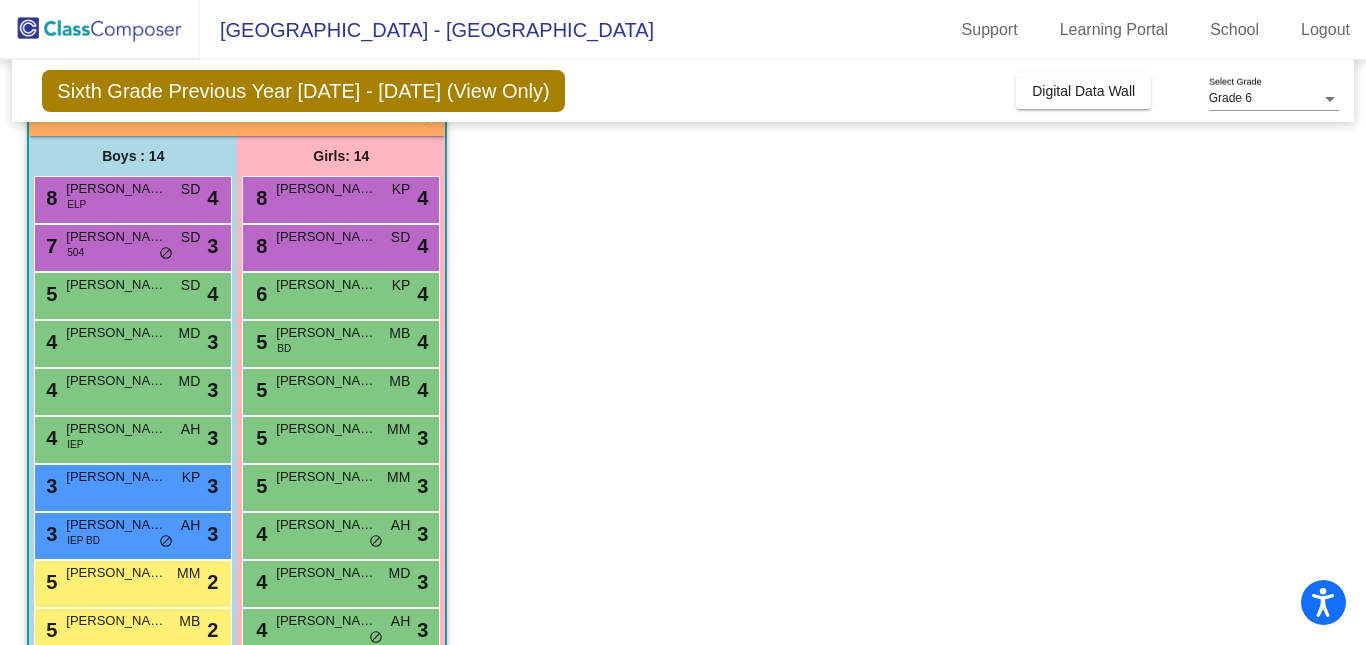 scroll, scrollTop: 139, scrollLeft: 0, axis: vertical 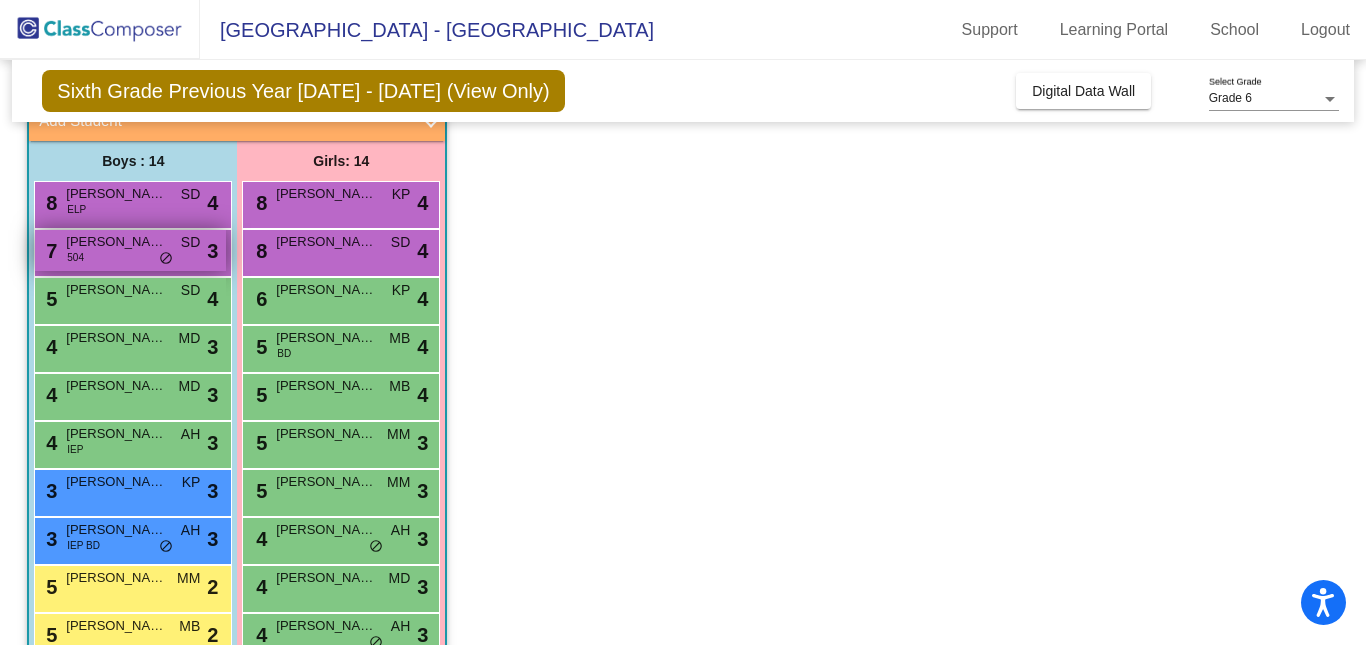 click on "[PERSON_NAME]" at bounding box center [116, 242] 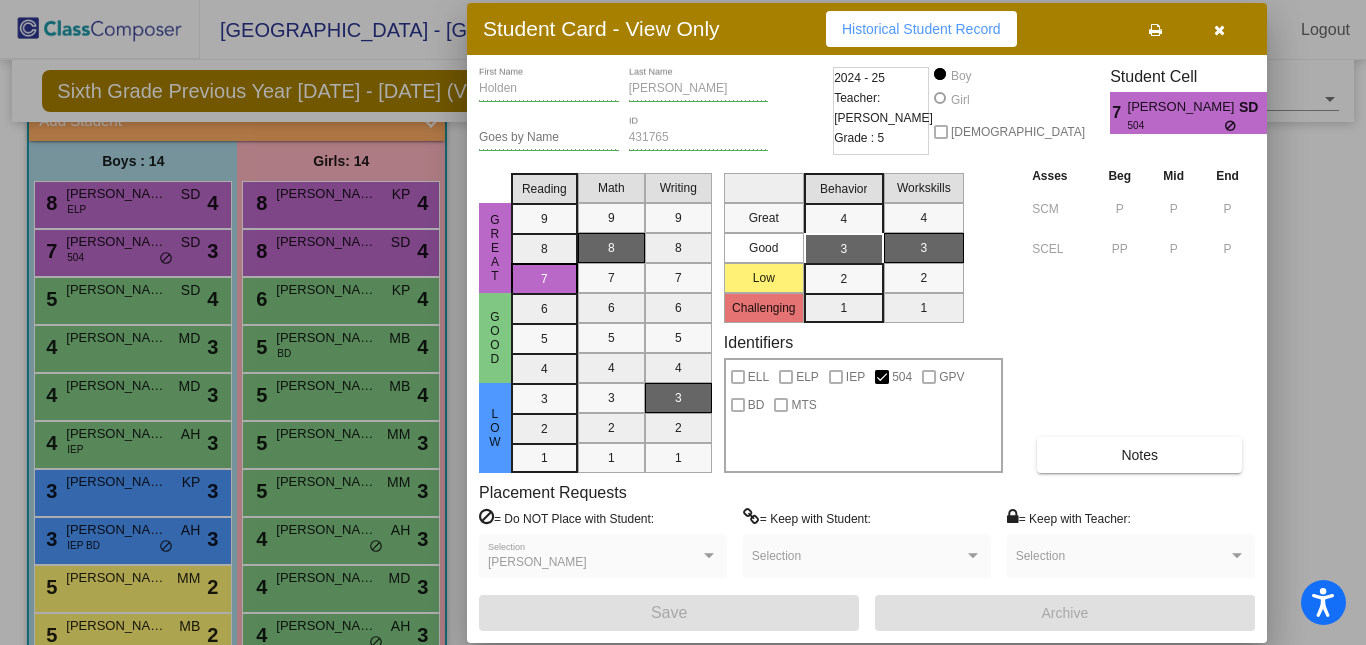 click on "Historical Student Record" at bounding box center [921, 29] 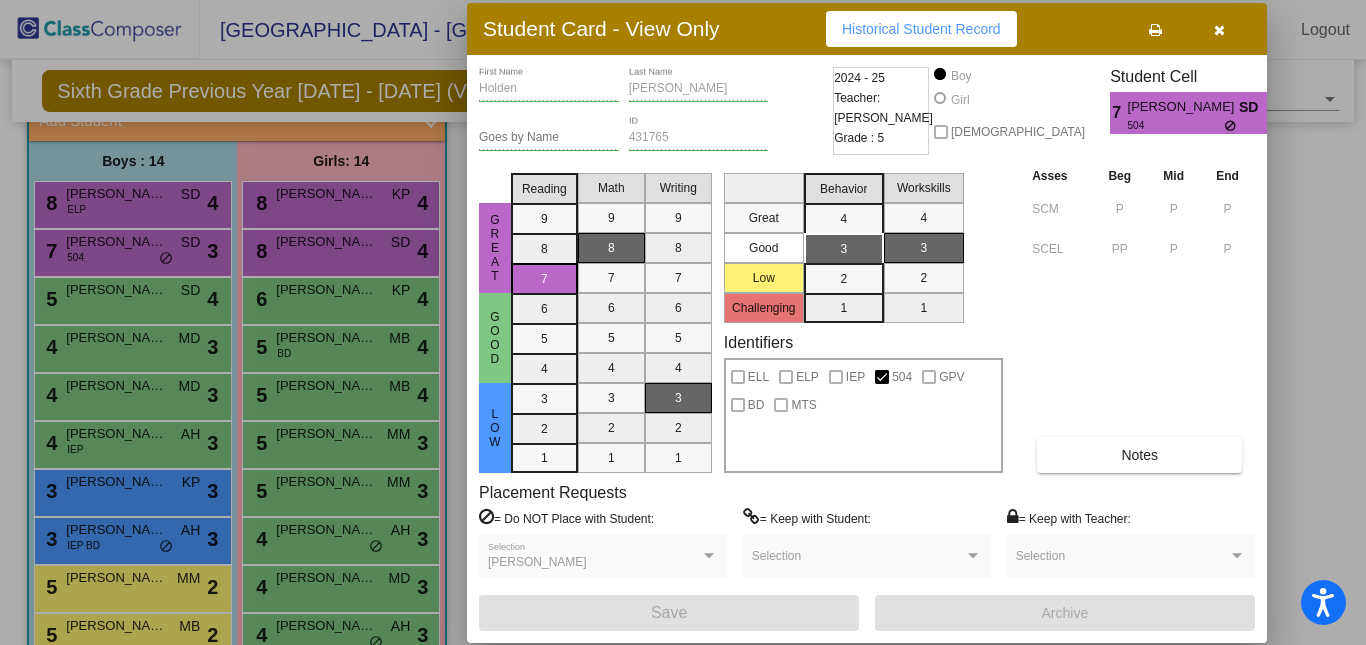 click at bounding box center (683, 322) 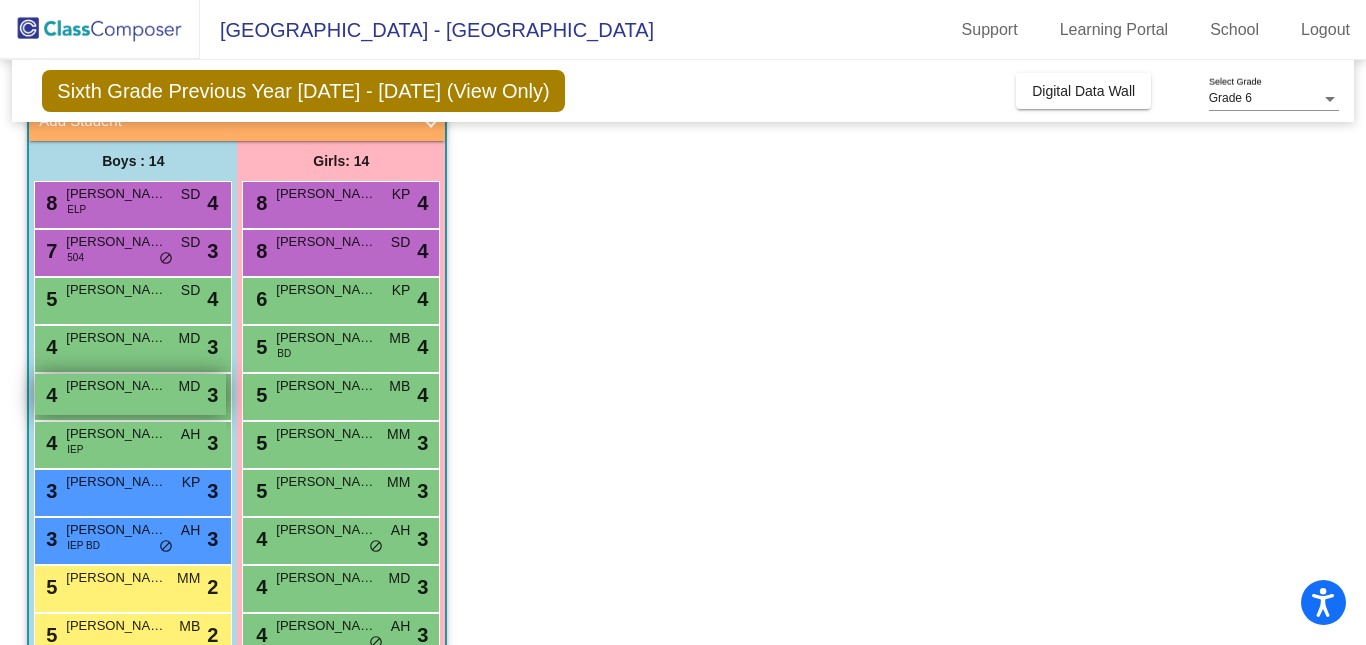 click on "4 [PERSON_NAME] MD lock do_not_disturb_alt 3" at bounding box center (130, 394) 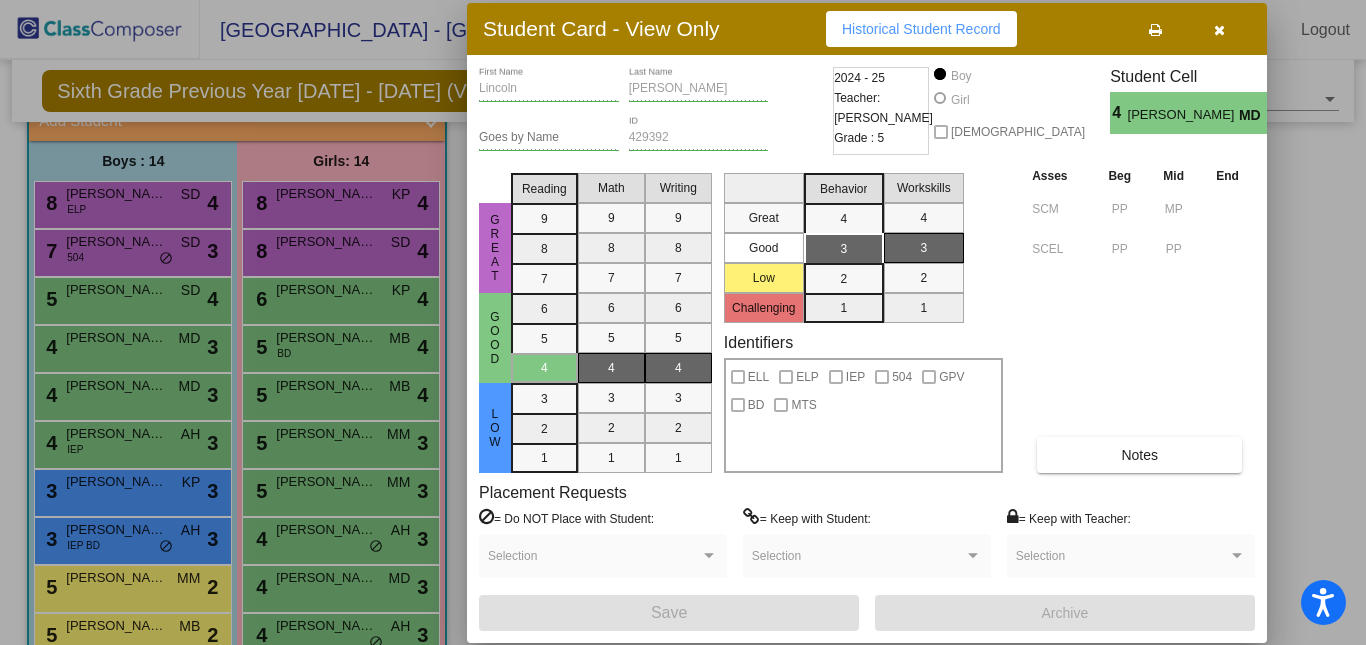click on "Historical Student Record" at bounding box center (921, 29) 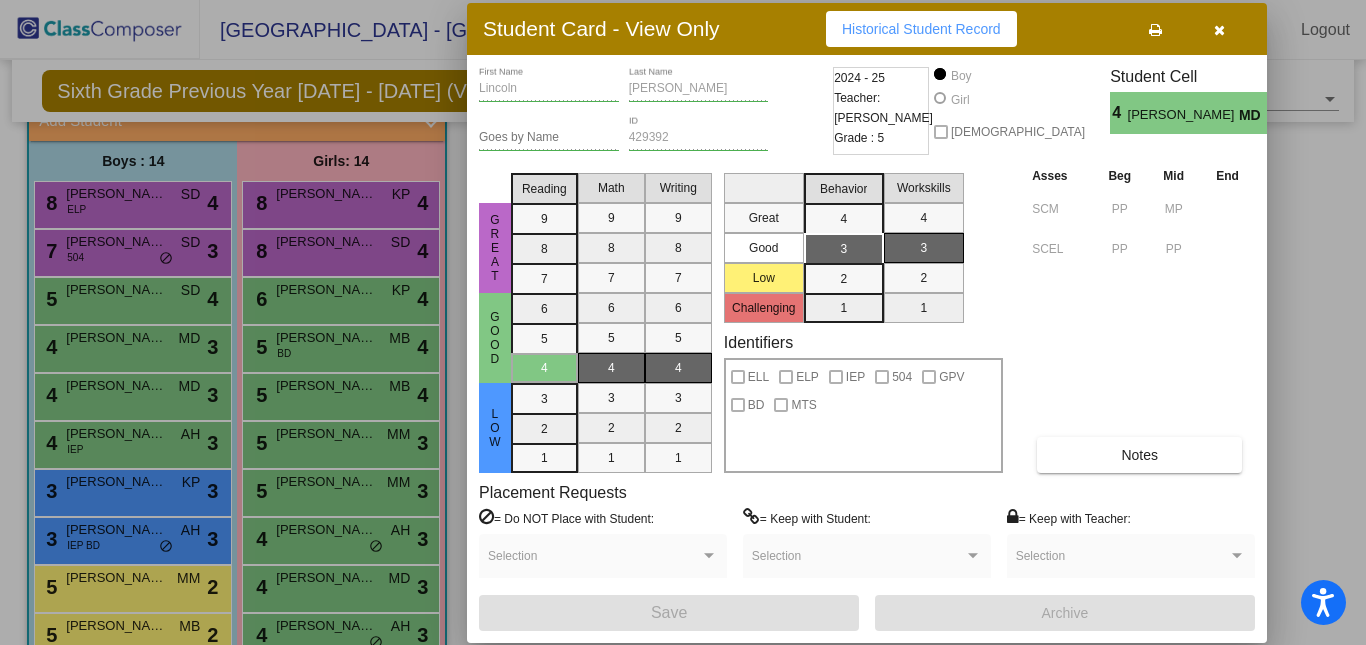 click at bounding box center [683, 322] 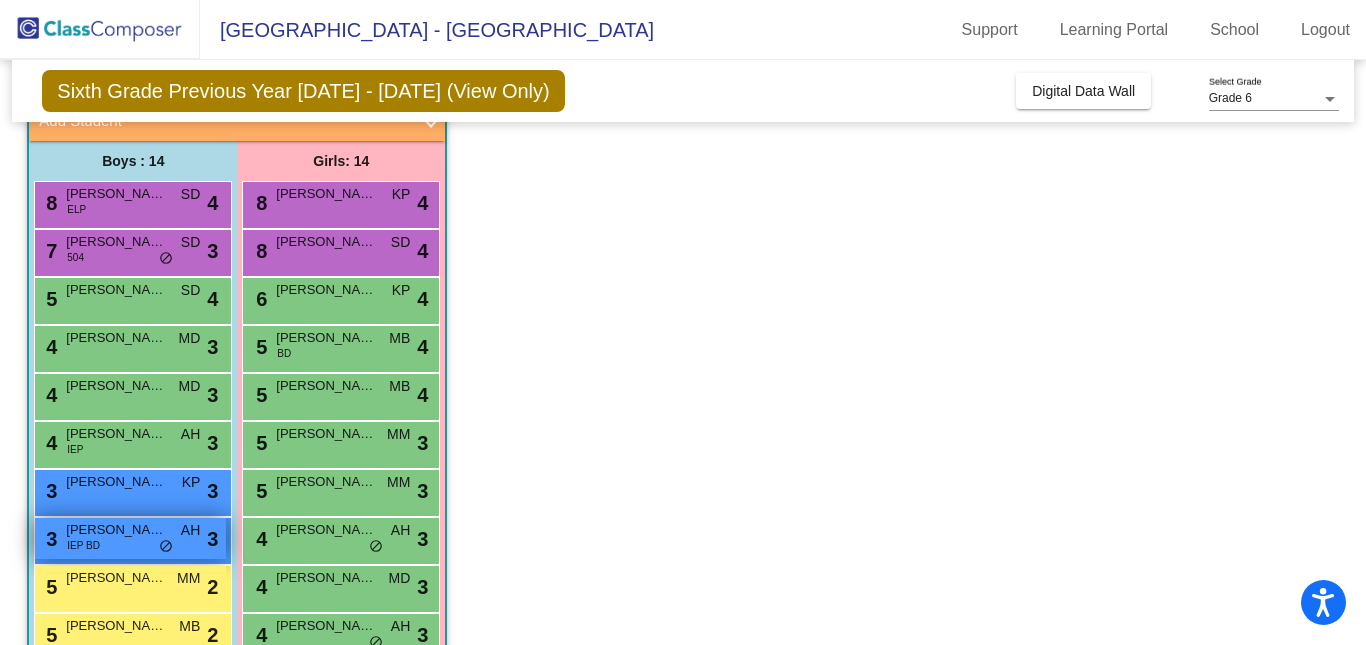 click on "3 [PERSON_NAME] IEP BD AH lock do_not_disturb_alt 3" at bounding box center (130, 538) 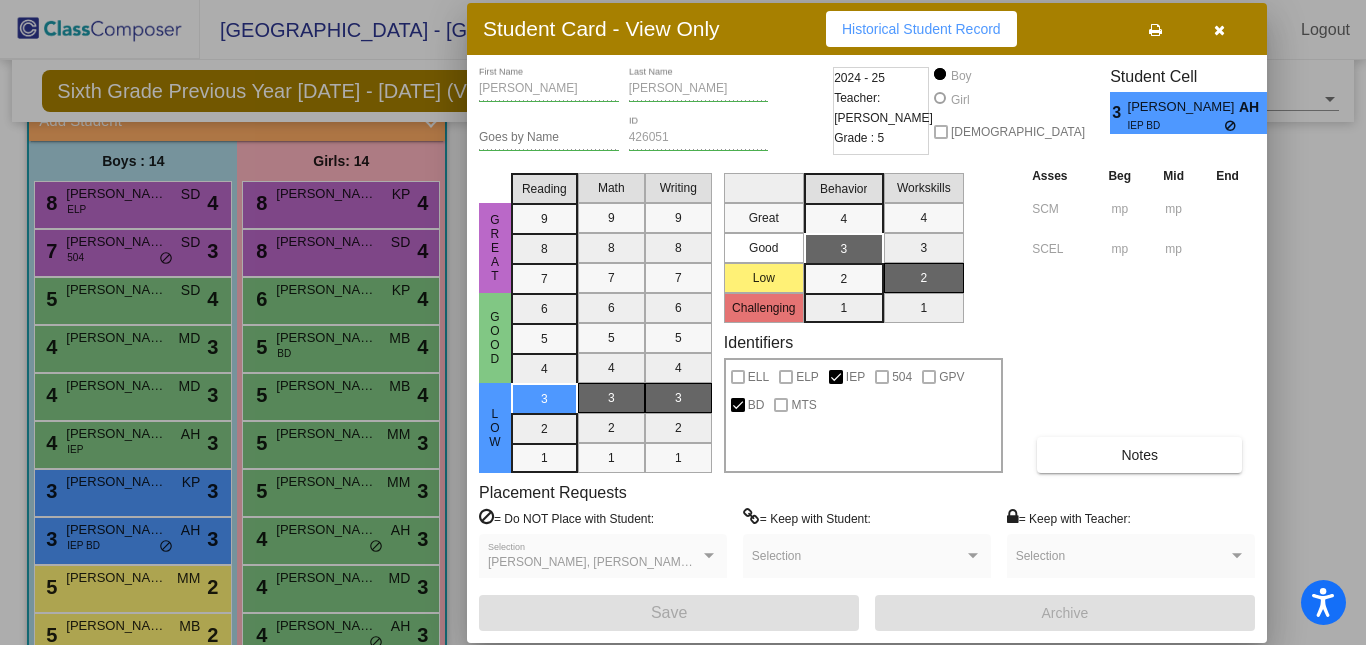 click on "Historical Student Record" at bounding box center (921, 29) 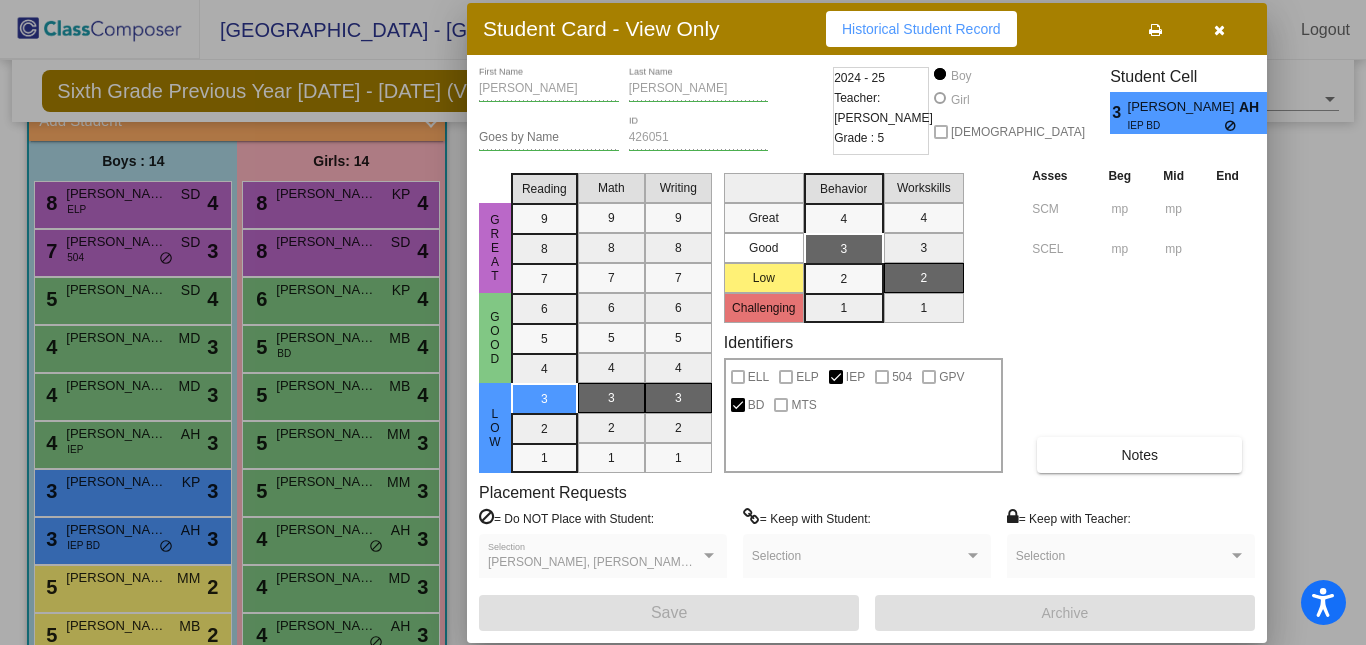 click at bounding box center (683, 322) 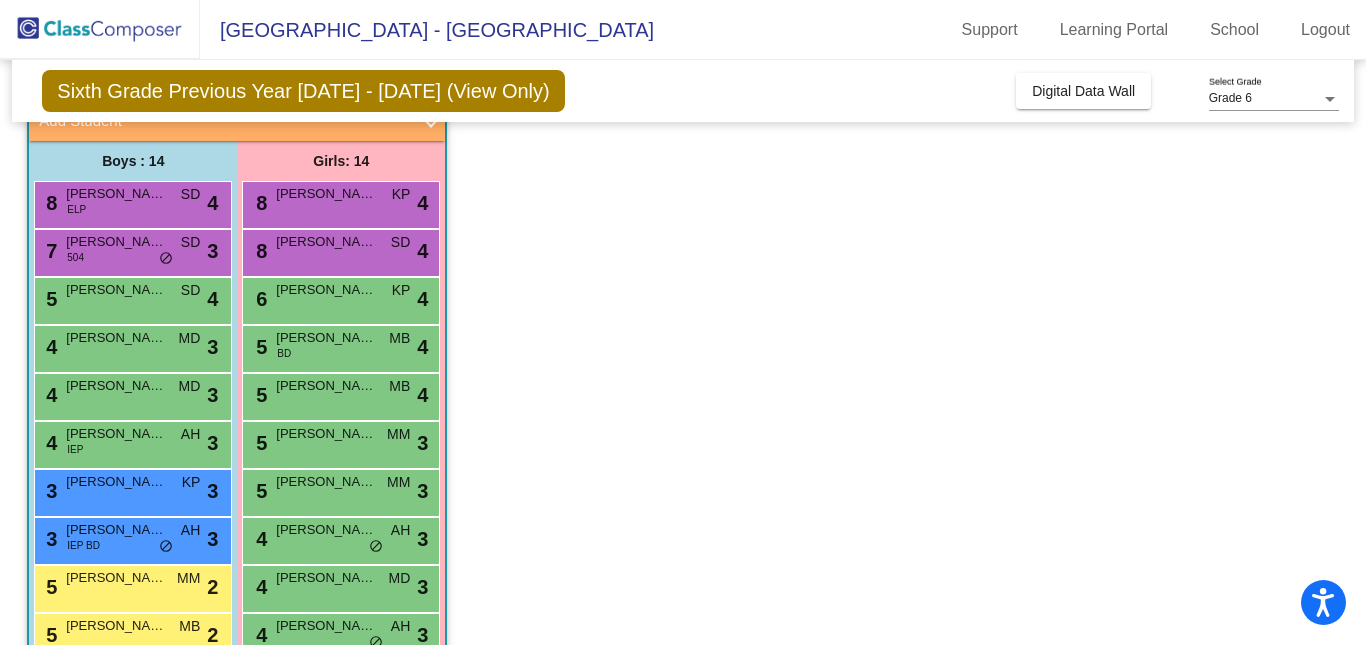 click on "Class 5    picture_as_pdf [PERSON_NAME]  Add Student  First Name Last Name Student Id  (Recommended)   Boy   Girl   [DEMOGRAPHIC_DATA] Add Close  Boys : 14  8 [PERSON_NAME] ELP SD lock do_not_disturb_alt 4 7 [PERSON_NAME] 504 SD lock do_not_disturb_alt 3 5 [PERSON_NAME] SD lock do_not_disturb_alt 4 4 [PERSON_NAME] MD lock do_not_disturb_alt 3 4 [PERSON_NAME] MD lock do_not_disturb_alt 3 4 [PERSON_NAME] IEP AH lock do_not_disturb_alt 3 3 [PERSON_NAME] KP lock do_not_disturb_alt 3 3 [PERSON_NAME] IEP BD AH lock do_not_disturb_alt 3 5 [PERSON_NAME] MM lock do_not_disturb_alt 2 5 [PERSON_NAME] MB lock do_not_disturb_alt 2 4 [PERSON_NAME] AH lock do_not_disturb_alt 2 4 [PERSON_NAME] MD lock do_not_disturb_alt 2 4 Jaxson Torino SD lock do_not_disturb_alt 1 4 [PERSON_NAME] KP lock do_not_disturb_alt 1 Girls: 14 8 Adilynn [PERSON_NAME] lock do_not_disturb_alt 4 8 [PERSON_NAME] SD lock do_not_disturb_alt 4 6 [PERSON_NAME] KP lock do_not_disturb_alt 4 5 [PERSON_NAME] BD MB lock do_not_disturb_alt 4 5 [PERSON_NAME] MB 4" 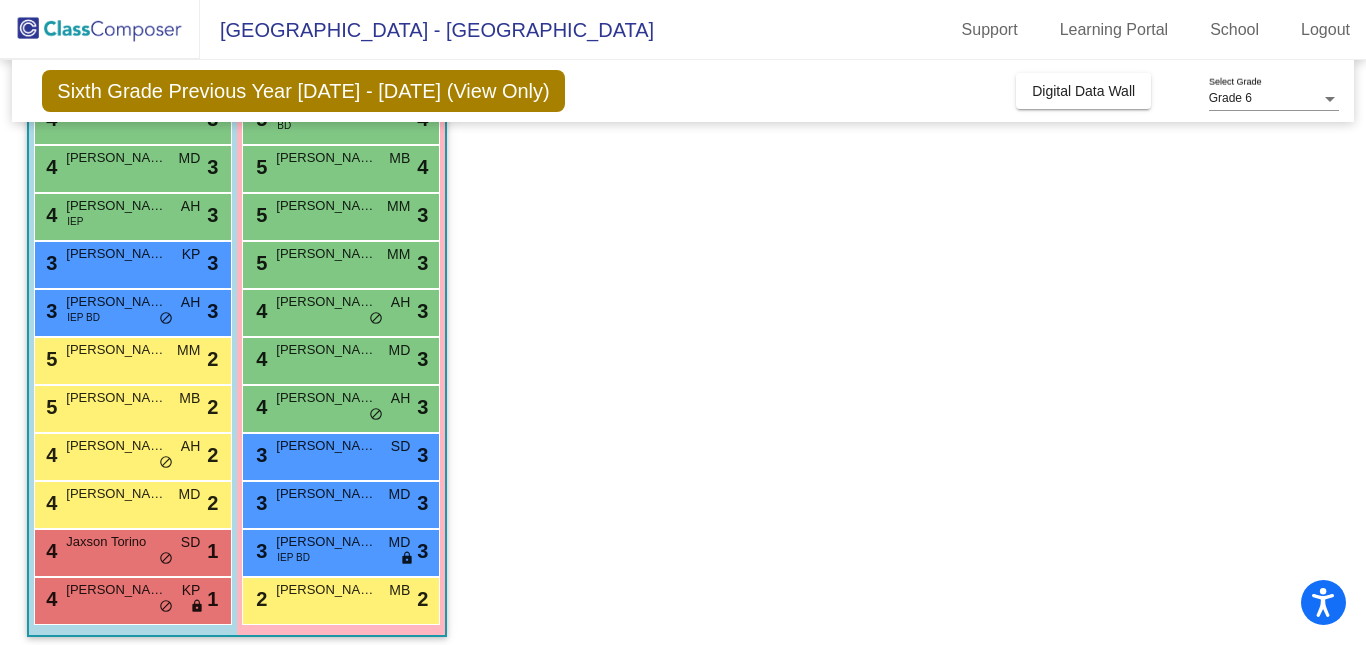 scroll, scrollTop: 379, scrollLeft: 0, axis: vertical 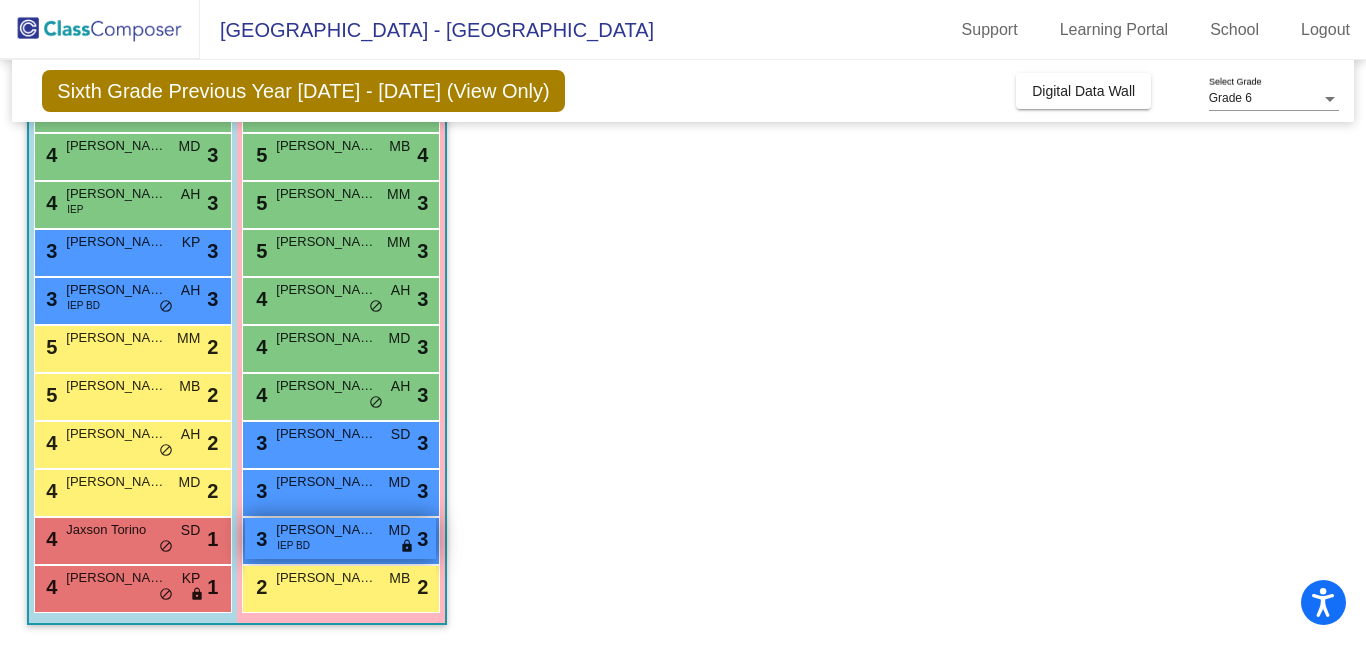 click on "3 [PERSON_NAME] IEP BD MD lock do_not_disturb_alt 3" at bounding box center (340, 538) 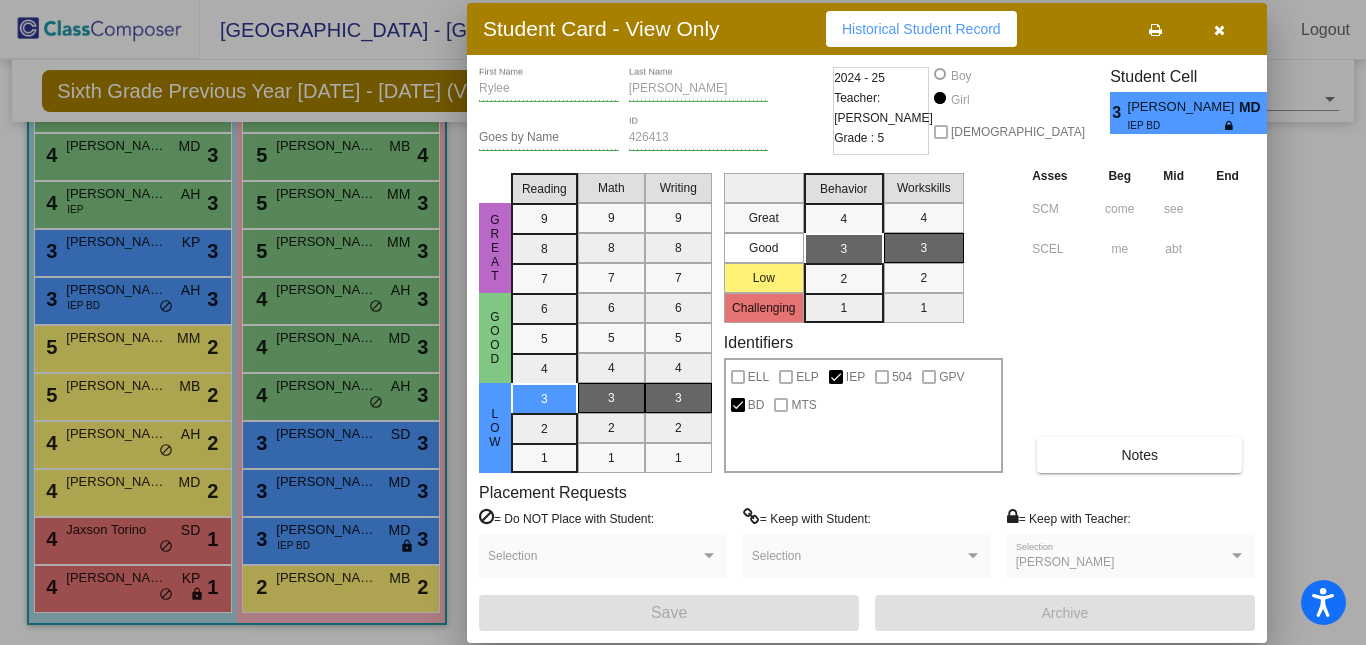 click on "Historical Student Record" at bounding box center (921, 29) 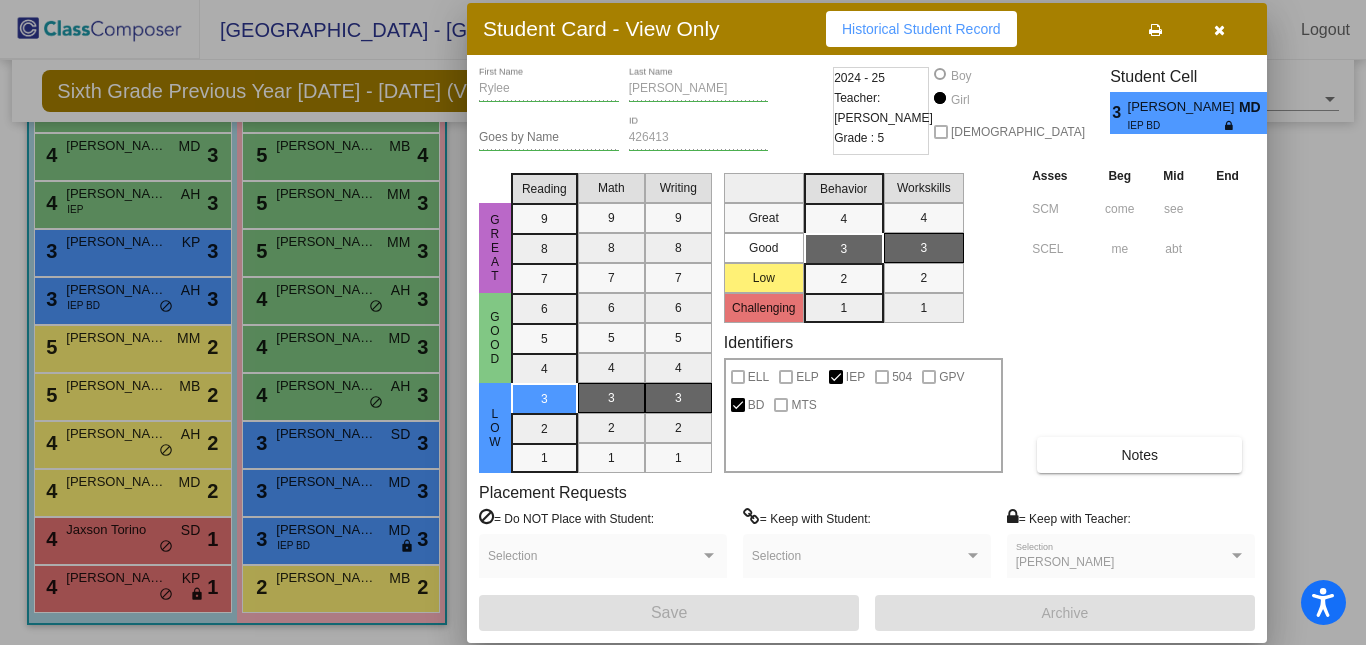 click at bounding box center [683, 322] 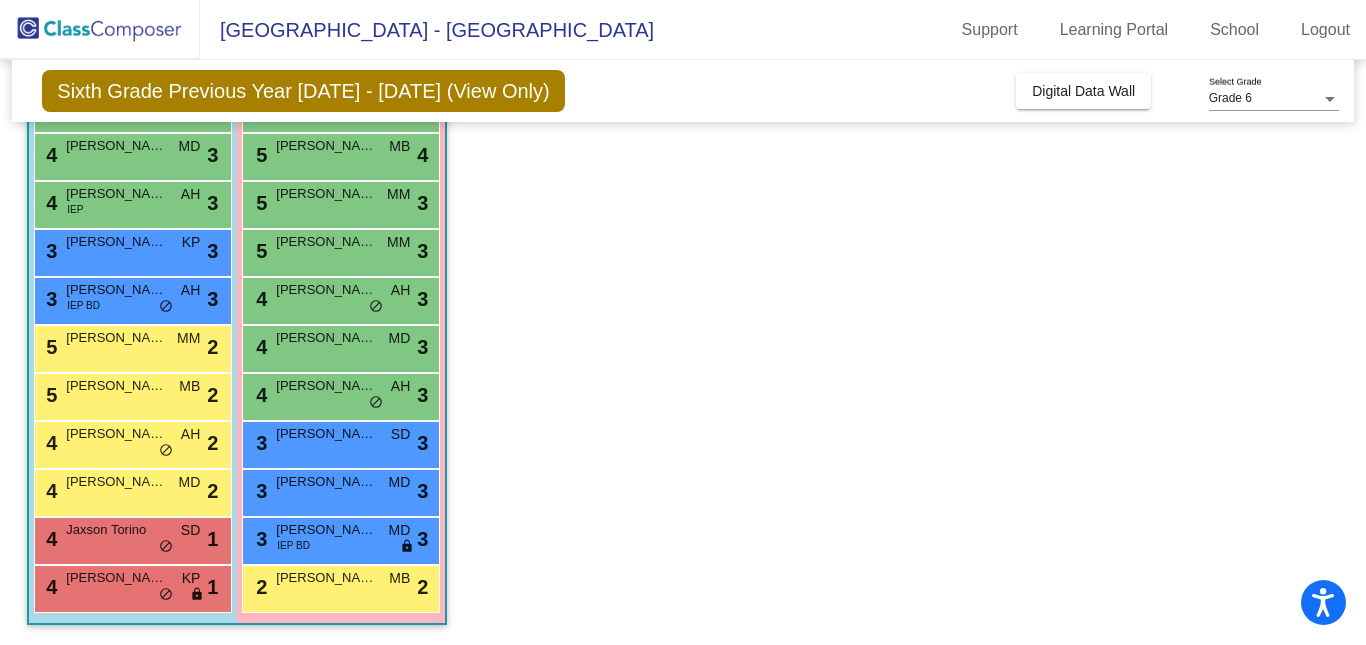 click on "4 Khloe [PERSON_NAME] lock do_not_disturb_alt 3" at bounding box center [340, 394] 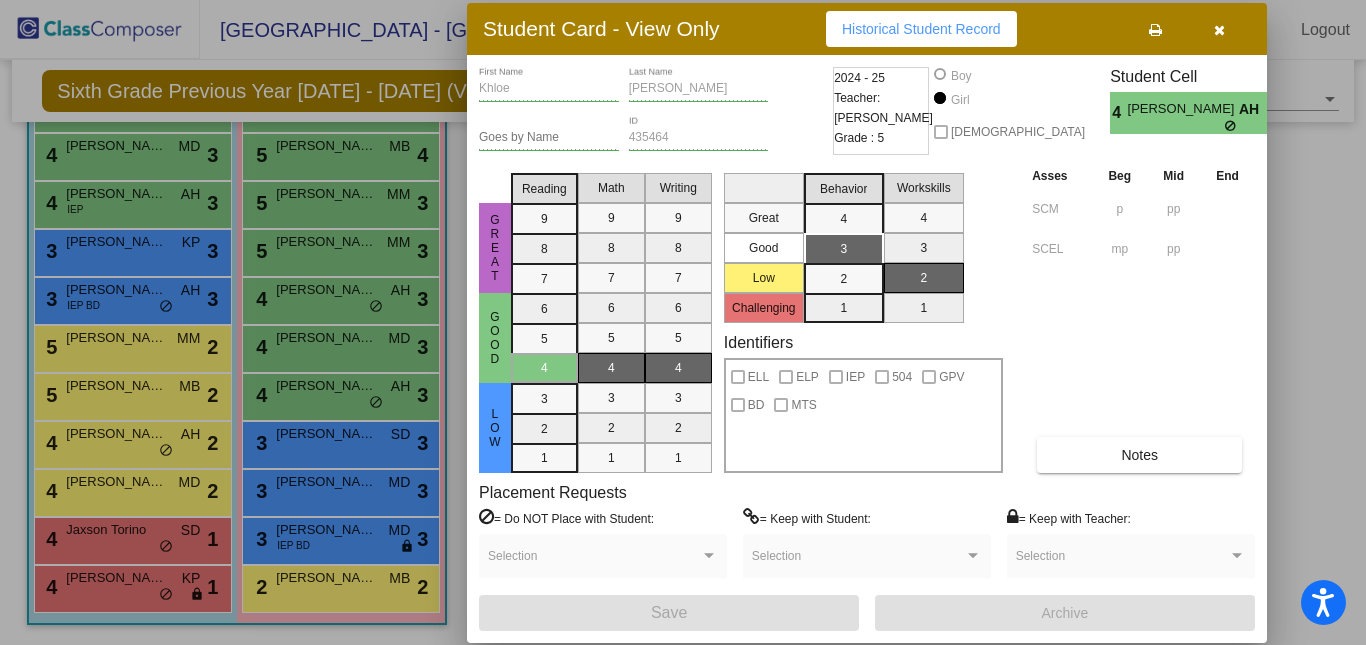 click on "Historical Student Record" at bounding box center (921, 29) 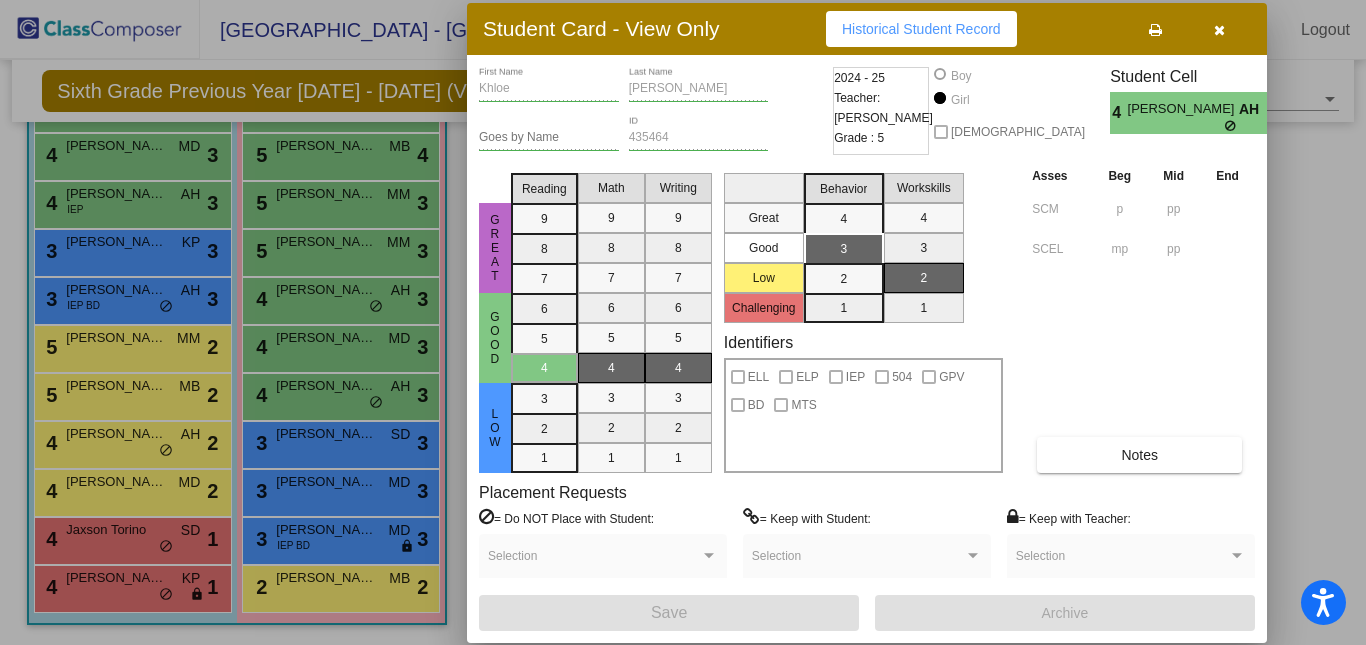 click at bounding box center (683, 322) 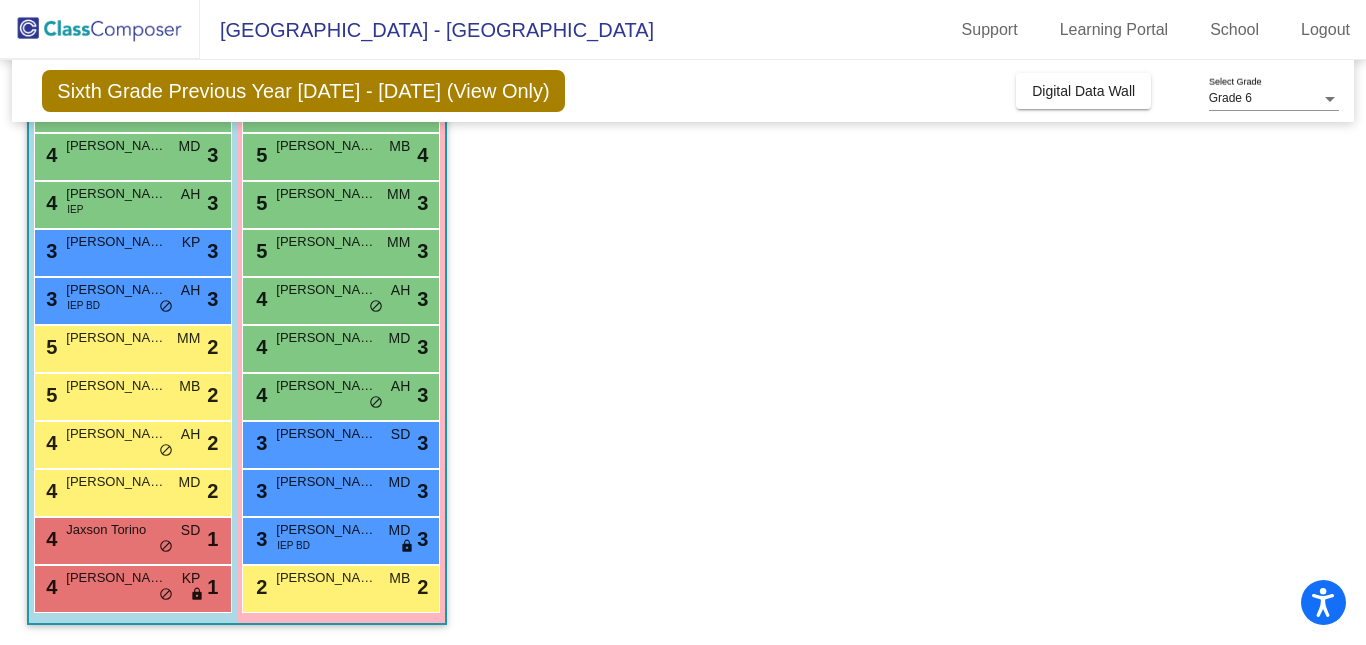 click on "Class 5    picture_as_pdf [PERSON_NAME]  Add Student  First Name Last Name Student Id  (Recommended)   Boy   Girl   [DEMOGRAPHIC_DATA] Add Close  Boys : 14  8 [PERSON_NAME] ELP SD lock do_not_disturb_alt 4 7 [PERSON_NAME] 504 SD lock do_not_disturb_alt 3 5 [PERSON_NAME] SD lock do_not_disturb_alt 4 4 [PERSON_NAME] MD lock do_not_disturb_alt 3 4 [PERSON_NAME] MD lock do_not_disturb_alt 3 4 [PERSON_NAME] IEP AH lock do_not_disturb_alt 3 3 [PERSON_NAME] KP lock do_not_disturb_alt 3 3 [PERSON_NAME] IEP BD AH lock do_not_disturb_alt 3 5 [PERSON_NAME] MM lock do_not_disturb_alt 2 5 [PERSON_NAME] MB lock do_not_disturb_alt 2 4 [PERSON_NAME] AH lock do_not_disturb_alt 2 4 [PERSON_NAME] MD lock do_not_disturb_alt 2 4 Jaxson Torino SD lock do_not_disturb_alt 1 4 [PERSON_NAME] KP lock do_not_disturb_alt 1 Girls: 14 8 Adilynn [PERSON_NAME] lock do_not_disturb_alt 4 8 [PERSON_NAME] SD lock do_not_disturb_alt 4 6 [PERSON_NAME] KP lock do_not_disturb_alt 4 5 [PERSON_NAME] BD MB lock do_not_disturb_alt 4 5 [PERSON_NAME] MB 4" 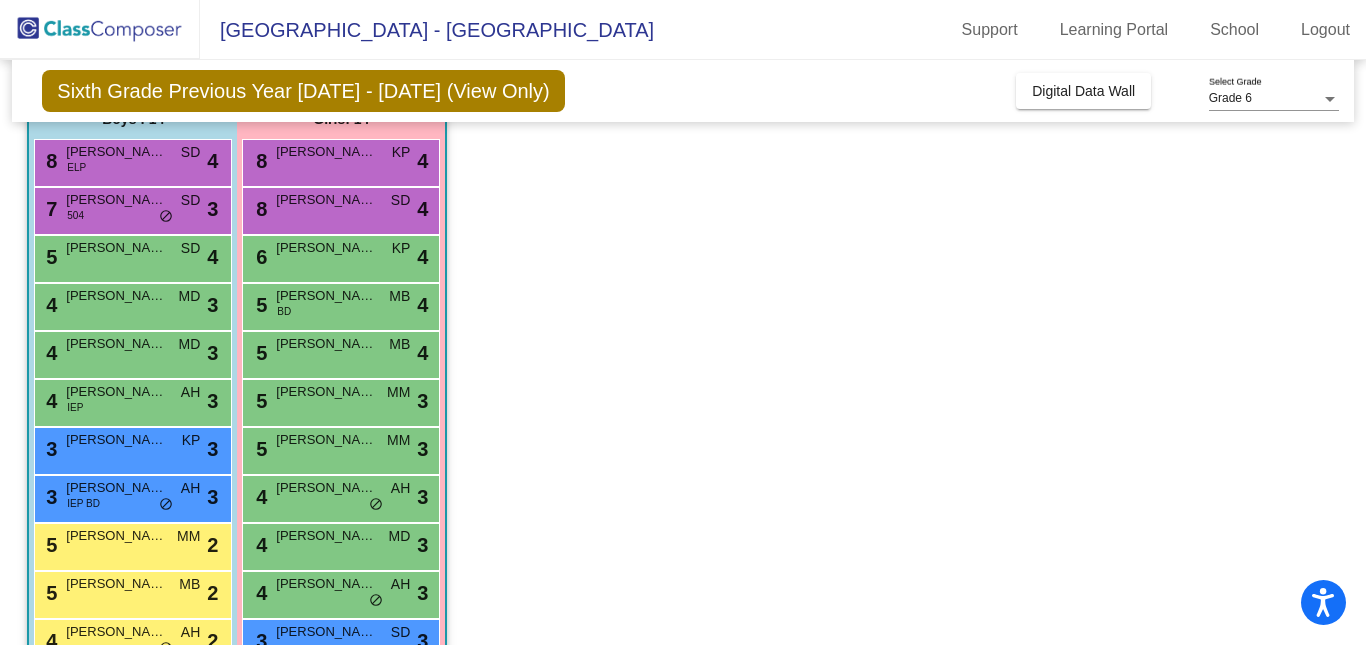 scroll, scrollTop: 179, scrollLeft: 0, axis: vertical 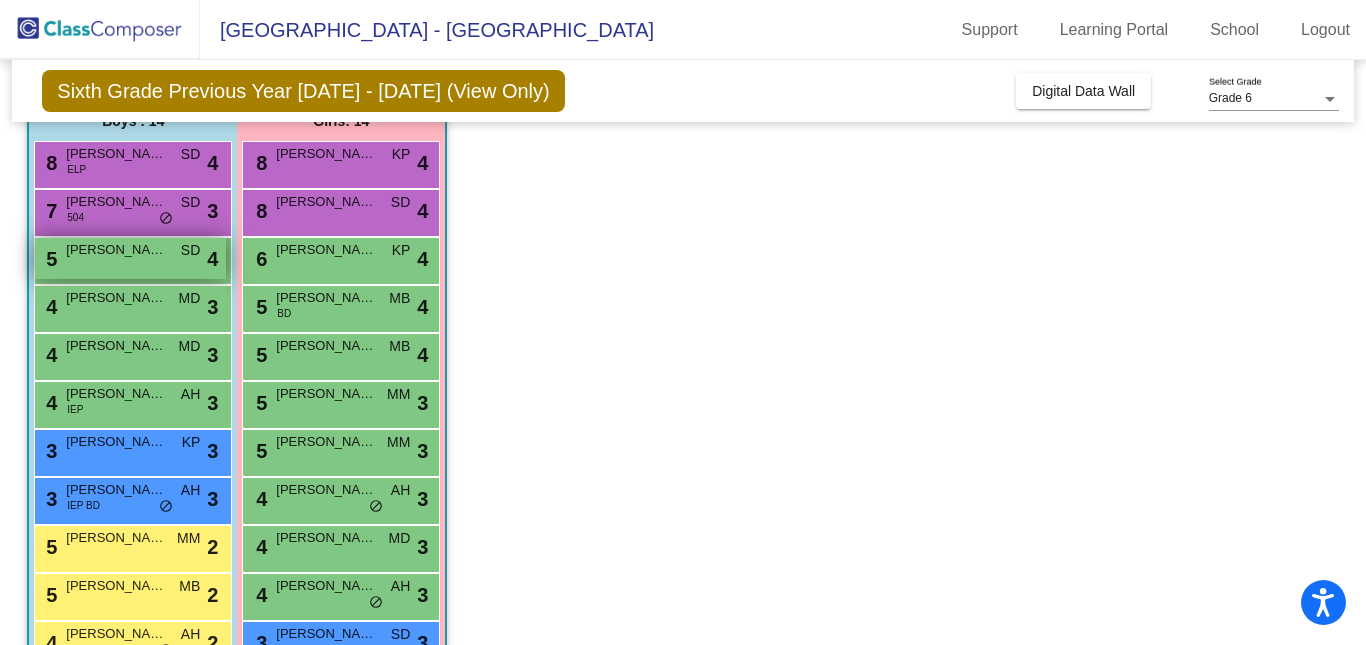 click on "5 [PERSON_NAME] SD lock do_not_disturb_alt 4" at bounding box center [130, 258] 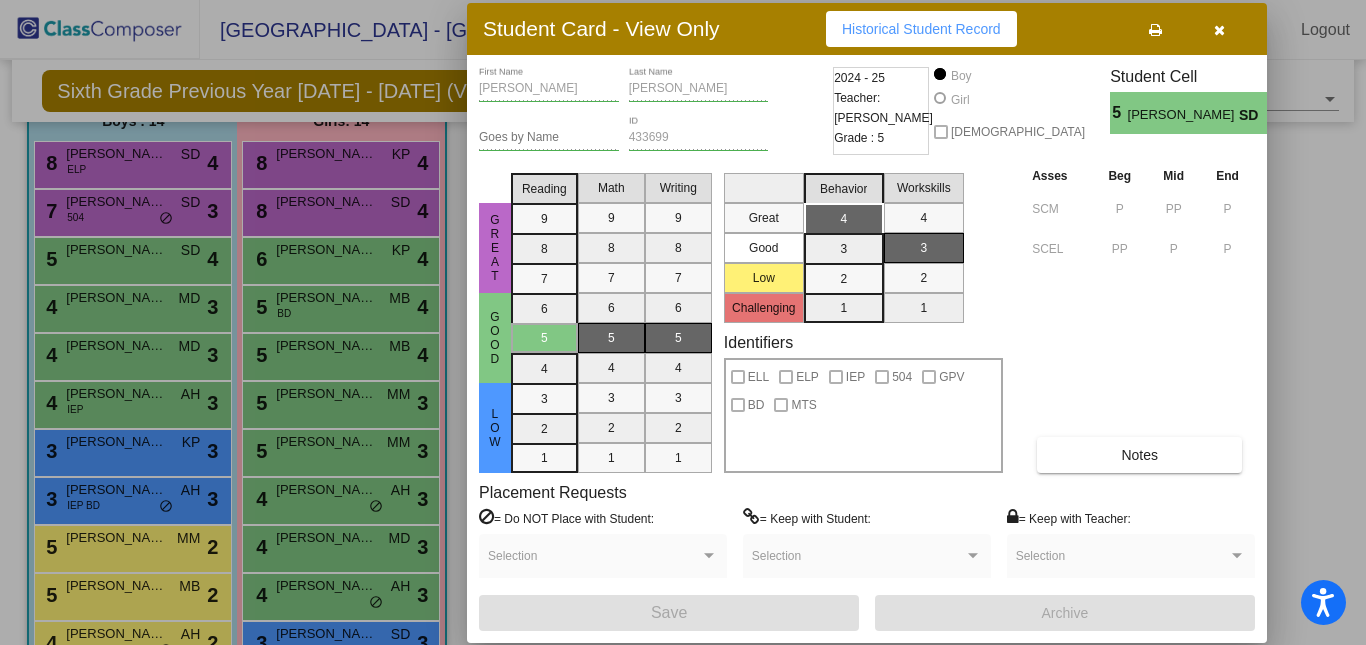 click on "Historical Student Record" at bounding box center (921, 29) 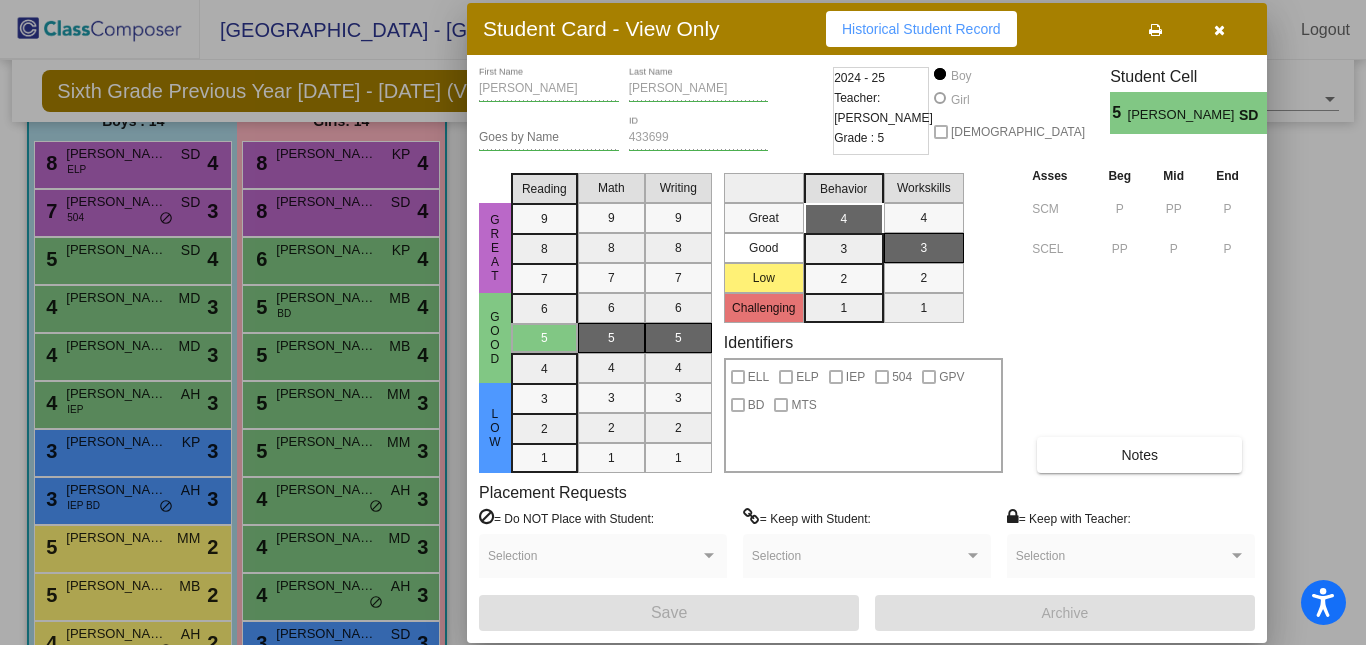 click at bounding box center (683, 322) 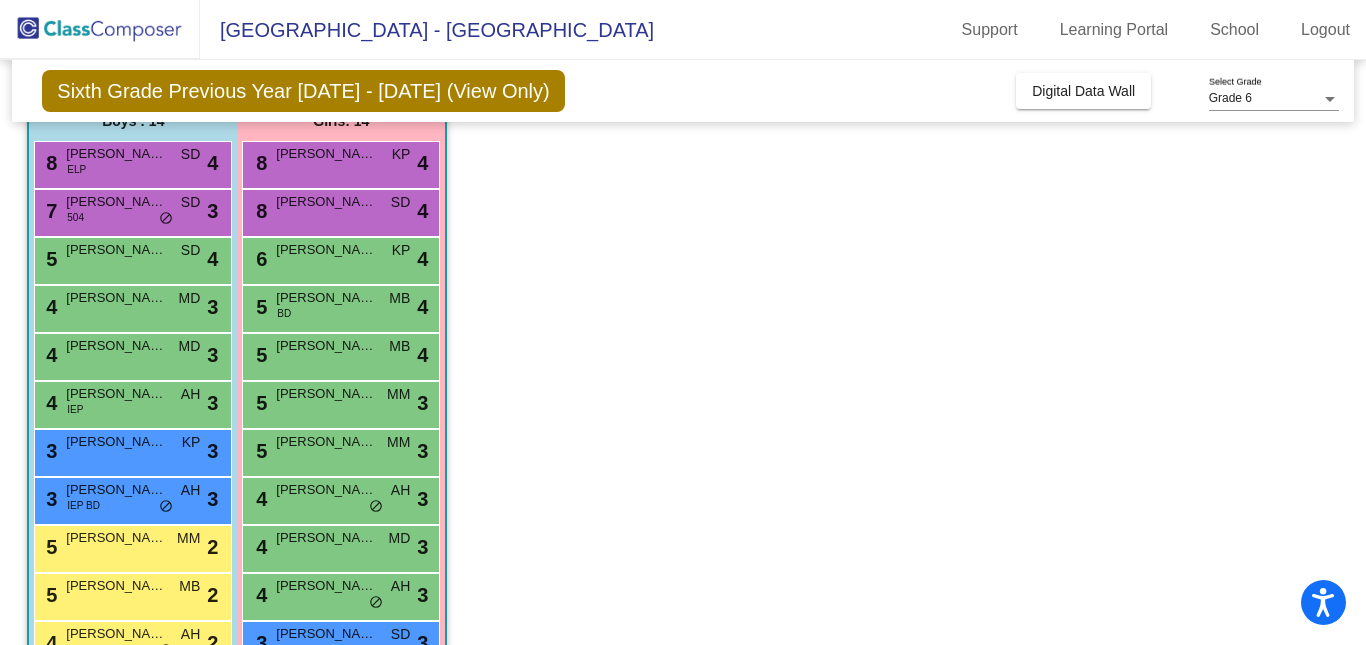 click on "Class 5    picture_as_pdf [PERSON_NAME]  Add Student  First Name Last Name Student Id  (Recommended)   Boy   Girl   [DEMOGRAPHIC_DATA] Add Close  Boys : 14  8 [PERSON_NAME] ELP SD lock do_not_disturb_alt 4 7 [PERSON_NAME] 504 SD lock do_not_disturb_alt 3 5 [PERSON_NAME] SD lock do_not_disturb_alt 4 4 [PERSON_NAME] MD lock do_not_disturb_alt 3 4 [PERSON_NAME] MD lock do_not_disturb_alt 3 4 [PERSON_NAME] IEP AH lock do_not_disturb_alt 3 3 [PERSON_NAME] KP lock do_not_disturb_alt 3 3 [PERSON_NAME] IEP BD AH lock do_not_disturb_alt 3 5 [PERSON_NAME] MM lock do_not_disturb_alt 2 5 [PERSON_NAME] MB lock do_not_disturb_alt 2 4 [PERSON_NAME] AH lock do_not_disturb_alt 2 4 [PERSON_NAME] MD lock do_not_disturb_alt 2 4 Jaxson Torino SD lock do_not_disturb_alt 1 4 [PERSON_NAME] KP lock do_not_disturb_alt 1 Girls: 14 8 Adilynn [PERSON_NAME] lock do_not_disturb_alt 4 8 [PERSON_NAME] SD lock do_not_disturb_alt 4 6 [PERSON_NAME] KP lock do_not_disturb_alt 4 5 [PERSON_NAME] BD MB lock do_not_disturb_alt 4 5 [PERSON_NAME] MB 4" 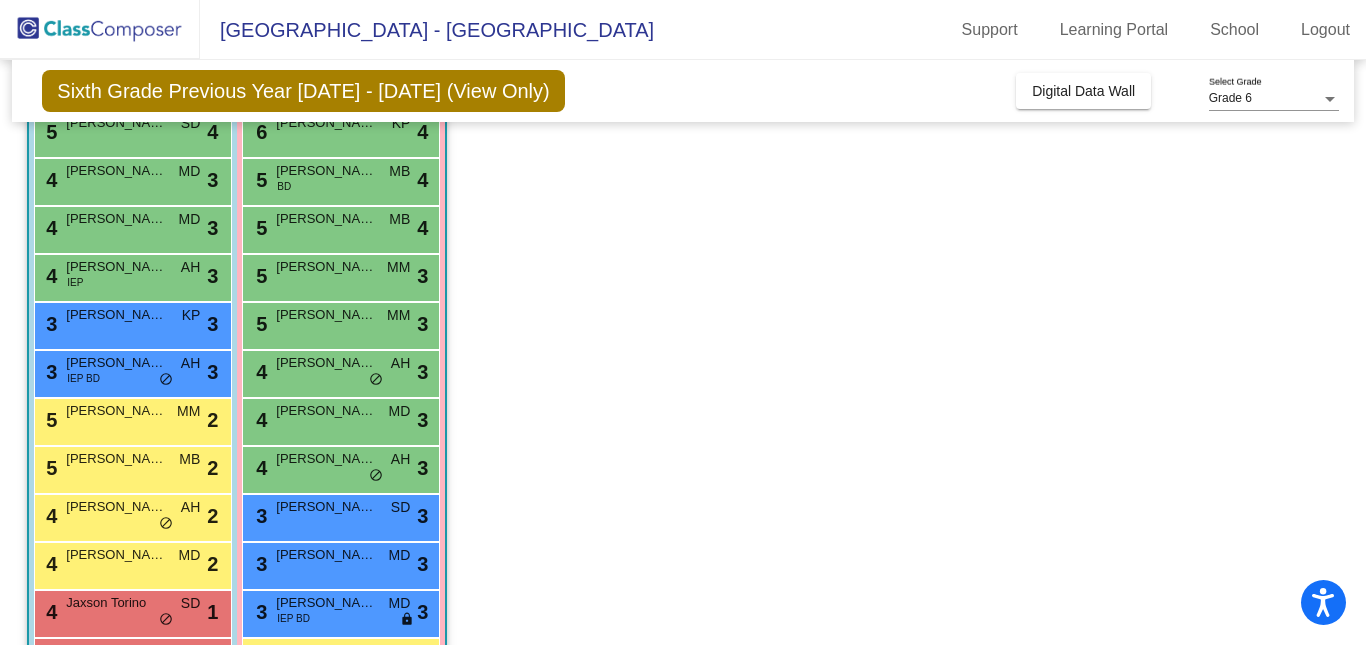 scroll, scrollTop: 379, scrollLeft: 0, axis: vertical 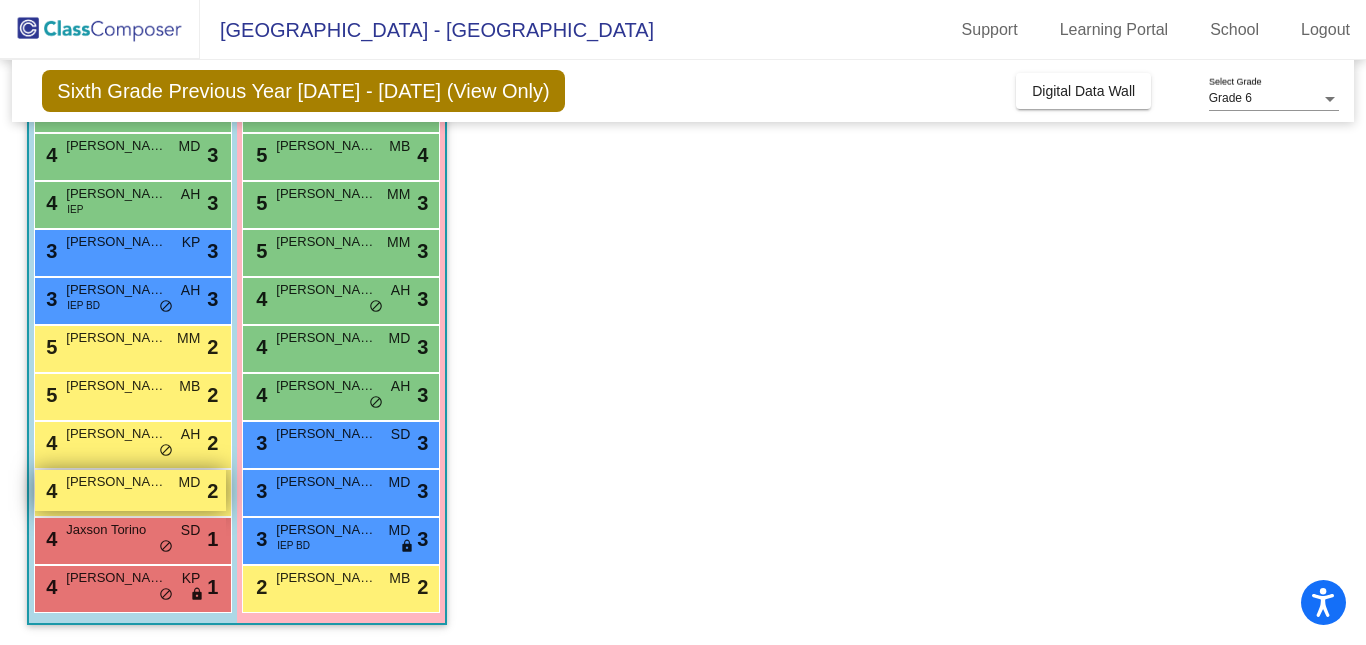 click on "[PERSON_NAME]" at bounding box center [116, 482] 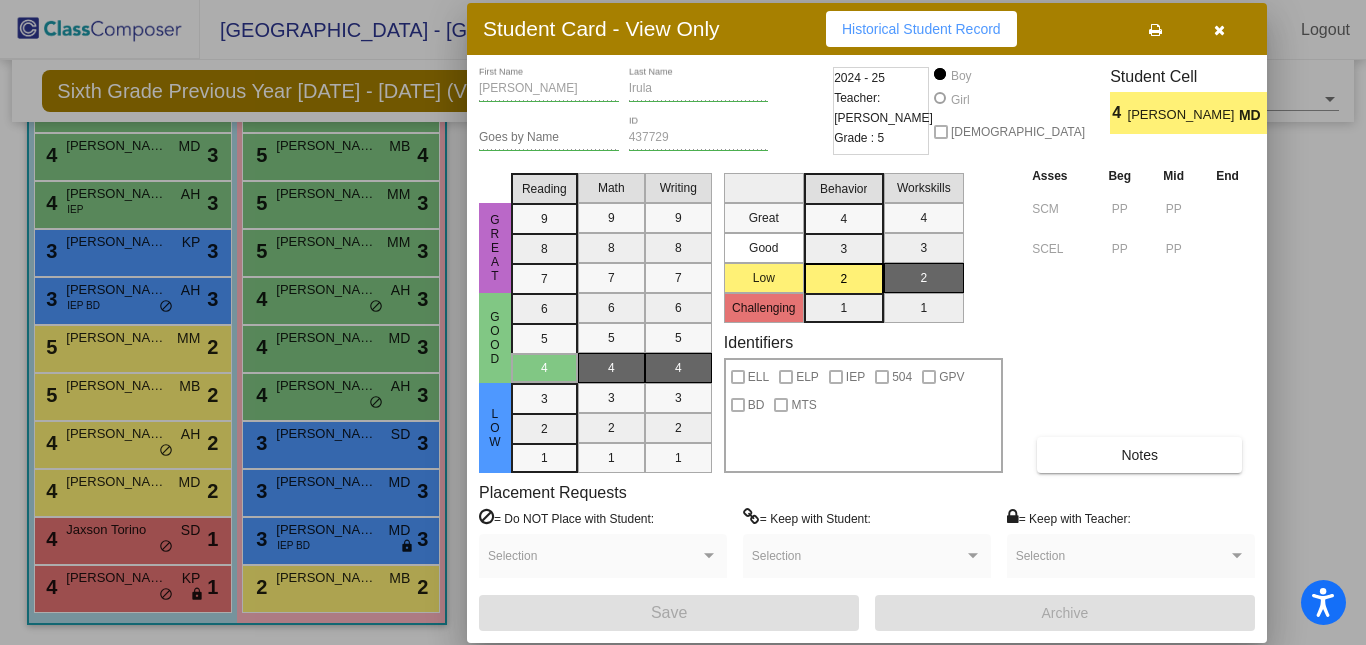 click on "Historical Student Record" at bounding box center (921, 29) 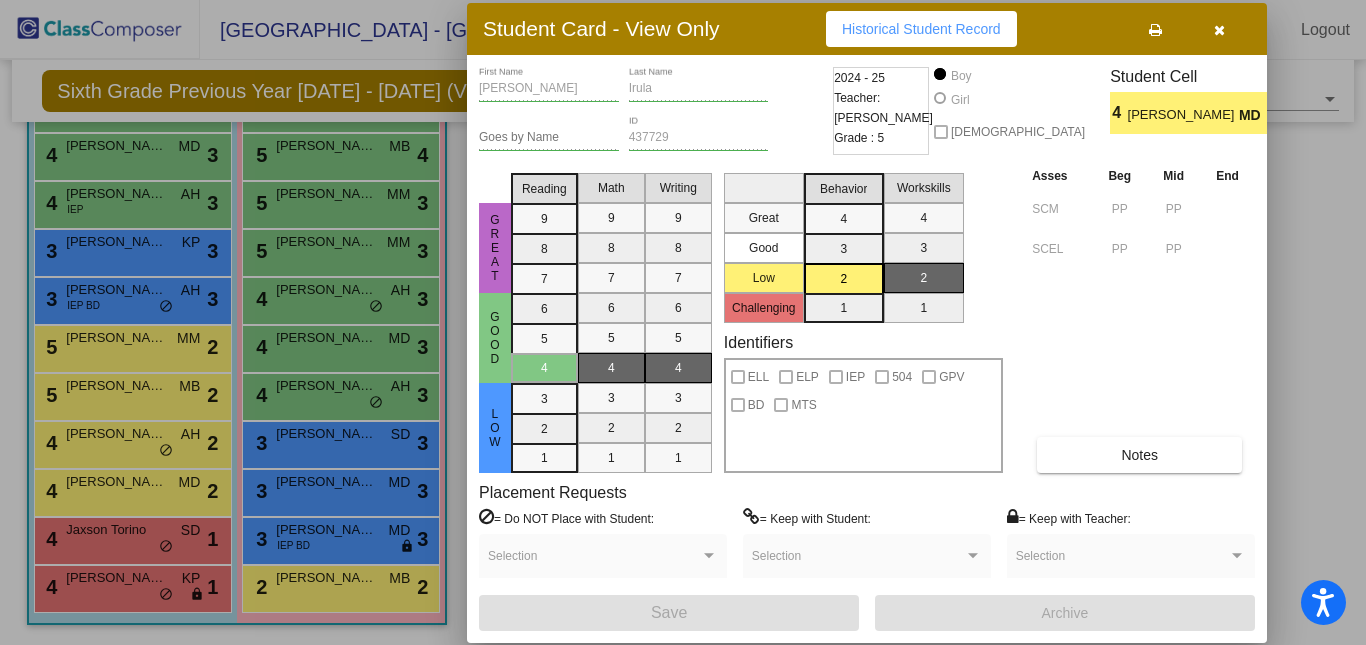 click at bounding box center [683, 322] 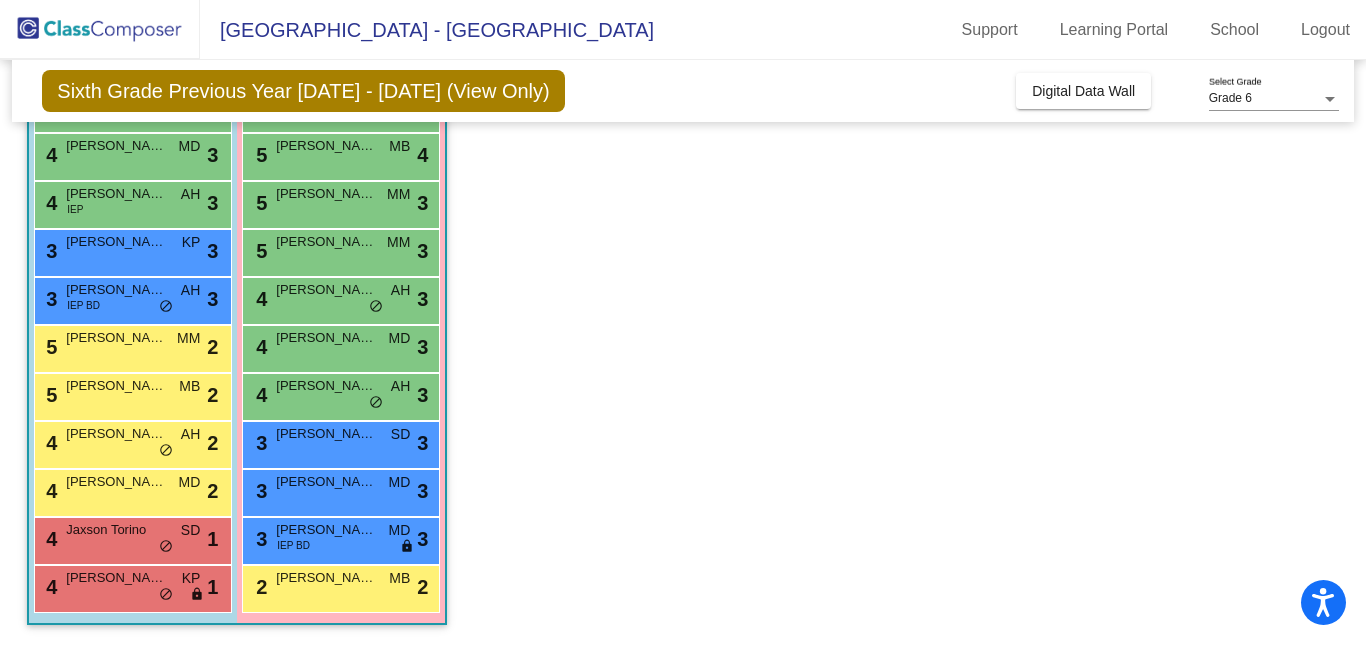 click on "Class 5    picture_as_pdf [PERSON_NAME]  Add Student  First Name Last Name Student Id  (Recommended)   Boy   Girl   [DEMOGRAPHIC_DATA] Add Close  Boys : 14  8 [PERSON_NAME] ELP SD lock do_not_disturb_alt 4 7 [PERSON_NAME] 504 SD lock do_not_disturb_alt 3 5 [PERSON_NAME] SD lock do_not_disturb_alt 4 4 [PERSON_NAME] MD lock do_not_disturb_alt 3 4 [PERSON_NAME] MD lock do_not_disturb_alt 3 4 [PERSON_NAME] IEP AH lock do_not_disturb_alt 3 3 [PERSON_NAME] KP lock do_not_disturb_alt 3 3 [PERSON_NAME] IEP BD AH lock do_not_disturb_alt 3 5 [PERSON_NAME] MM lock do_not_disturb_alt 2 5 [PERSON_NAME] MB lock do_not_disturb_alt 2 4 [PERSON_NAME] AH lock do_not_disturb_alt 2 4 [PERSON_NAME] MD lock do_not_disturb_alt 2 4 Jaxson Torino SD lock do_not_disturb_alt 1 4 [PERSON_NAME] KP lock do_not_disturb_alt 1 Girls: 14 8 Adilynn [PERSON_NAME] lock do_not_disturb_alt 4 8 [PERSON_NAME] SD lock do_not_disturb_alt 4 6 [PERSON_NAME] KP lock do_not_disturb_alt 4 5 [PERSON_NAME] BD MB lock do_not_disturb_alt 4 5 [PERSON_NAME] MB 4" 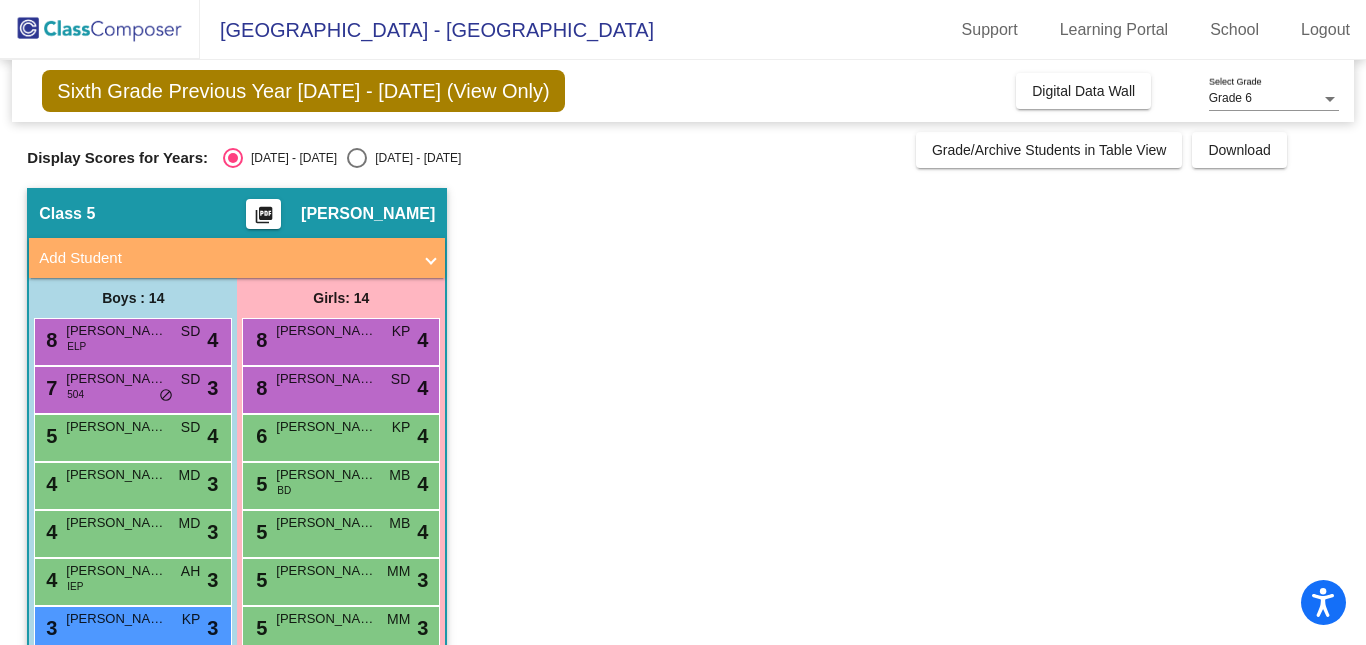 scroll, scrollTop: 0, scrollLeft: 0, axis: both 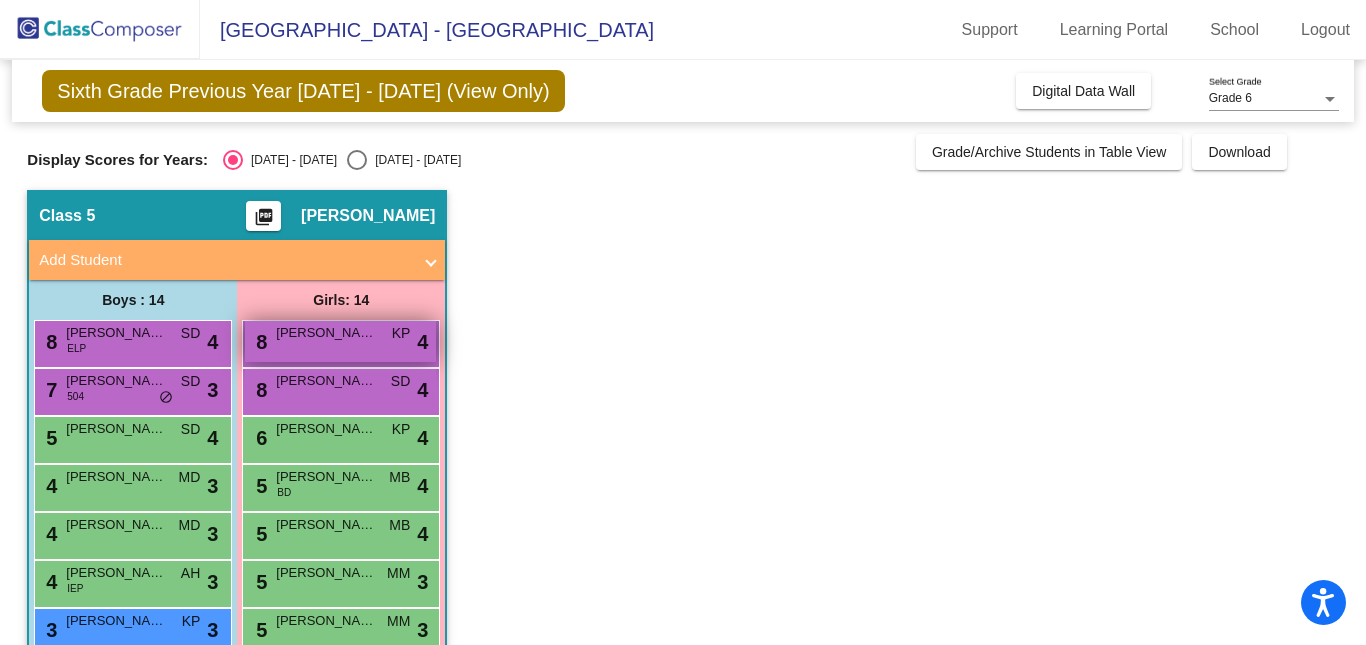click on "[PERSON_NAME]" at bounding box center (326, 333) 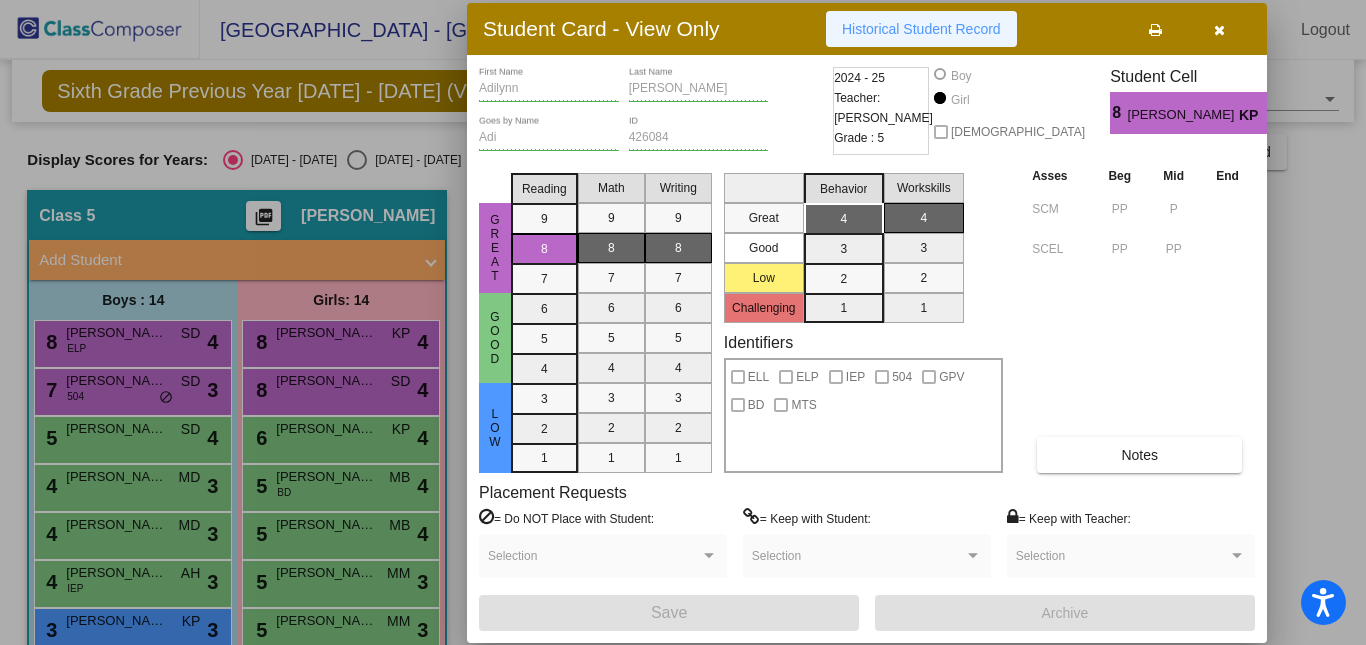 click on "Historical Student Record" at bounding box center [921, 29] 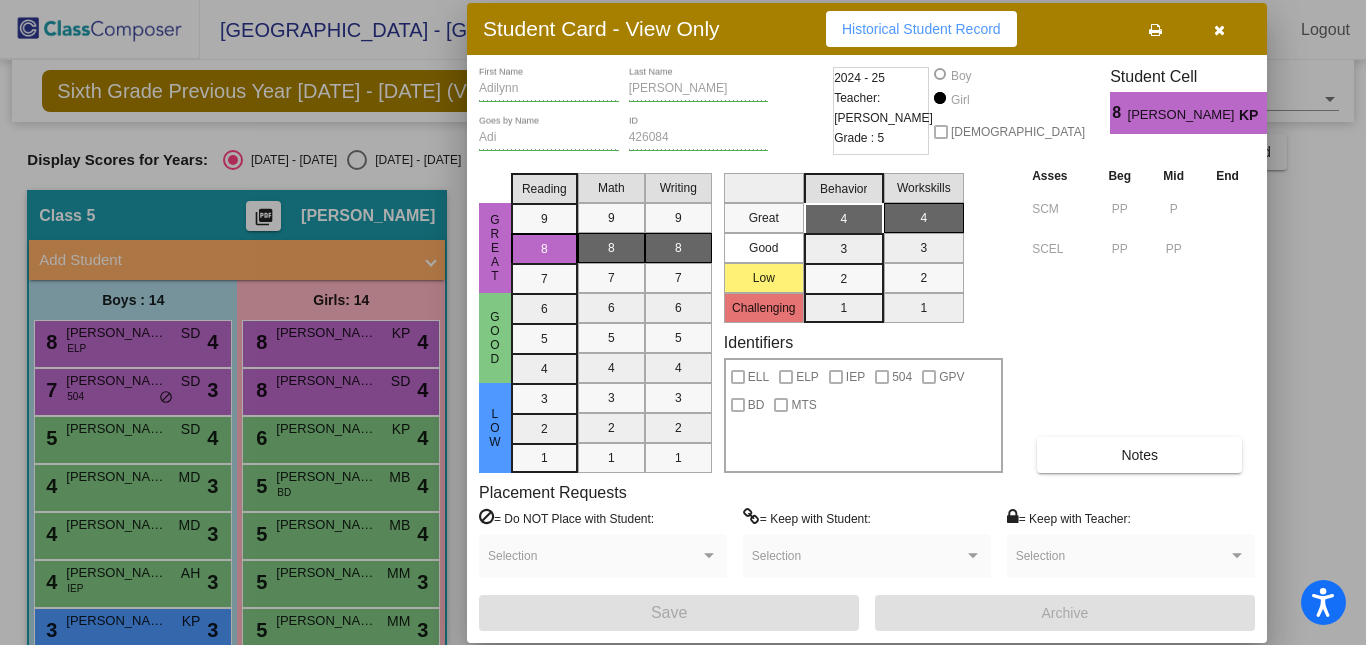 click at bounding box center (683, 322) 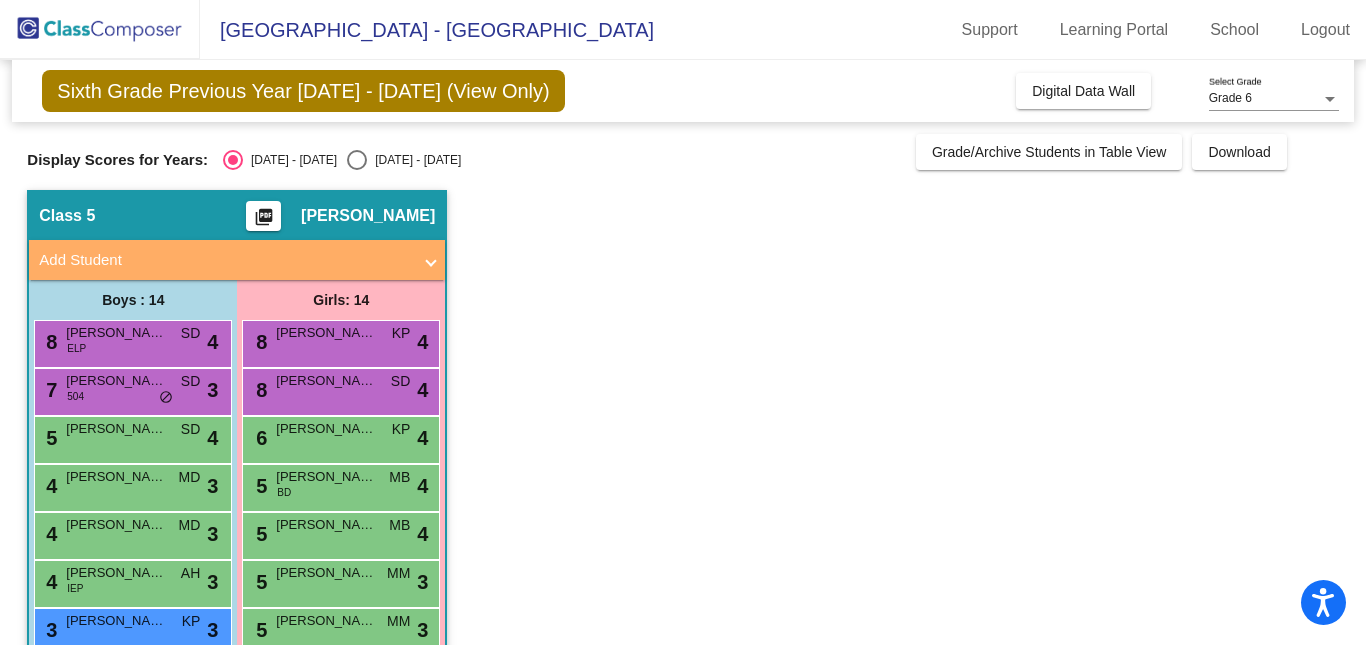click on "Class 5    picture_as_pdf [PERSON_NAME]  Add Student  First Name Last Name Student Id  (Recommended)   Boy   Girl   [DEMOGRAPHIC_DATA] Add Close  Boys : 14  8 [PERSON_NAME] ELP SD lock do_not_disturb_alt 4 7 [PERSON_NAME] 504 SD lock do_not_disturb_alt 3 5 [PERSON_NAME] SD lock do_not_disturb_alt 4 4 [PERSON_NAME] MD lock do_not_disturb_alt 3 4 [PERSON_NAME] MD lock do_not_disturb_alt 3 4 [PERSON_NAME] IEP AH lock do_not_disturb_alt 3 3 [PERSON_NAME] KP lock do_not_disturb_alt 3 3 [PERSON_NAME] IEP BD AH lock do_not_disturb_alt 3 5 [PERSON_NAME] MM lock do_not_disturb_alt 2 5 [PERSON_NAME] MB lock do_not_disturb_alt 2 4 [PERSON_NAME] AH lock do_not_disturb_alt 2 4 [PERSON_NAME] MD lock do_not_disturb_alt 2 4 Jaxson Torino SD lock do_not_disturb_alt 1 4 [PERSON_NAME] KP lock do_not_disturb_alt 1 Girls: 14 8 Adilynn [PERSON_NAME] lock do_not_disturb_alt 4 8 [PERSON_NAME] SD lock do_not_disturb_alt 4 6 [PERSON_NAME] KP lock do_not_disturb_alt 4 5 [PERSON_NAME] BD MB lock do_not_disturb_alt 4 5 [PERSON_NAME] MB 4" 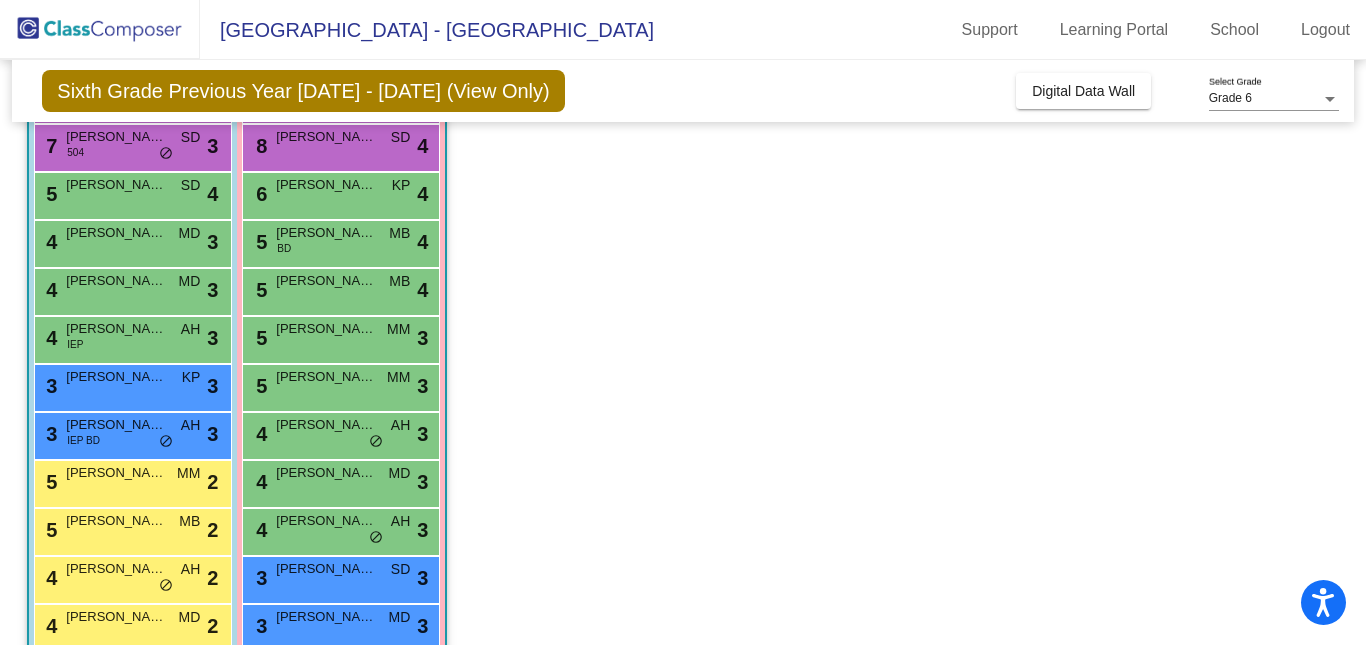 scroll, scrollTop: 320, scrollLeft: 0, axis: vertical 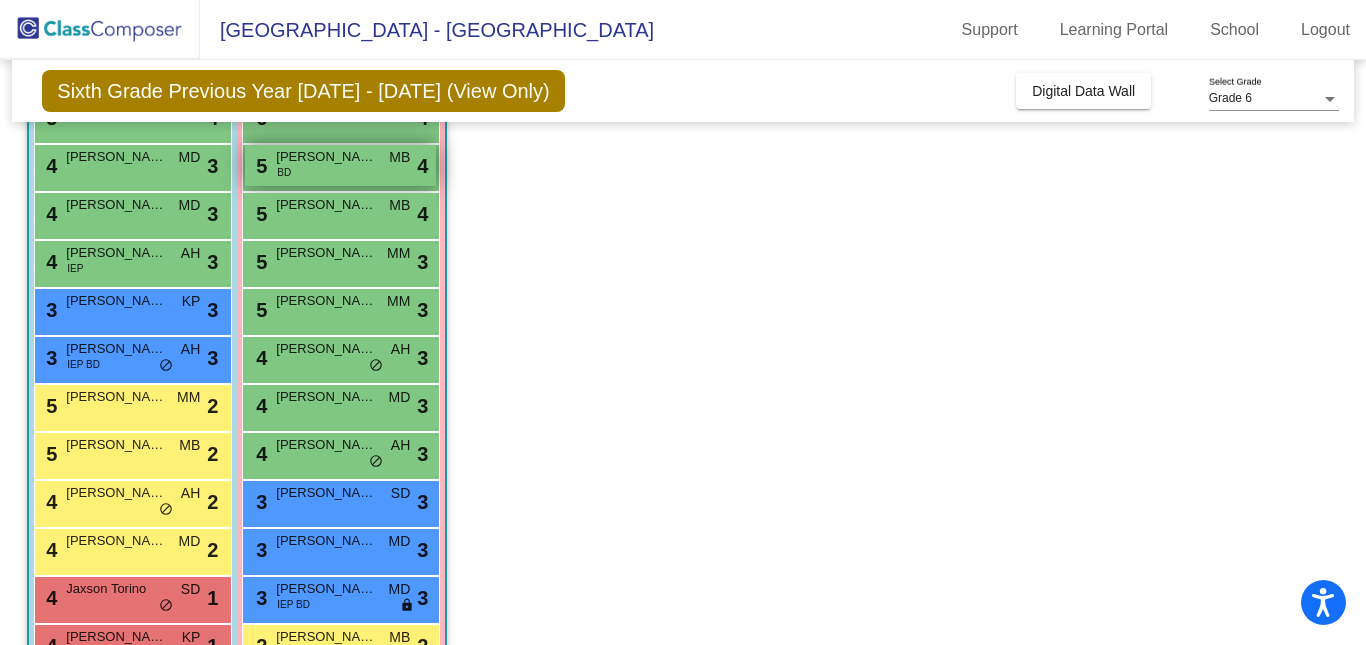 click on "[PERSON_NAME]" at bounding box center [326, 157] 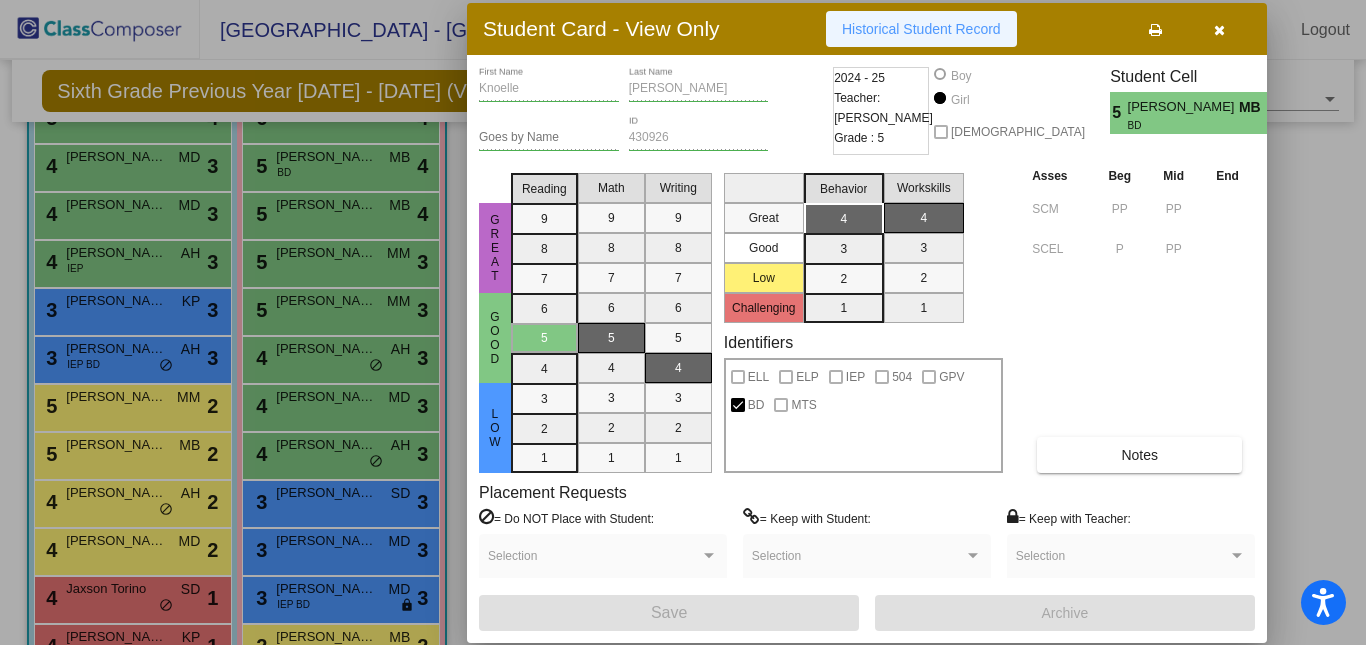 click on "Historical Student Record" at bounding box center [921, 29] 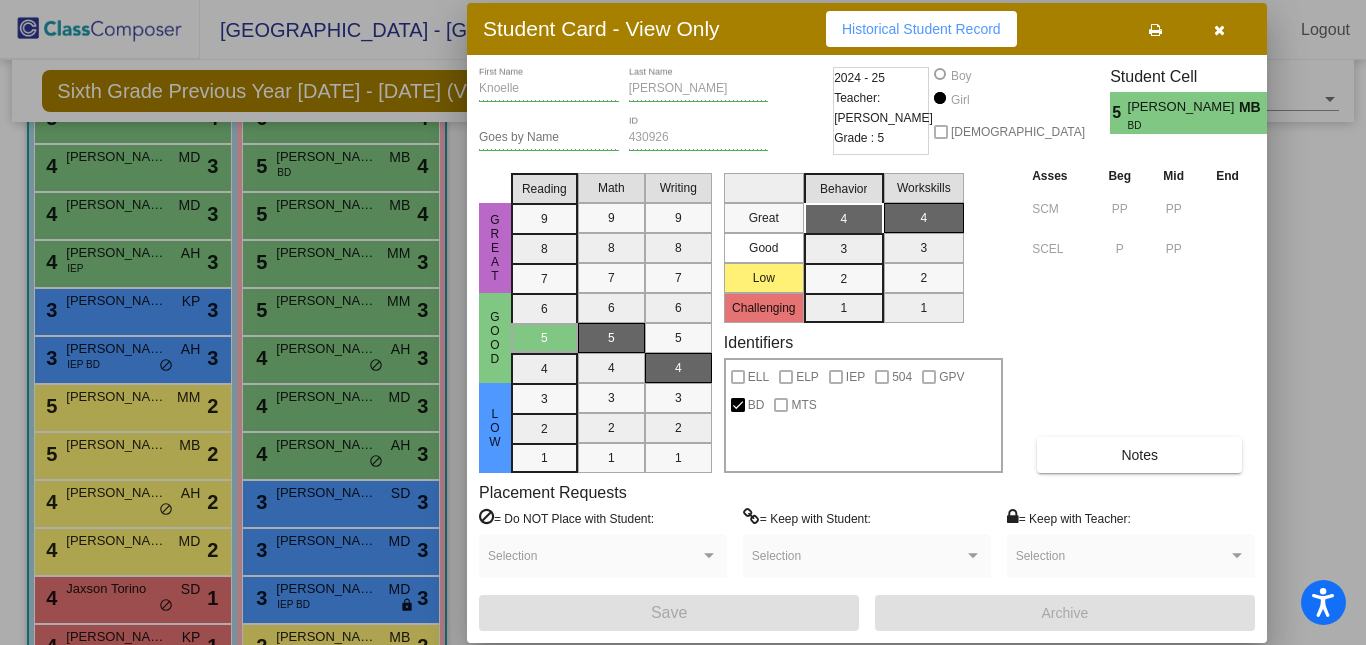 click at bounding box center (683, 322) 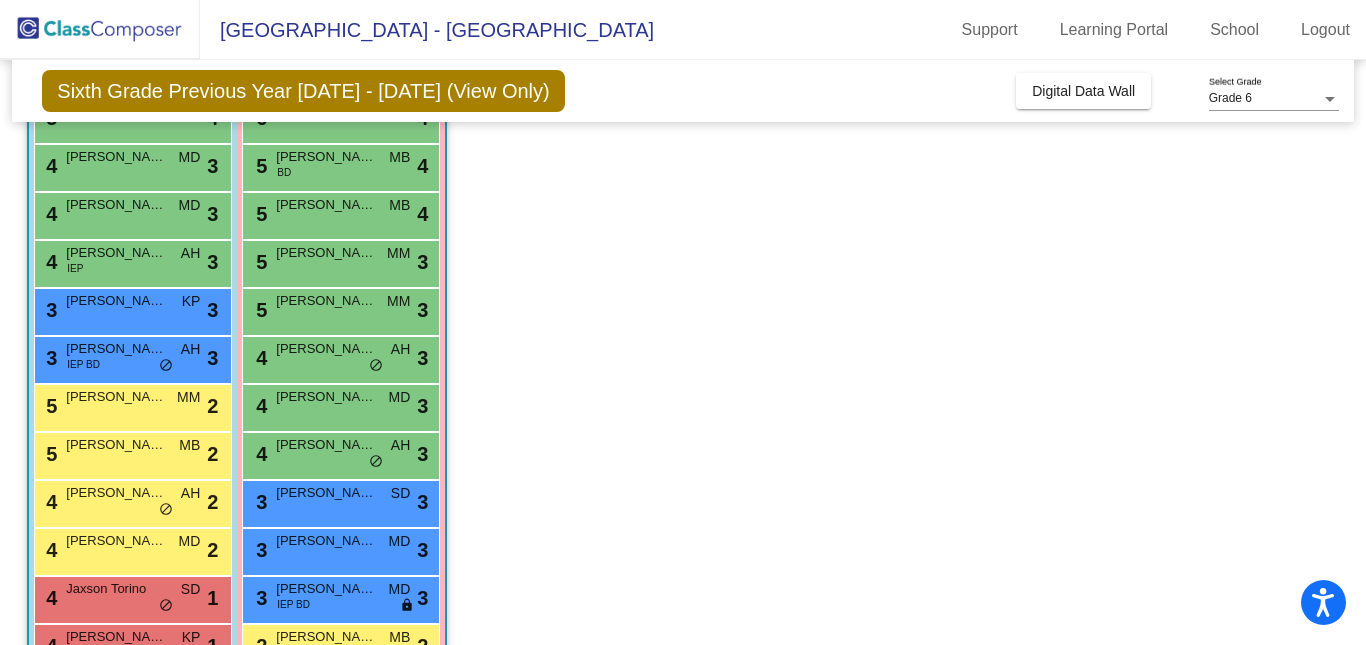 click on "[PERSON_NAME]" at bounding box center (326, 349) 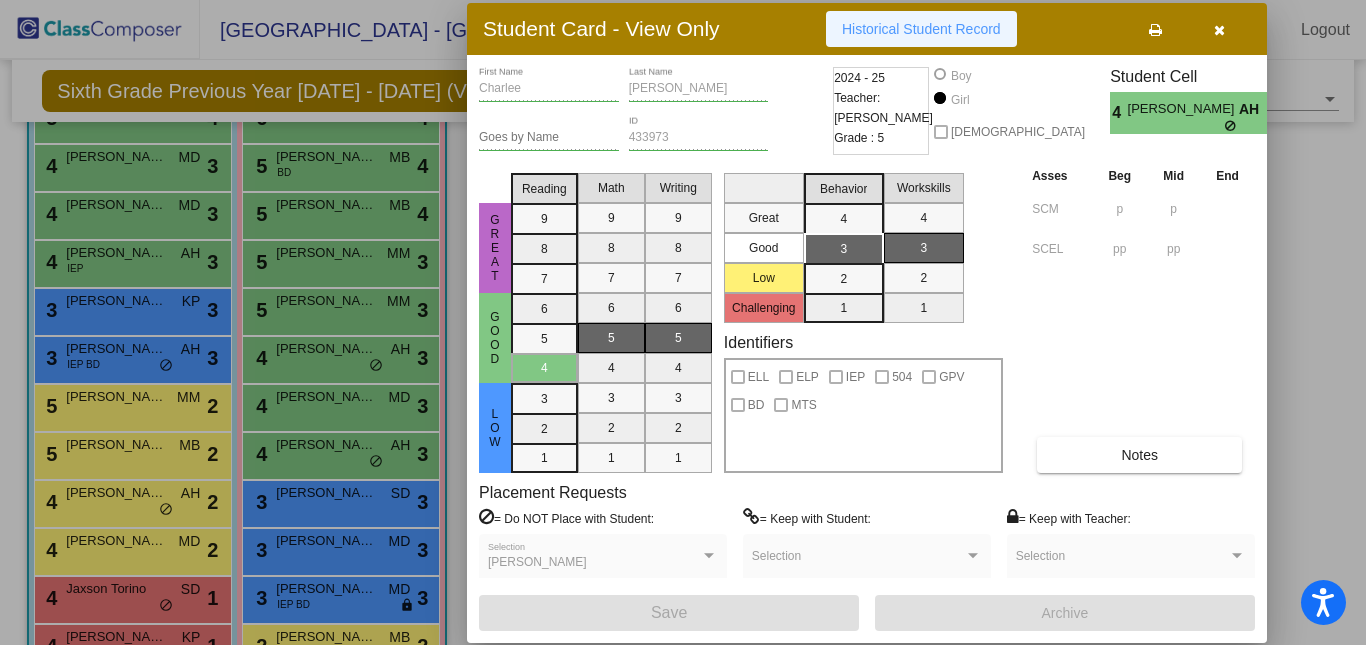 click on "Historical Student Record" at bounding box center [921, 29] 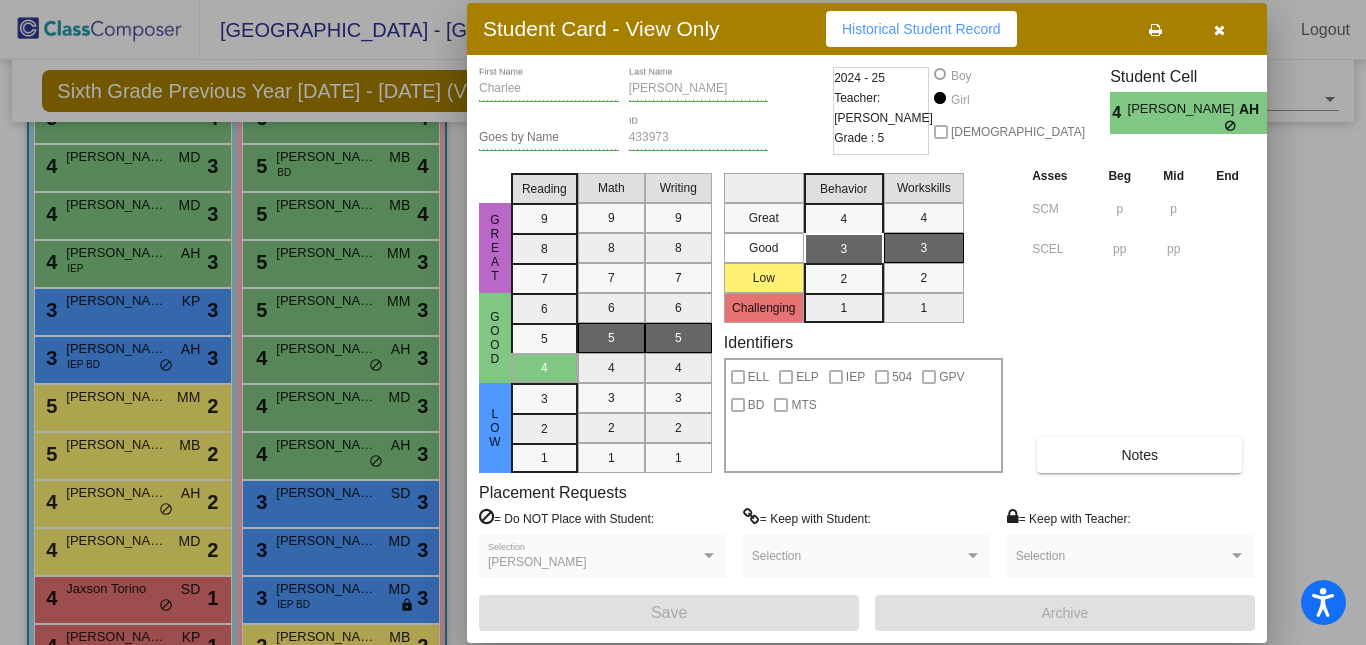 click at bounding box center (683, 322) 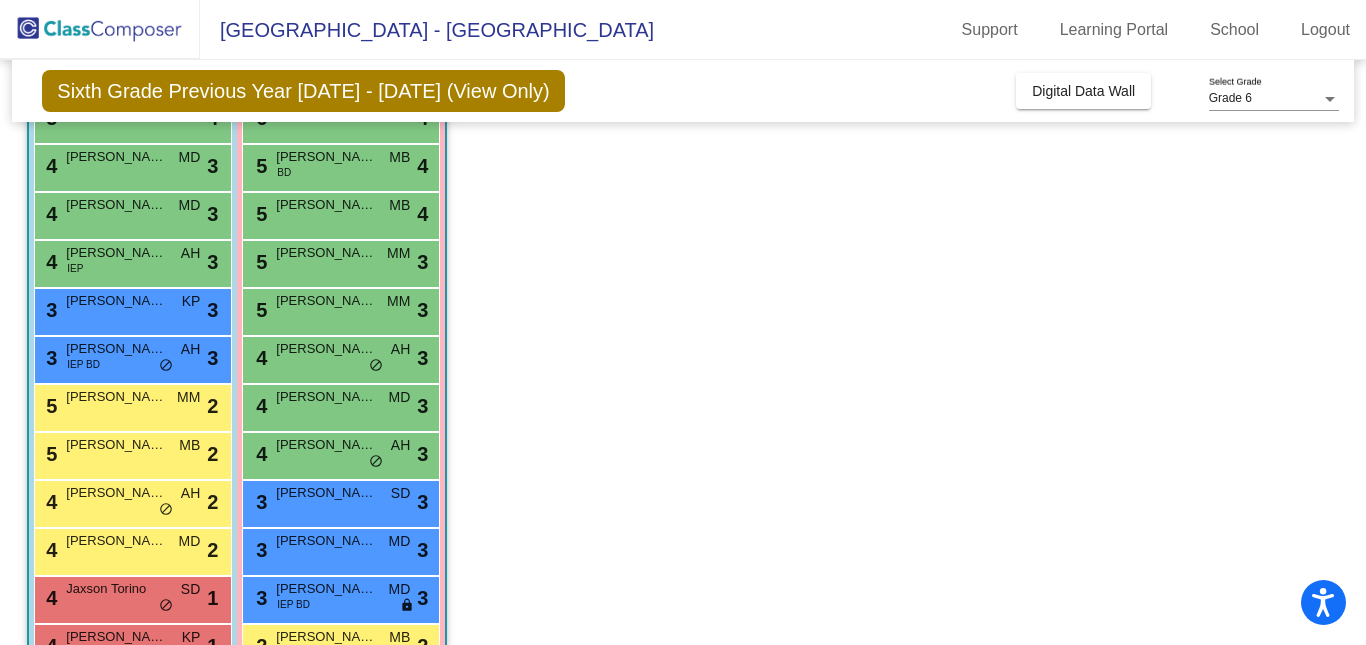 click on "Class 5    picture_as_pdf [PERSON_NAME]  Add Student  First Name Last Name Student Id  (Recommended)   Boy   Girl   [DEMOGRAPHIC_DATA] Add Close  Boys : 14  8 [PERSON_NAME] ELP SD lock do_not_disturb_alt 4 7 [PERSON_NAME] 504 SD lock do_not_disturb_alt 3 5 [PERSON_NAME] SD lock do_not_disturb_alt 4 4 [PERSON_NAME] MD lock do_not_disturb_alt 3 4 [PERSON_NAME] MD lock do_not_disturb_alt 3 4 [PERSON_NAME] IEP AH lock do_not_disturb_alt 3 3 [PERSON_NAME] KP lock do_not_disturb_alt 3 3 [PERSON_NAME] IEP BD AH lock do_not_disturb_alt 3 5 [PERSON_NAME] MM lock do_not_disturb_alt 2 5 [PERSON_NAME] MB lock do_not_disturb_alt 2 4 [PERSON_NAME] AH lock do_not_disturb_alt 2 4 [PERSON_NAME] MD lock do_not_disturb_alt 2 4 Jaxson Torino SD lock do_not_disturb_alt 1 4 [PERSON_NAME] KP lock do_not_disturb_alt 1 Girls: 14 8 Adilynn [PERSON_NAME] lock do_not_disturb_alt 4 8 [PERSON_NAME] SD lock do_not_disturb_alt 4 6 [PERSON_NAME] KP lock do_not_disturb_alt 4 5 [PERSON_NAME] BD MB lock do_not_disturb_alt 4 5 [PERSON_NAME] MB 4" 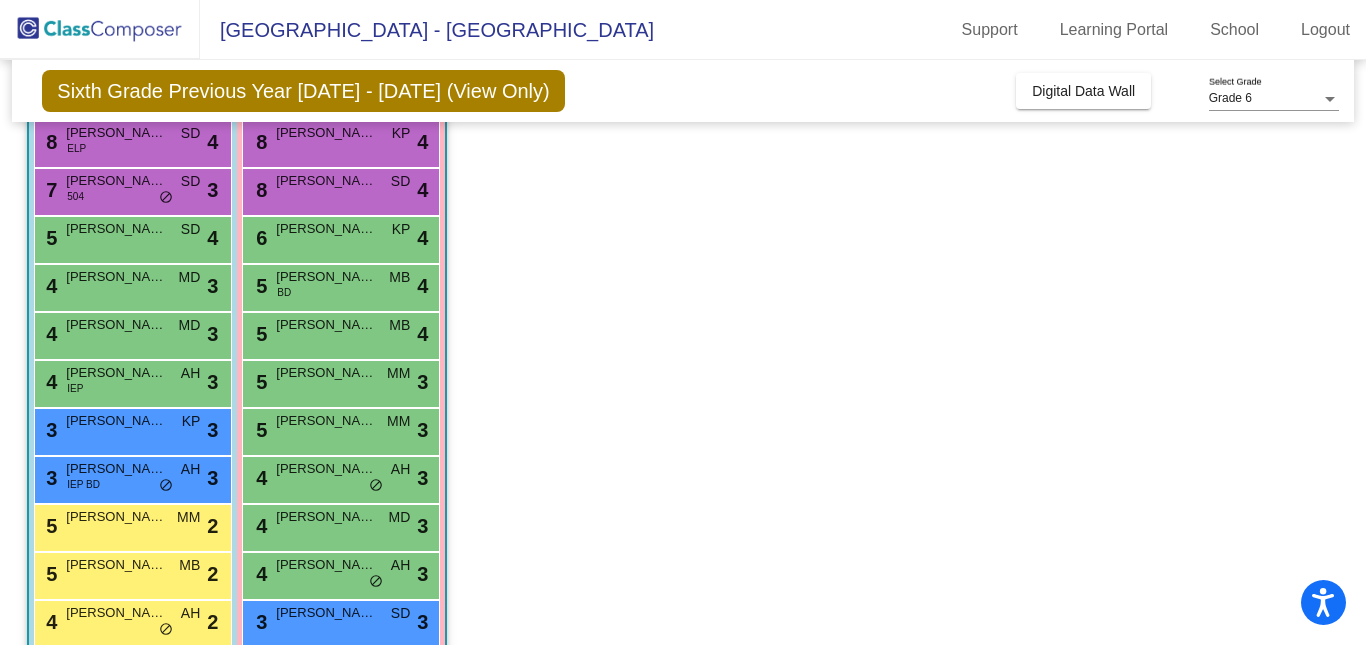 scroll, scrollTop: 160, scrollLeft: 0, axis: vertical 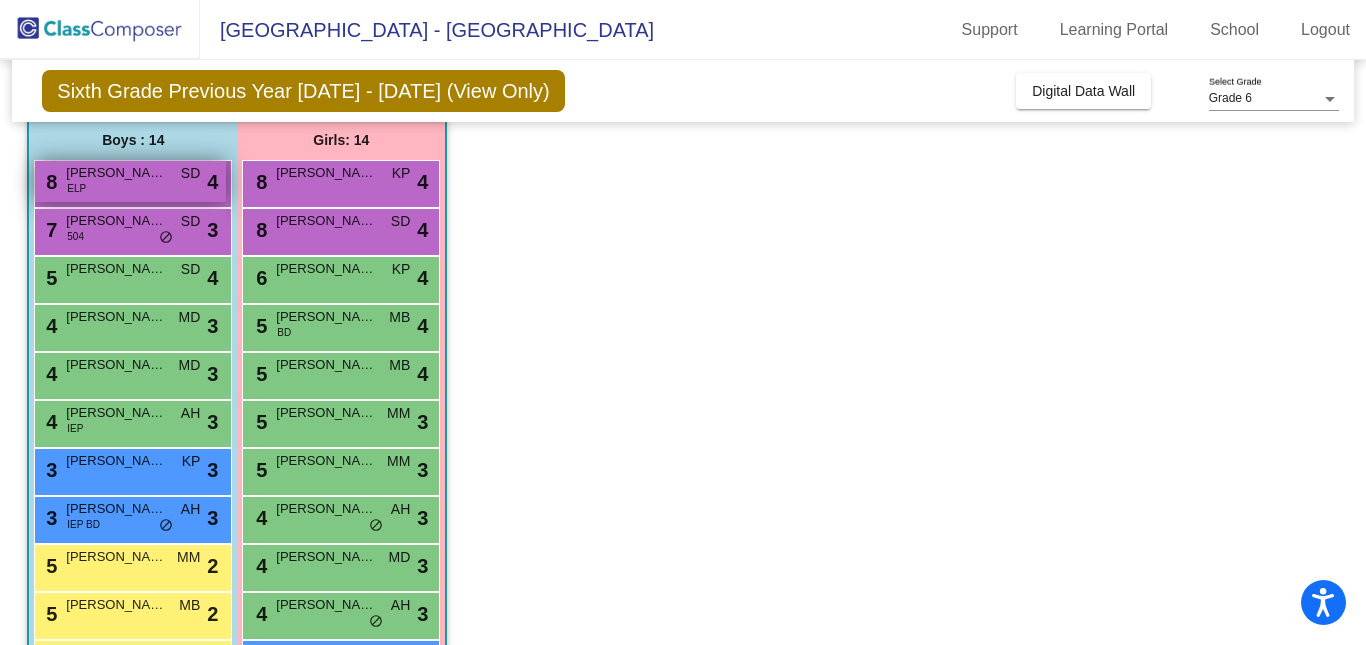 click on "[PERSON_NAME]" at bounding box center (116, 173) 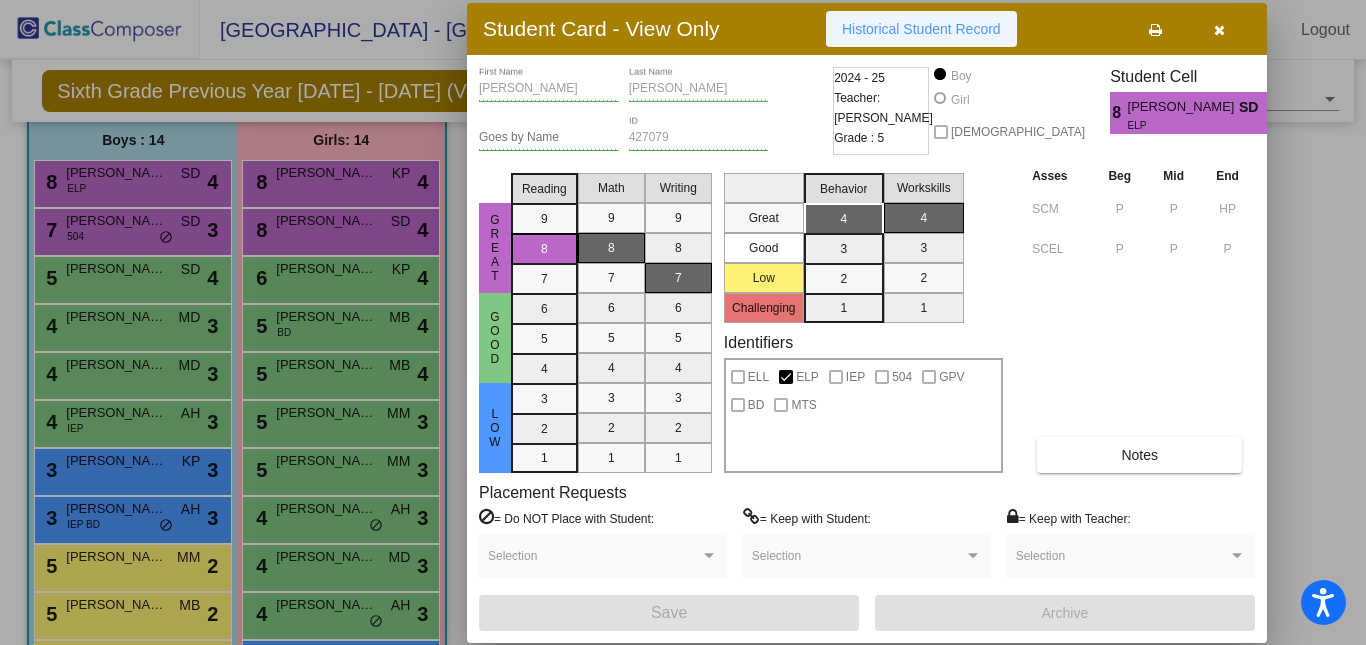 click on "Historical Student Record" at bounding box center [921, 29] 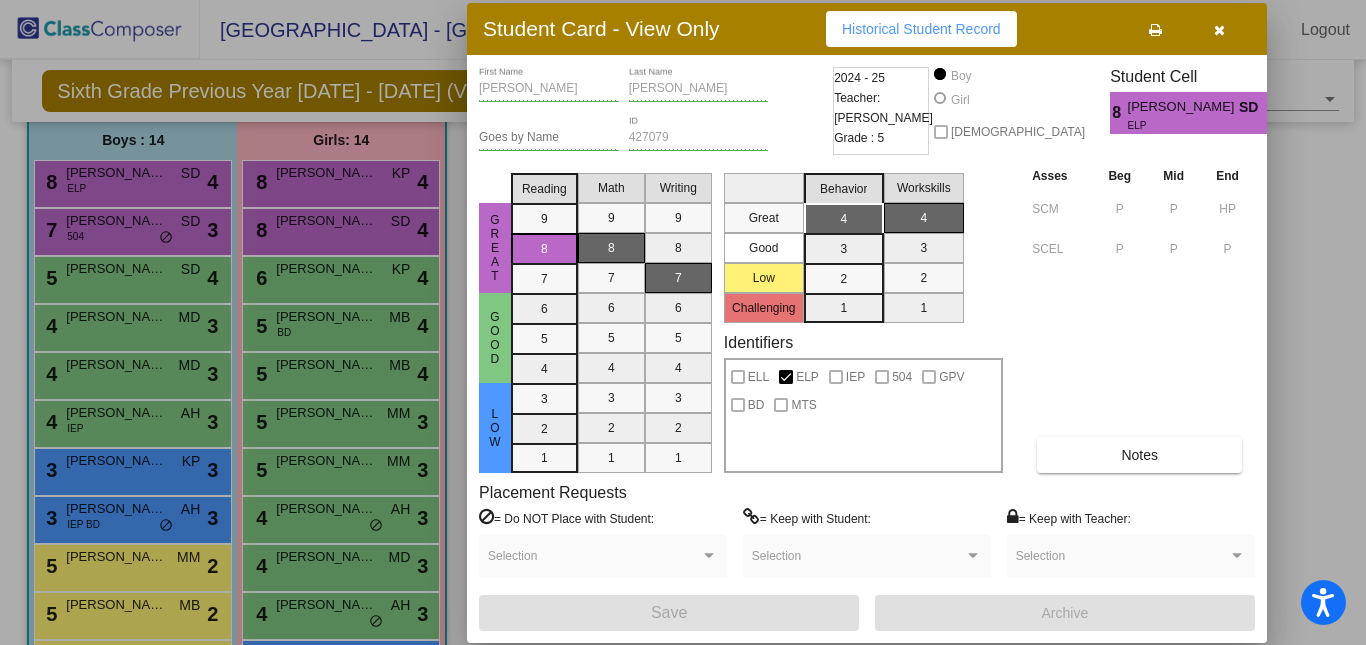 click at bounding box center (683, 322) 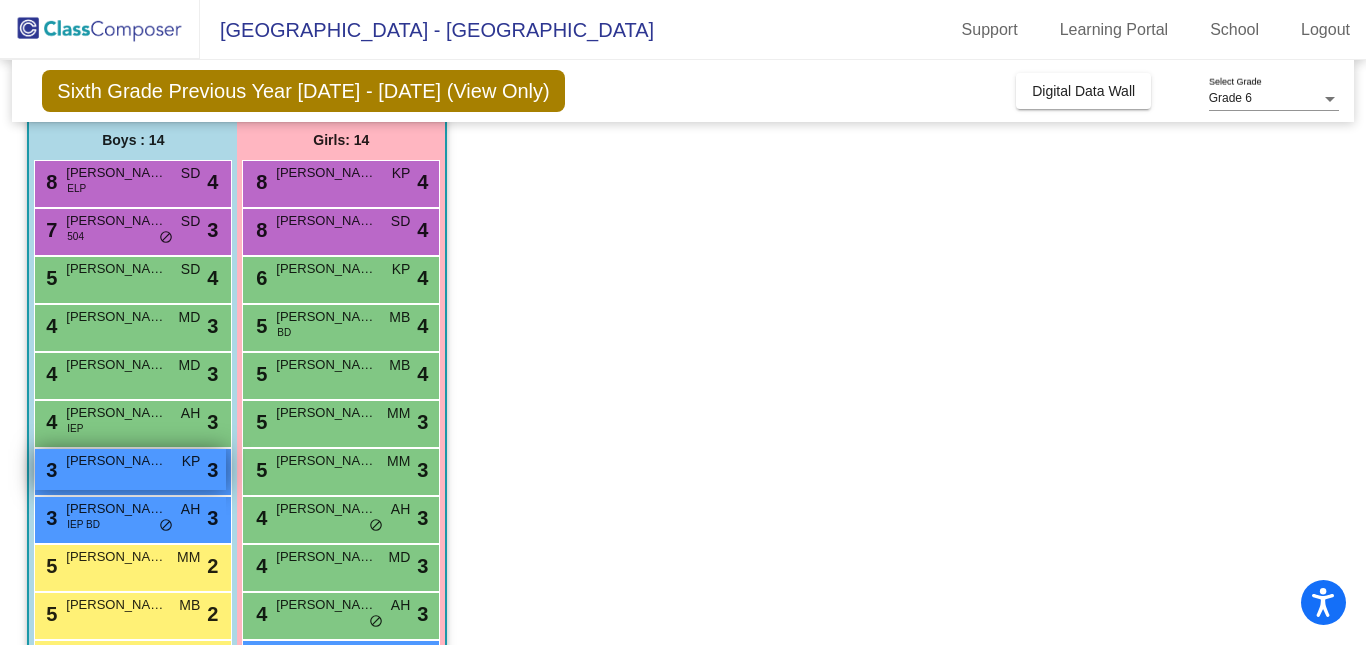 click on "[PERSON_NAME]" at bounding box center (116, 461) 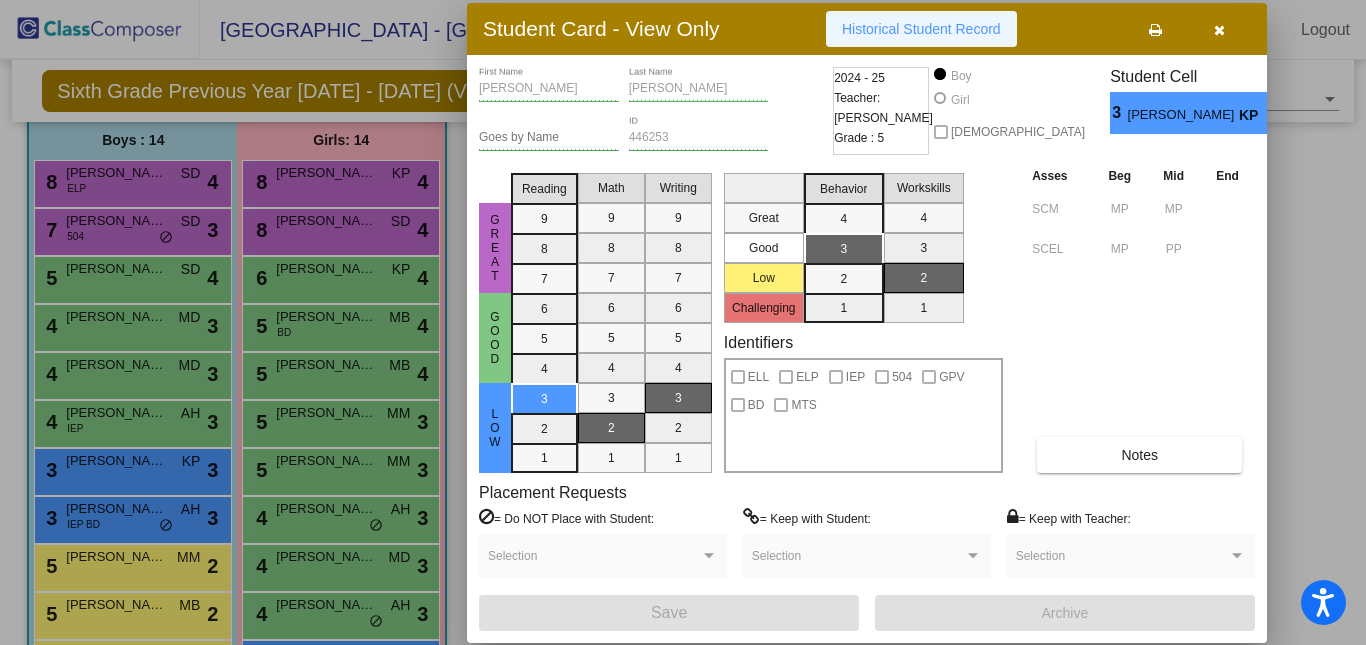 click on "Historical Student Record" at bounding box center (921, 29) 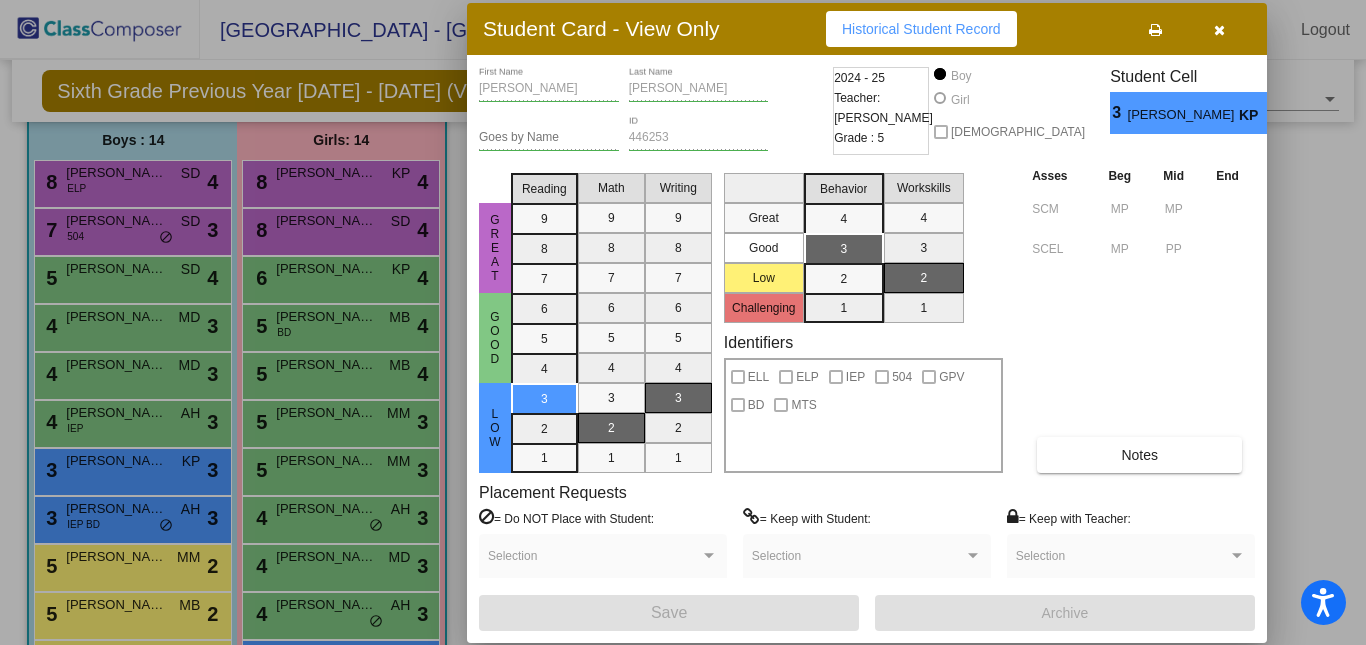 click at bounding box center (683, 322) 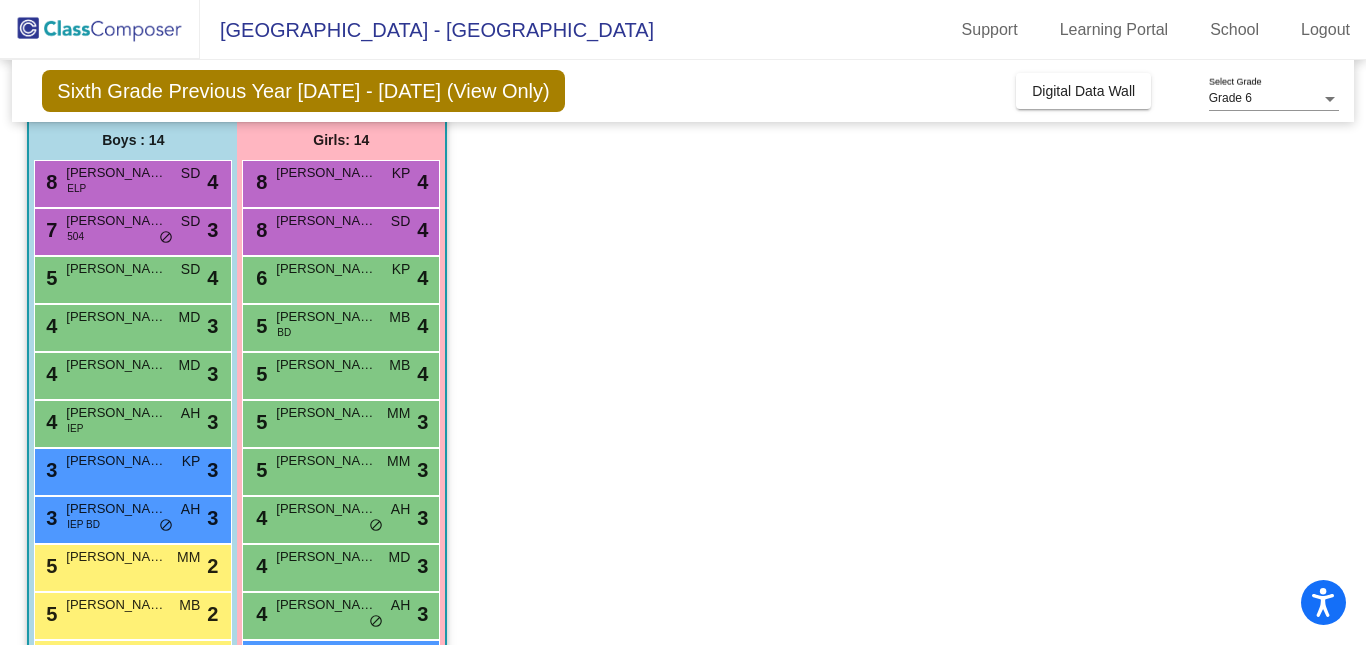 click on "[PERSON_NAME]" at bounding box center [116, 413] 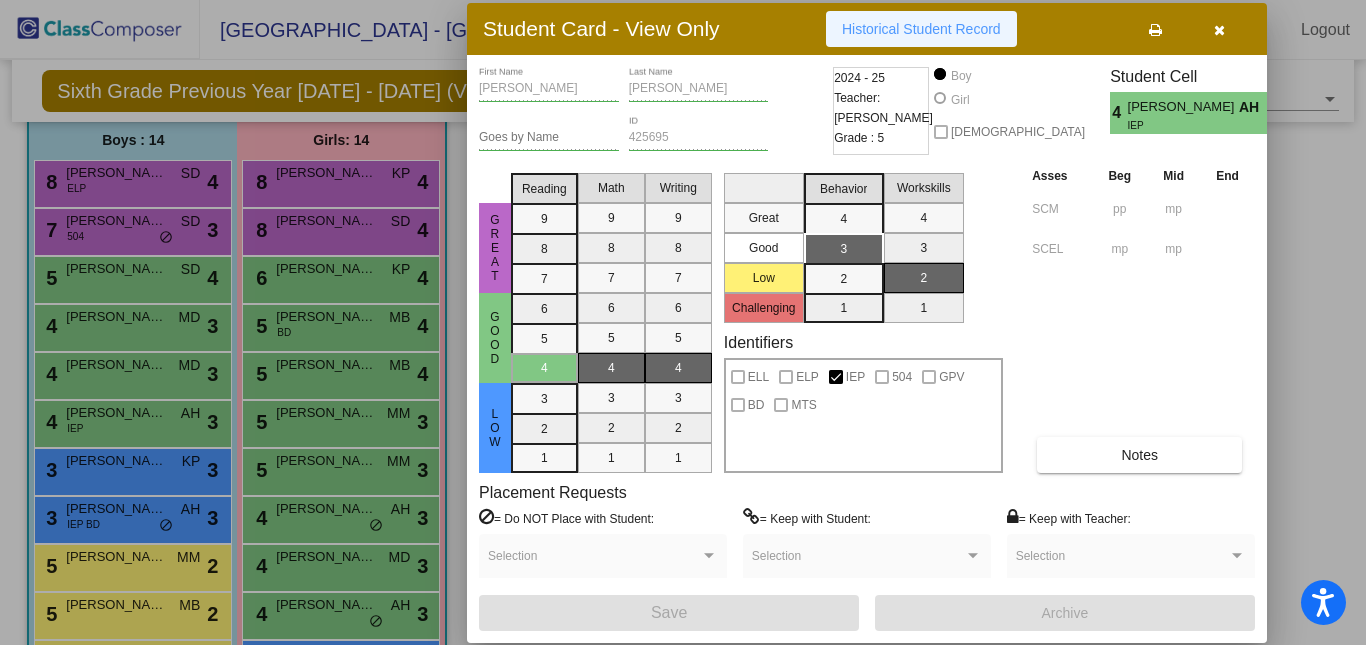 click on "Historical Student Record" at bounding box center (921, 29) 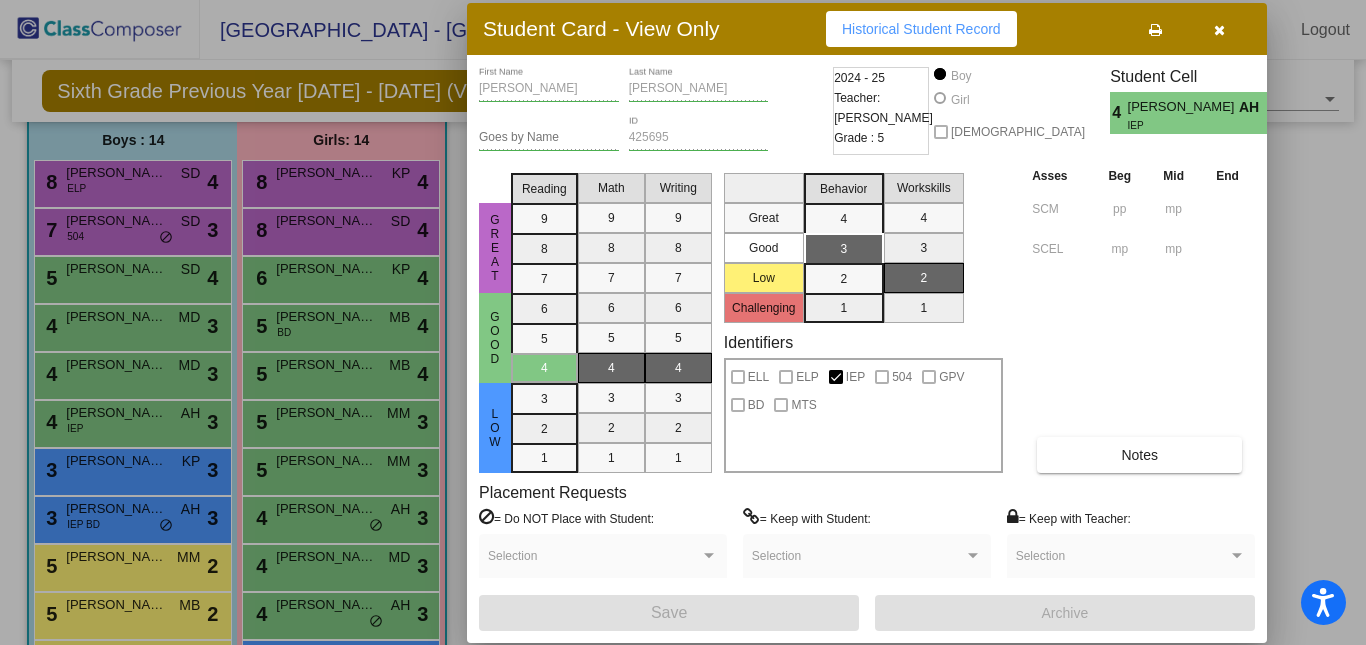 click at bounding box center (683, 322) 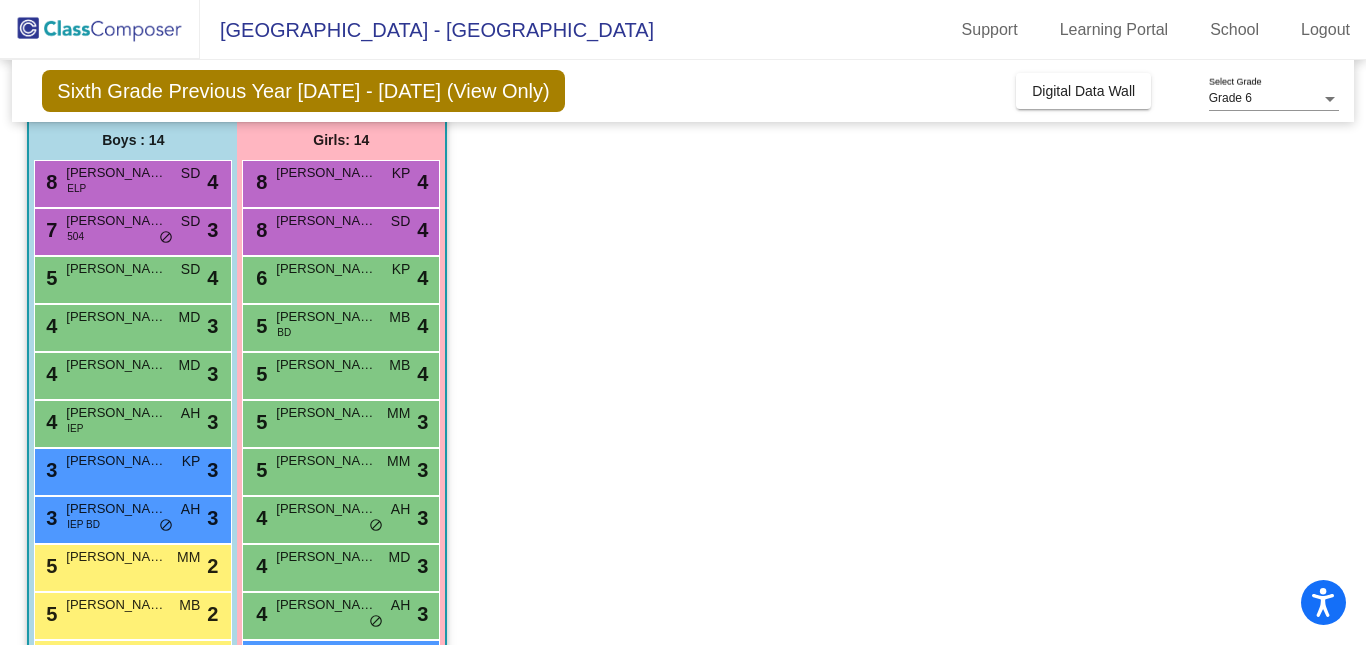 click on "[PERSON_NAME]" at bounding box center (326, 461) 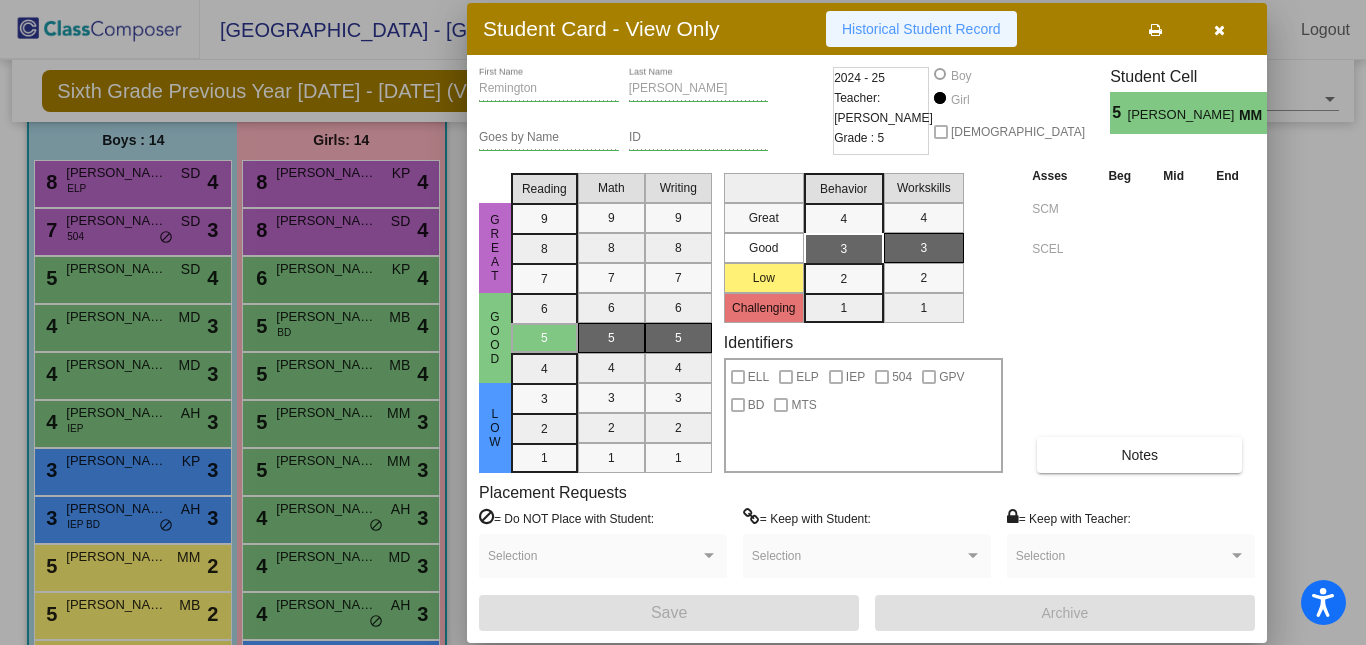 click on "Historical Student Record" at bounding box center (921, 29) 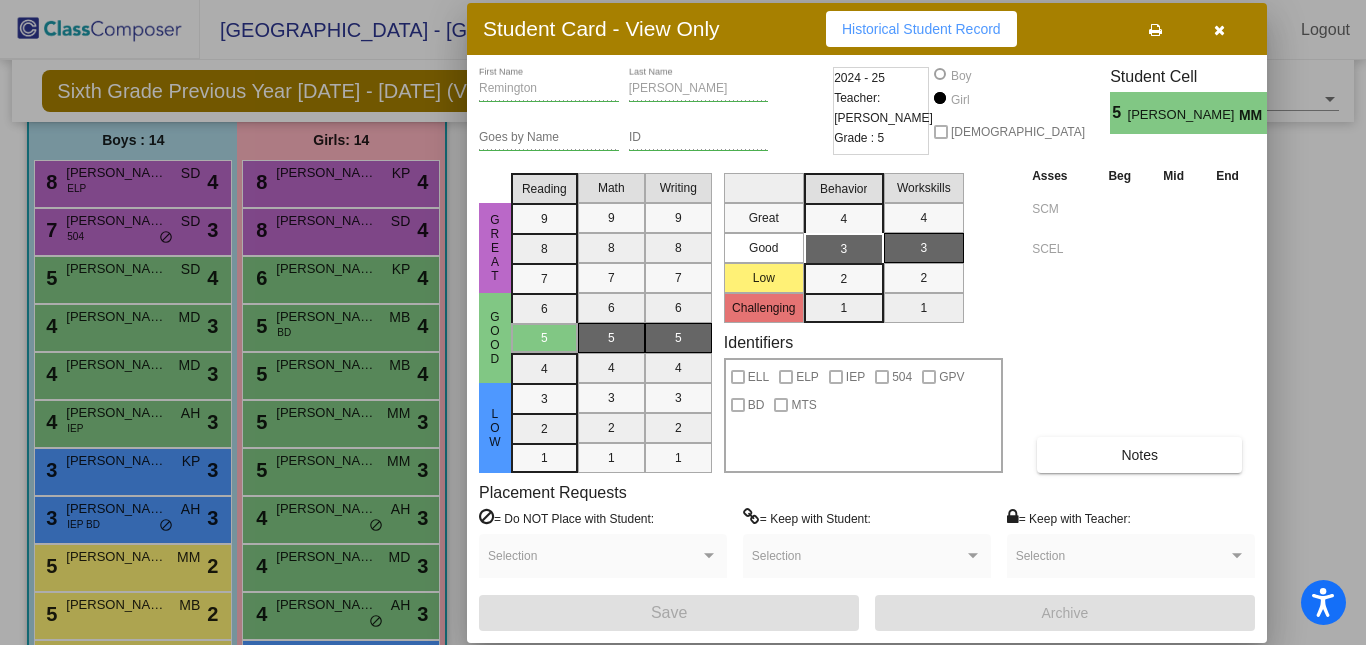click on "Historical Student Record" at bounding box center [921, 29] 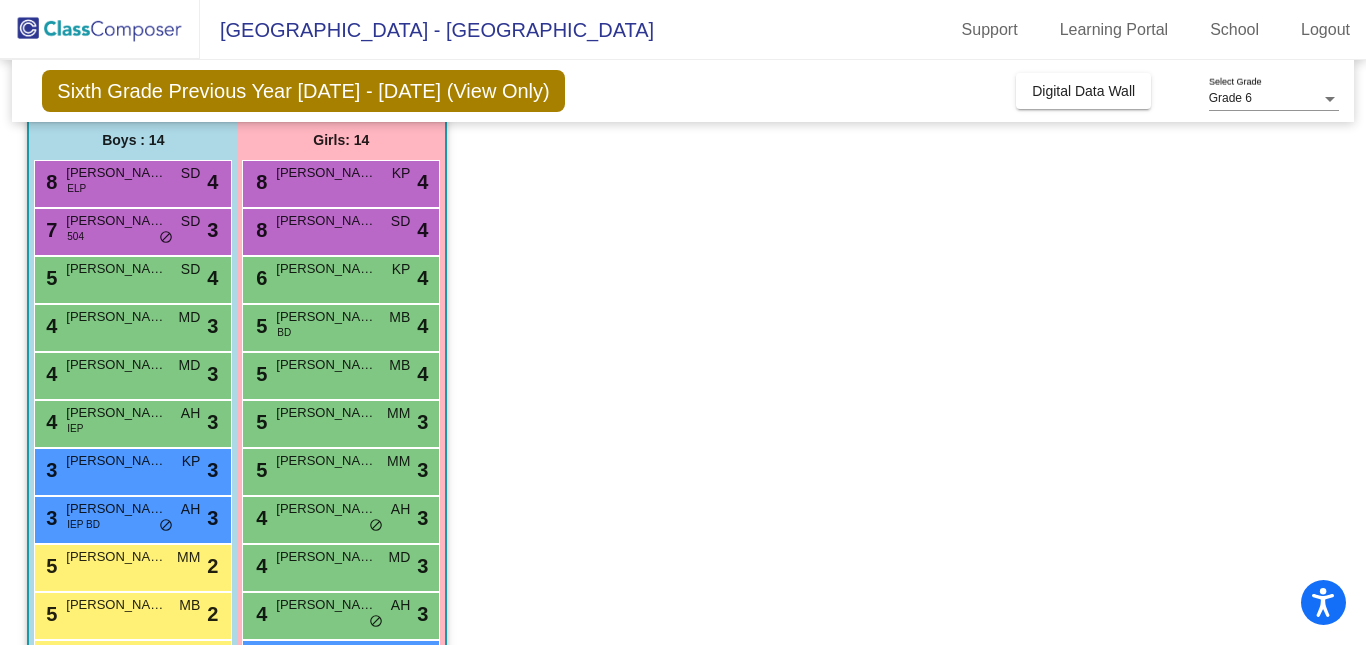 click on "5 [PERSON_NAME] MB lock do_not_disturb_alt 2" at bounding box center [130, 613] 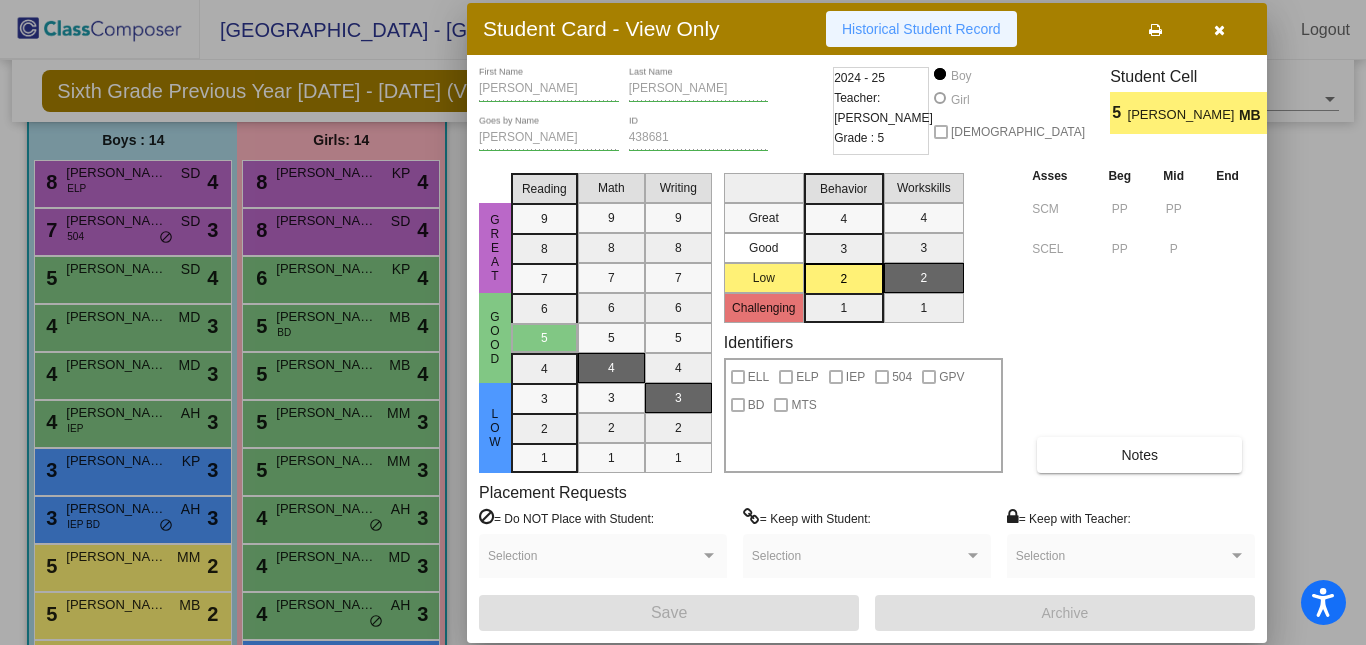 click on "Historical Student Record" at bounding box center (921, 29) 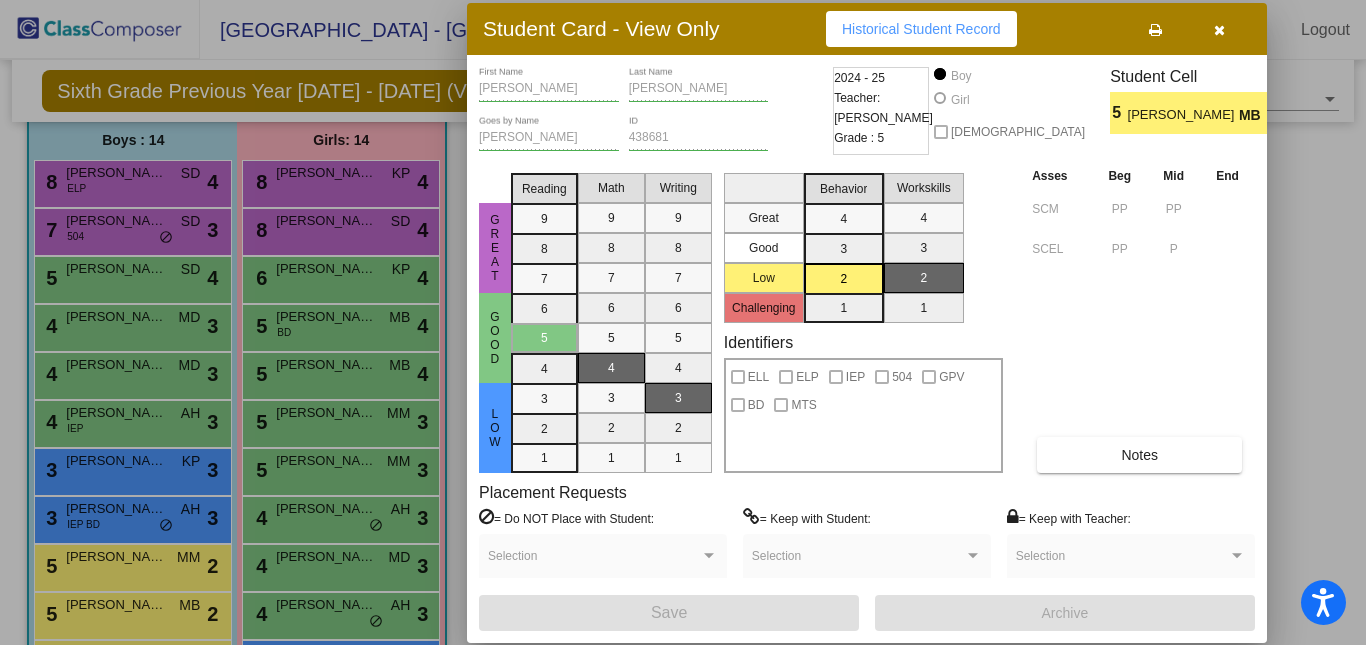 click at bounding box center [683, 322] 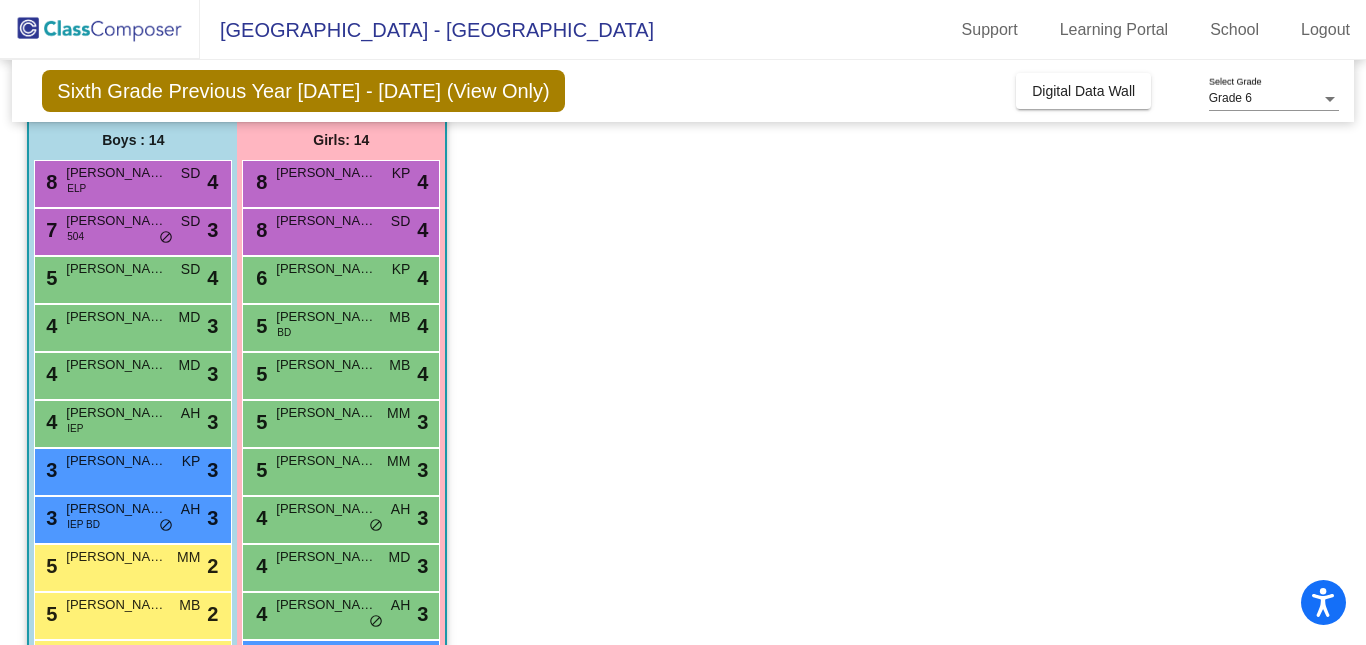 click on "Class 5    picture_as_pdf [PERSON_NAME]  Add Student  First Name Last Name Student Id  (Recommended)   Boy   Girl   [DEMOGRAPHIC_DATA] Add Close  Boys : 14  8 [PERSON_NAME] ELP SD lock do_not_disturb_alt 4 7 [PERSON_NAME] 504 SD lock do_not_disturb_alt 3 5 [PERSON_NAME] SD lock do_not_disturb_alt 4 4 [PERSON_NAME] MD lock do_not_disturb_alt 3 4 [PERSON_NAME] MD lock do_not_disturb_alt 3 4 [PERSON_NAME] IEP AH lock do_not_disturb_alt 3 3 [PERSON_NAME] KP lock do_not_disturb_alt 3 3 [PERSON_NAME] IEP BD AH lock do_not_disturb_alt 3 5 [PERSON_NAME] MM lock do_not_disturb_alt 2 5 [PERSON_NAME] MB lock do_not_disturb_alt 2 4 [PERSON_NAME] AH lock do_not_disturb_alt 2 4 [PERSON_NAME] MD lock do_not_disturb_alt 2 4 Jaxson Torino SD lock do_not_disturb_alt 1 4 [PERSON_NAME] KP lock do_not_disturb_alt 1 Girls: 14 8 Adilynn [PERSON_NAME] lock do_not_disturb_alt 4 8 [PERSON_NAME] SD lock do_not_disturb_alt 4 6 [PERSON_NAME] KP lock do_not_disturb_alt 4 5 [PERSON_NAME] BD MB lock do_not_disturb_alt 4 5 [PERSON_NAME] MB 4" 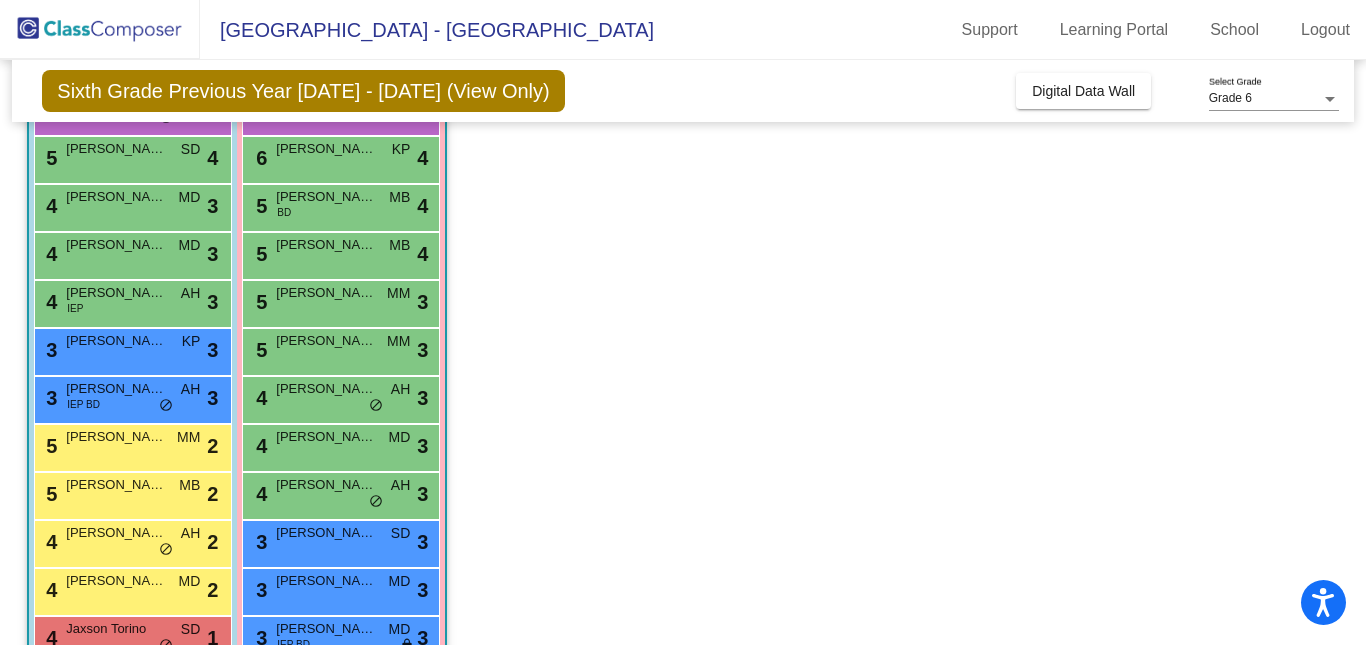 scroll, scrollTop: 320, scrollLeft: 0, axis: vertical 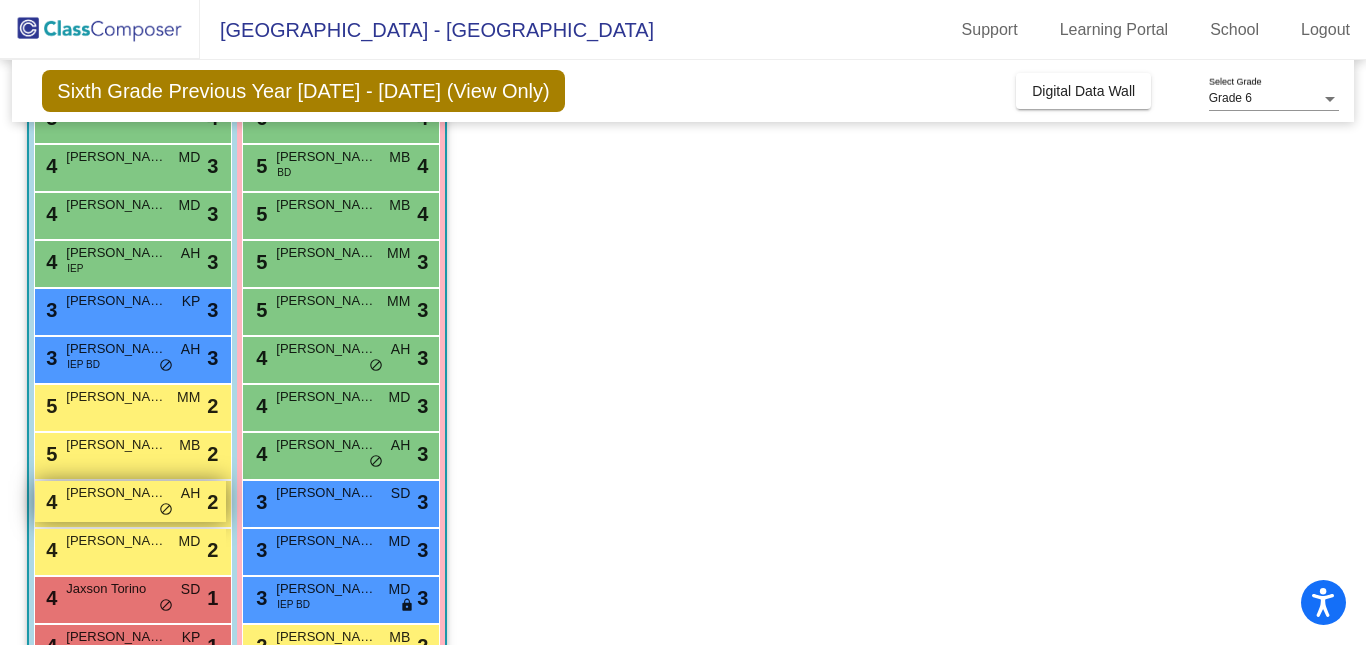 click on "[PERSON_NAME]" at bounding box center [116, 493] 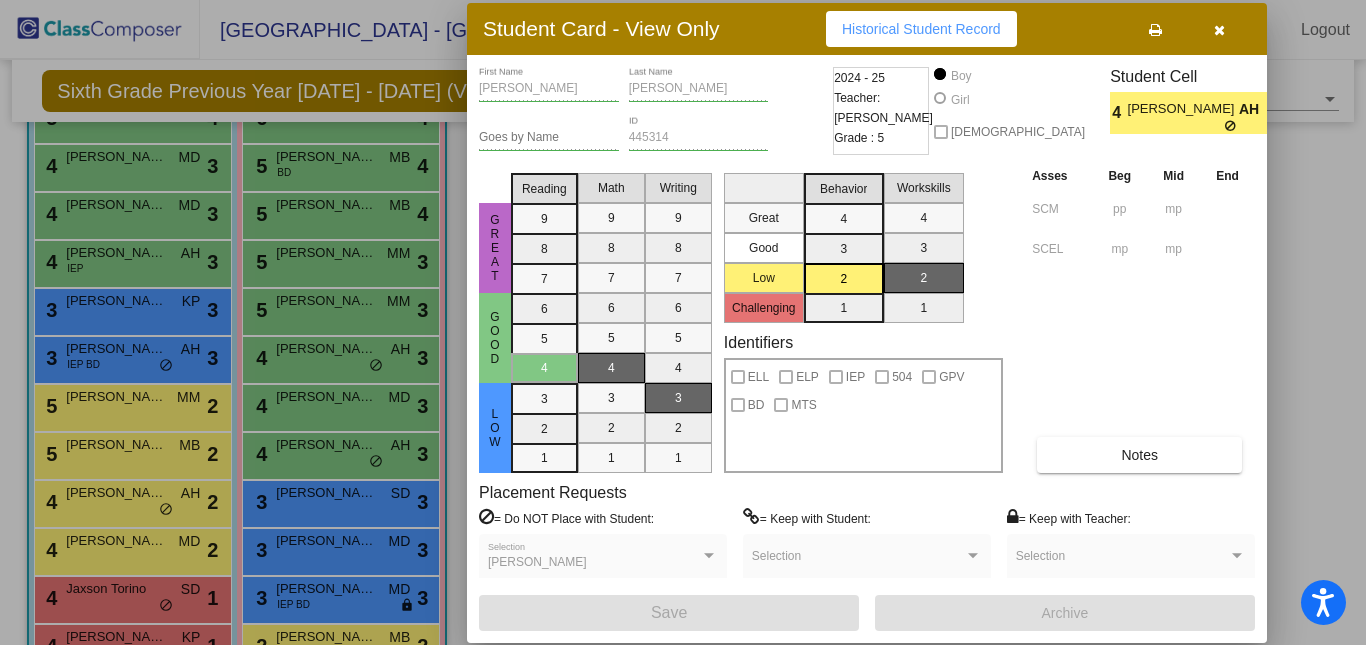 click on "Historical Student Record" at bounding box center (921, 29) 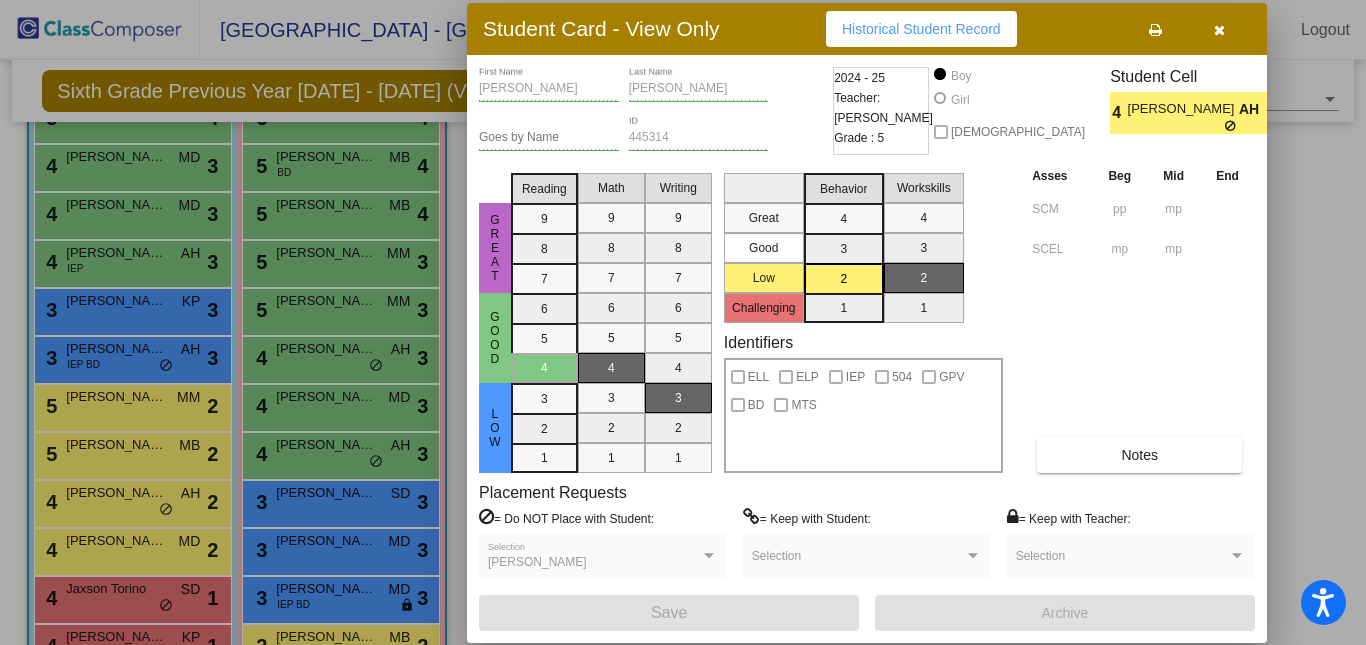 click at bounding box center (683, 322) 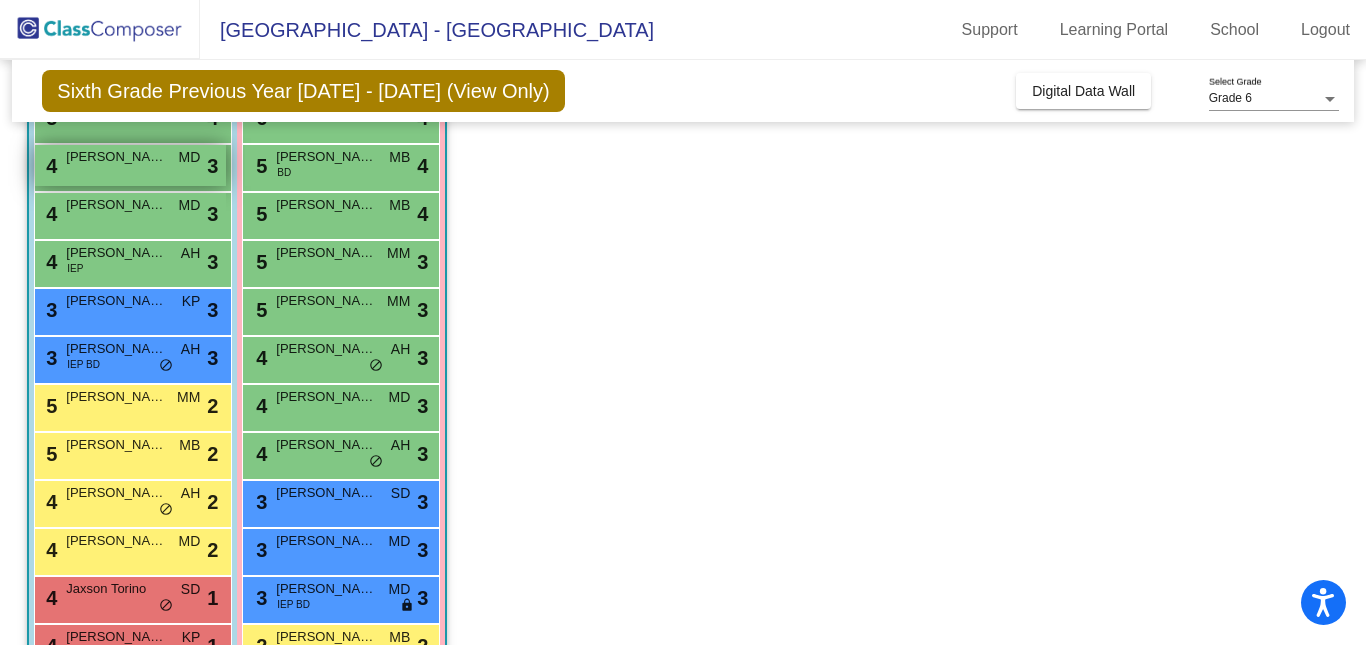 click on "[PERSON_NAME]" at bounding box center (116, 157) 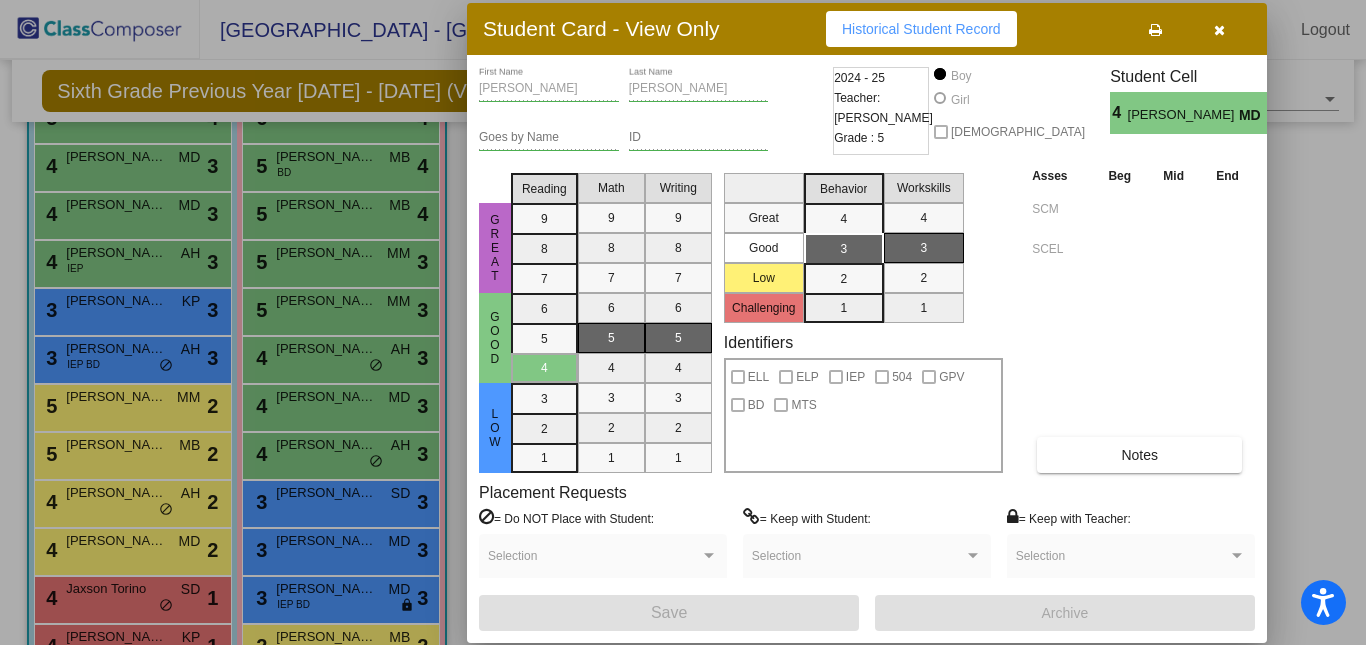 click on "Historical Student Record" at bounding box center [921, 29] 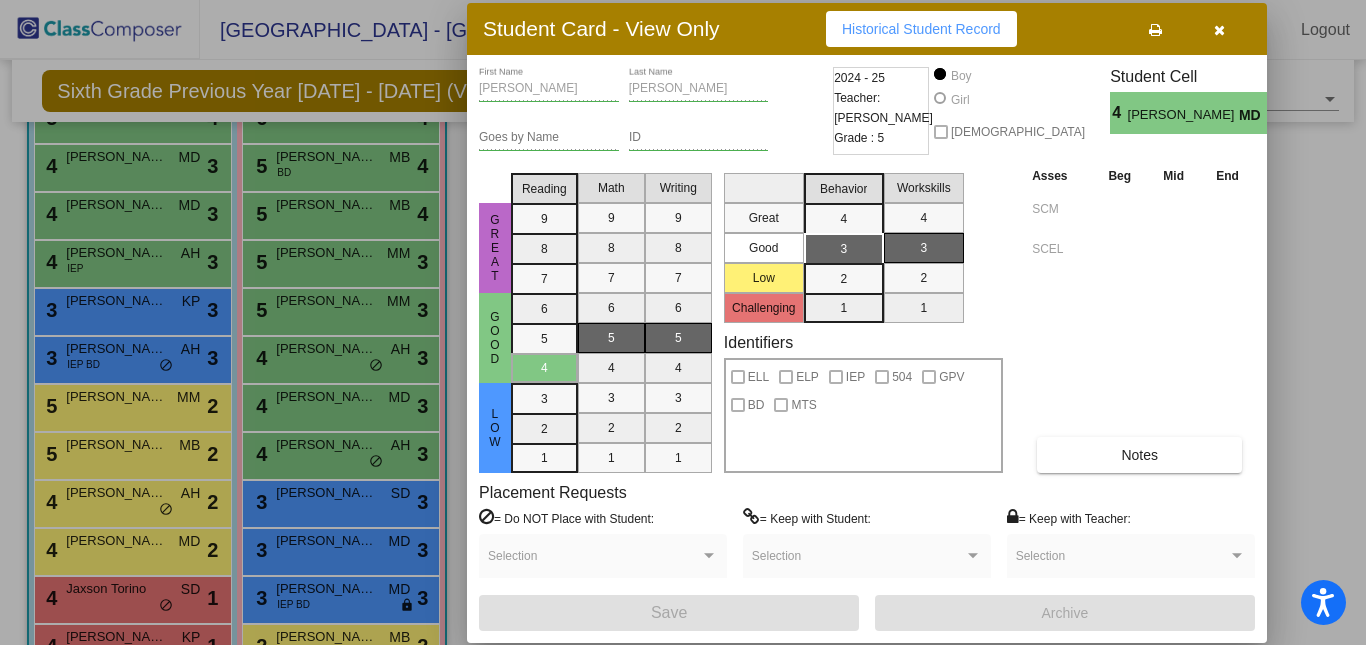 click at bounding box center (683, 322) 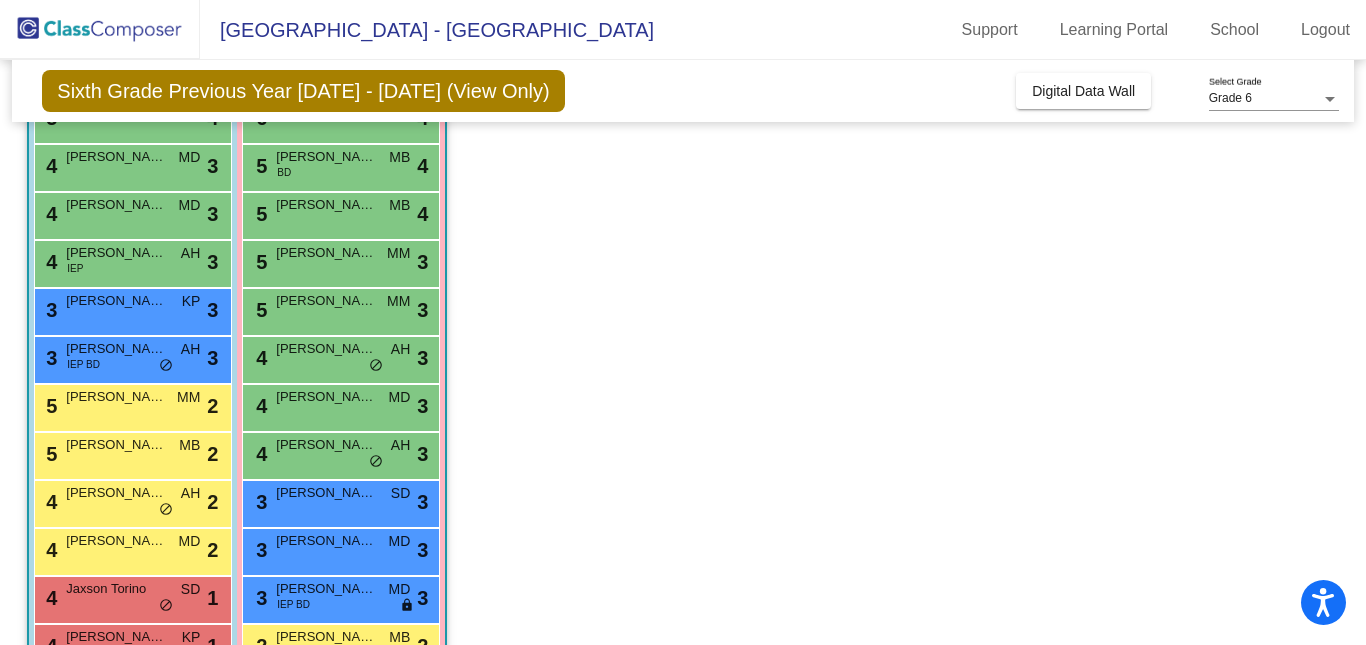 click on "5 [PERSON_NAME] MM lock do_not_disturb_alt 2" at bounding box center [130, 405] 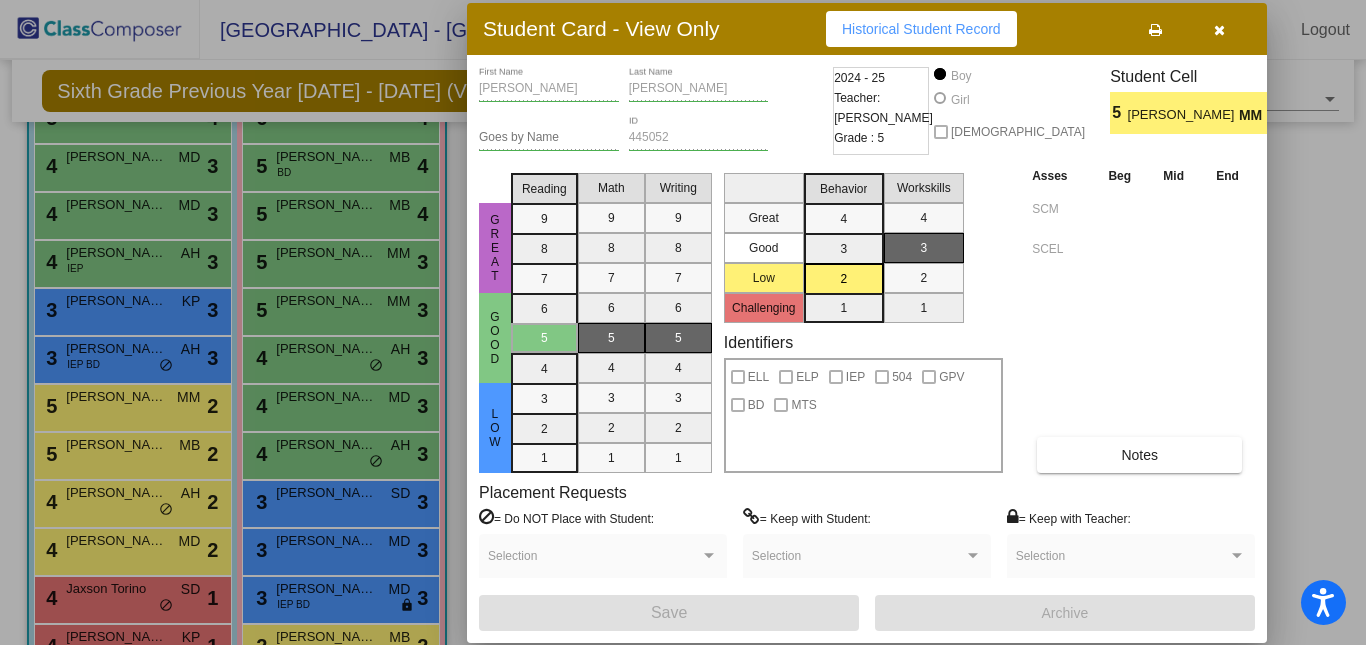 click on "Historical Student Record" at bounding box center [921, 29] 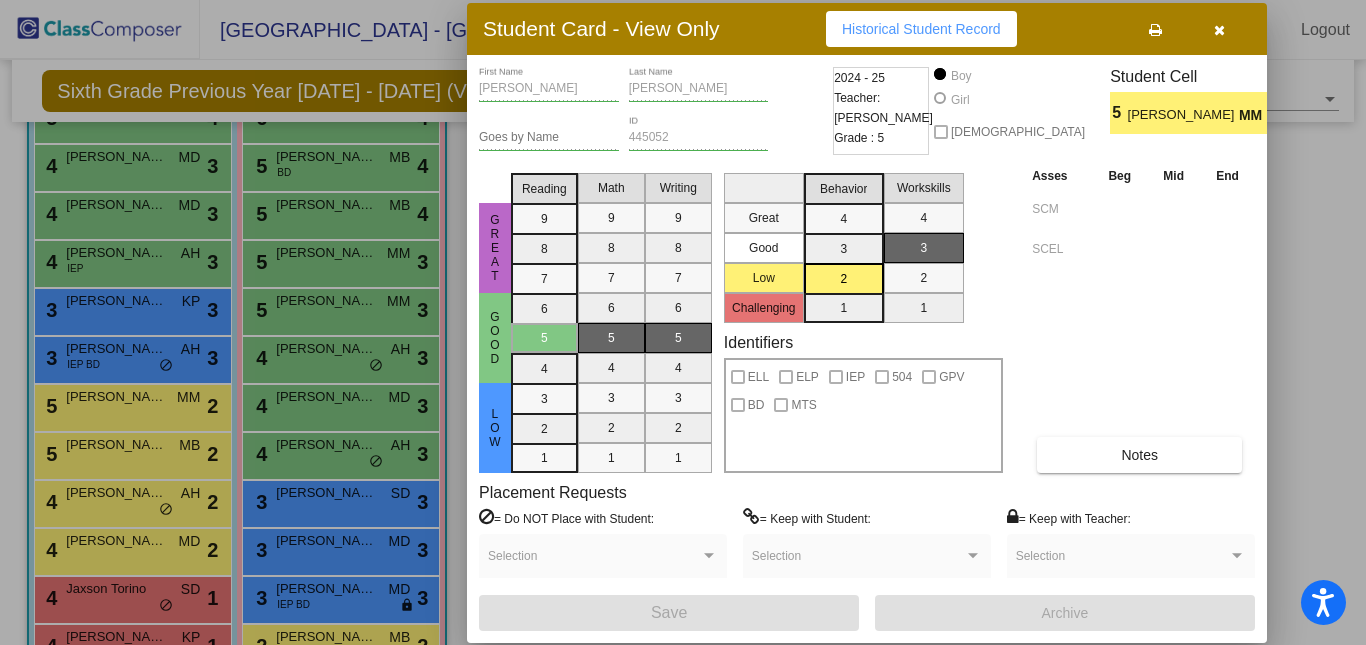 click at bounding box center (683, 322) 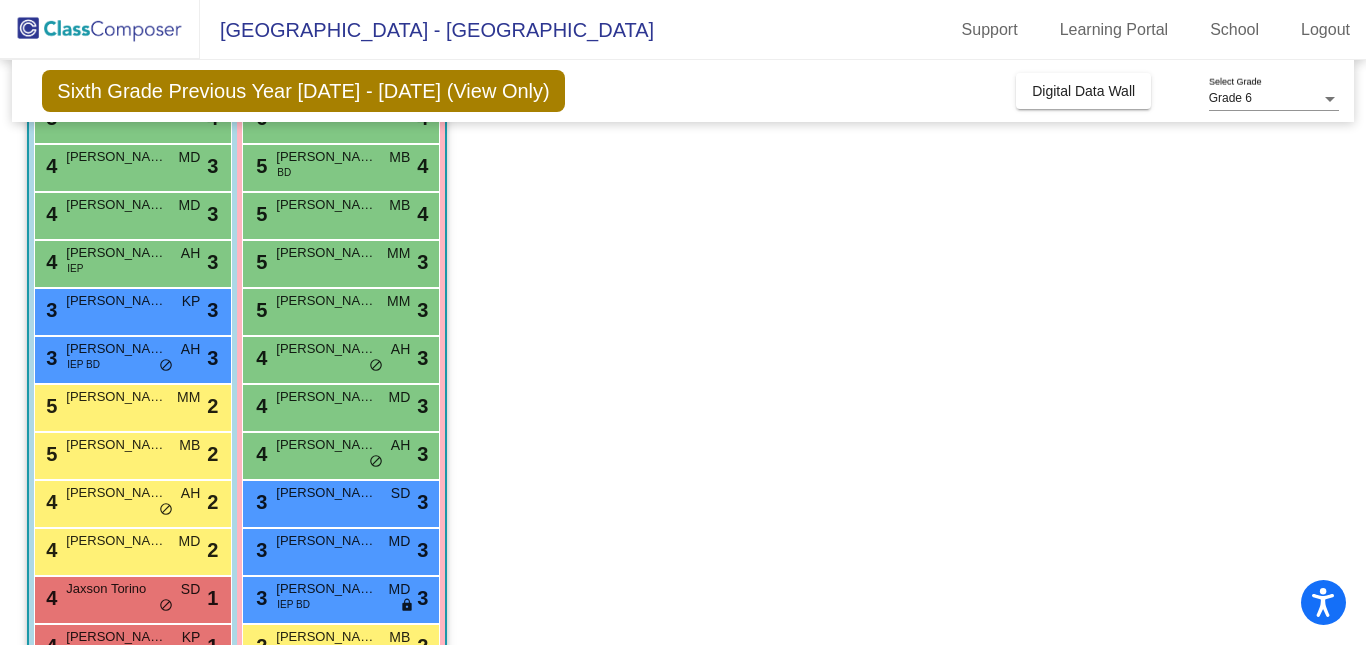click on "3 [PERSON_NAME] MD lock do_not_disturb_alt 3" at bounding box center [340, 549] 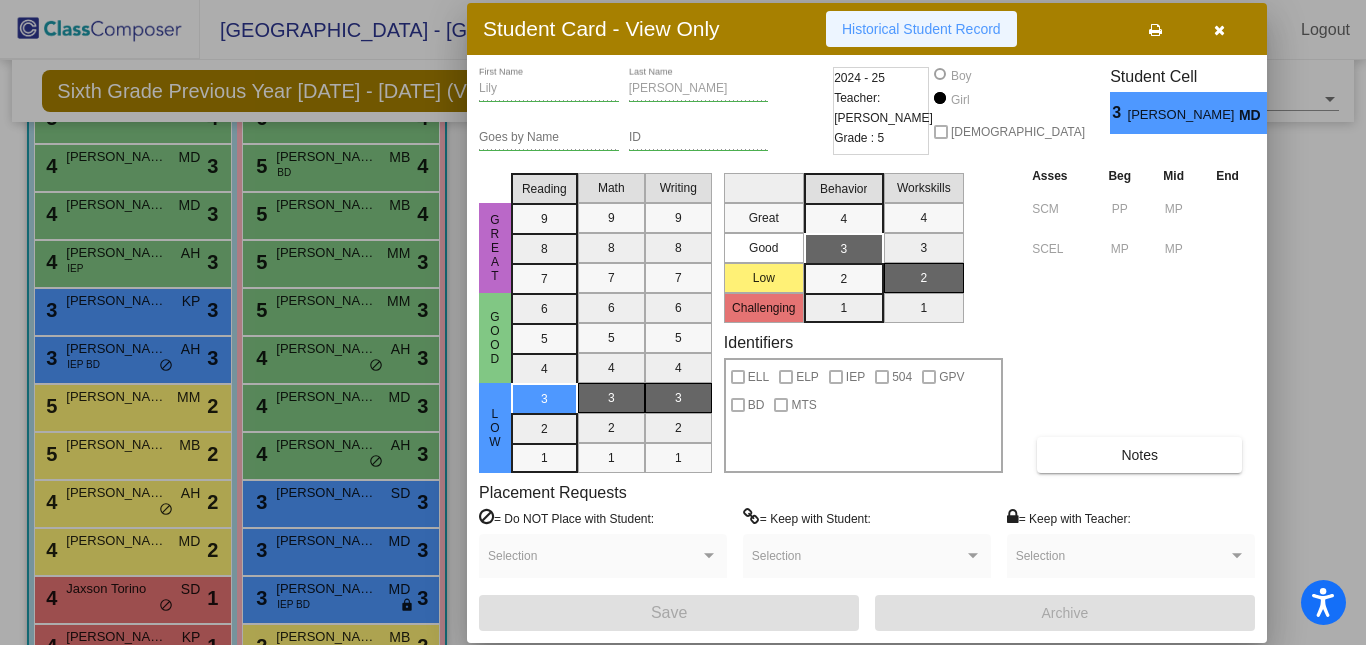 click on "Historical Student Record" at bounding box center [921, 29] 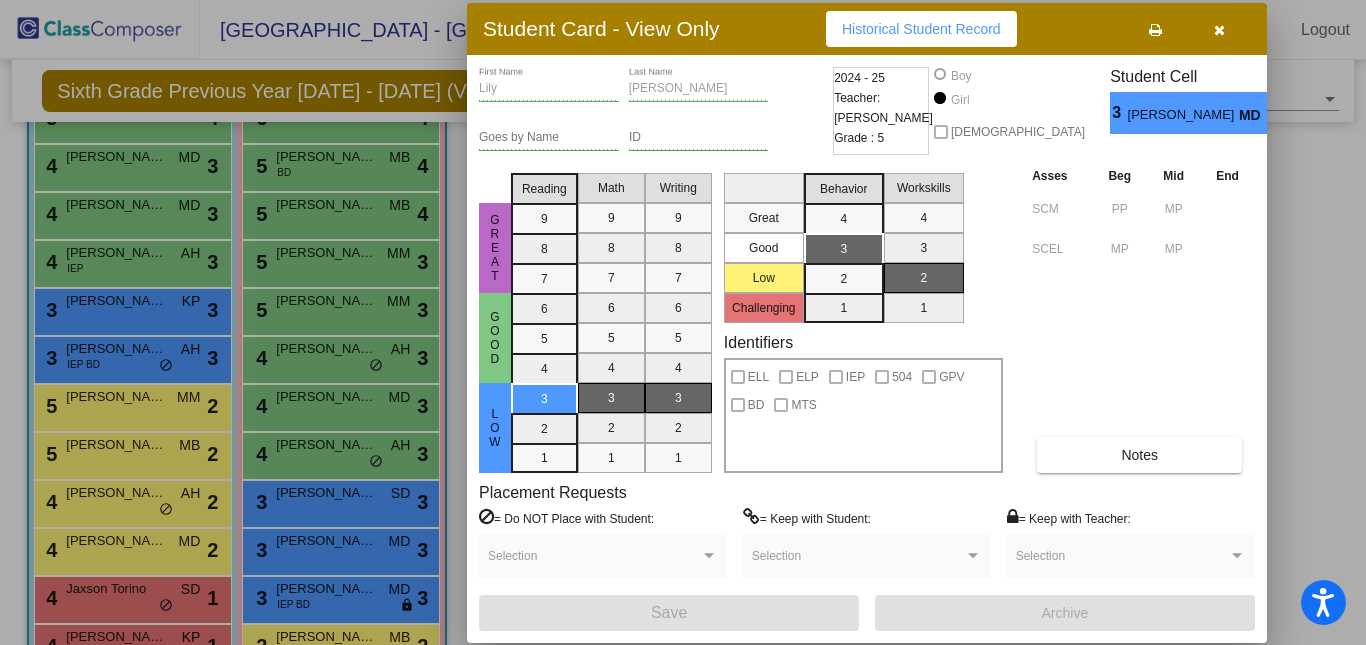 click at bounding box center [683, 322] 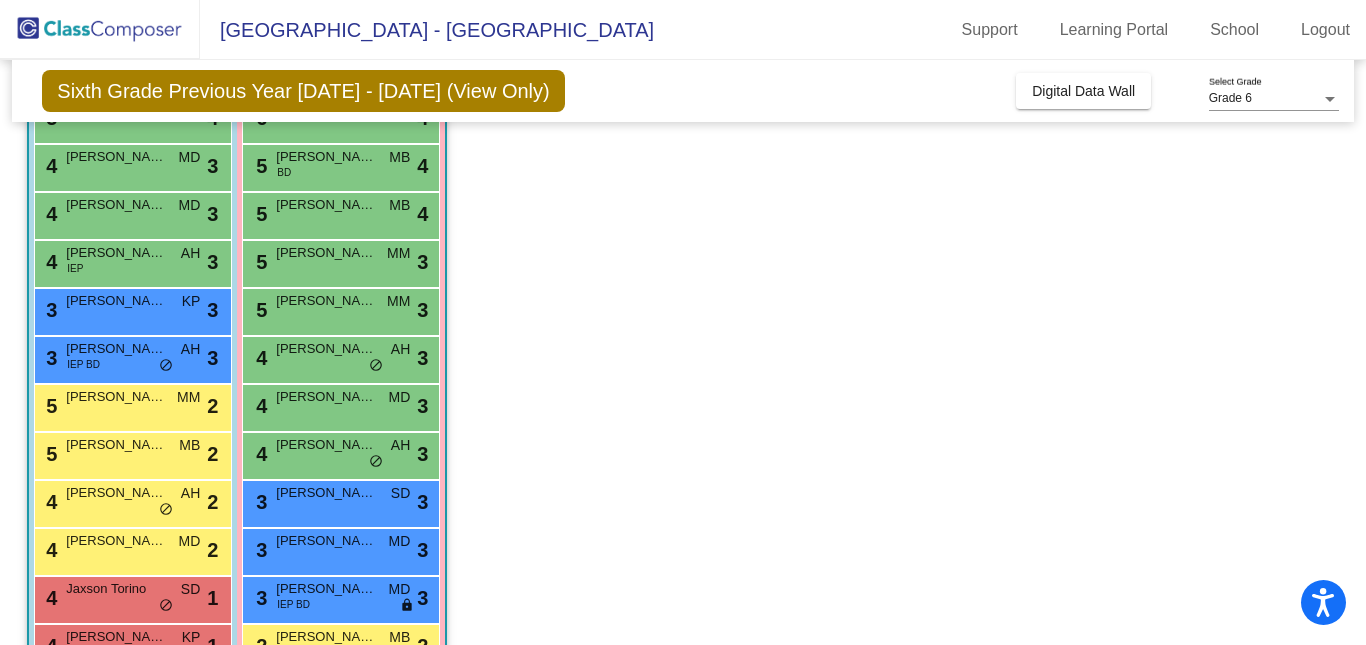 click on "[PERSON_NAME]" at bounding box center (326, 637) 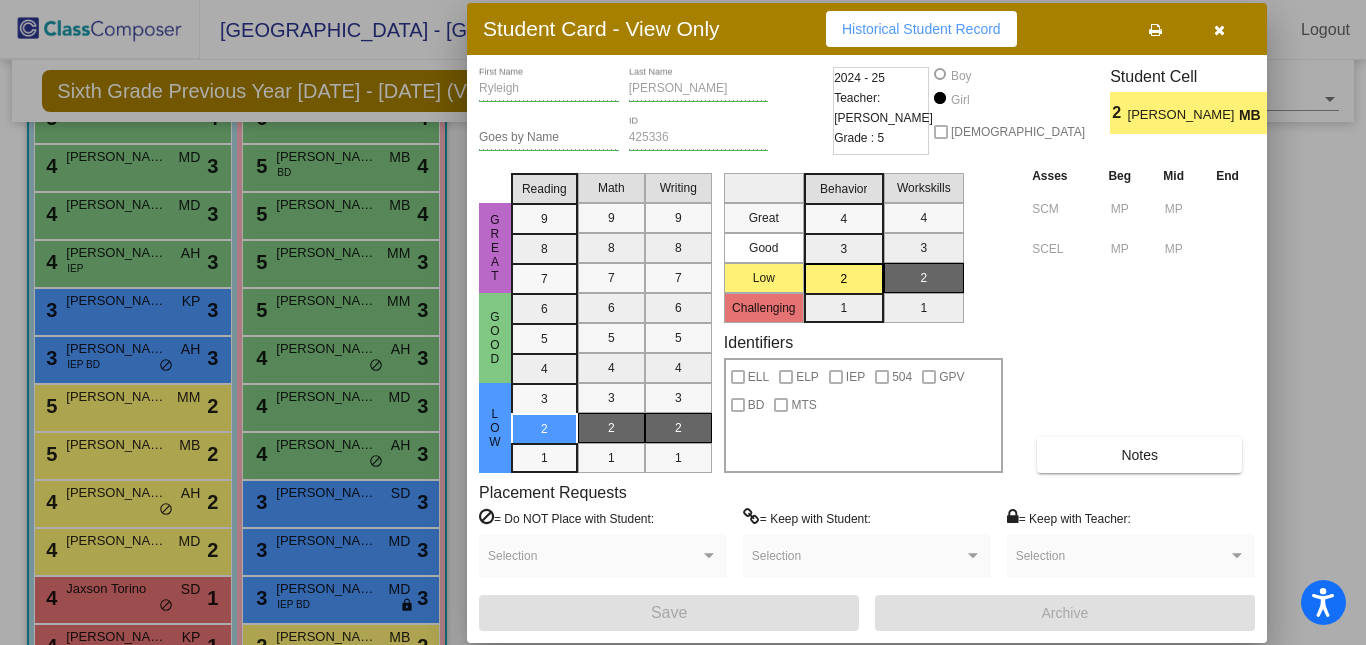 click on "Historical Student Record" at bounding box center [921, 29] 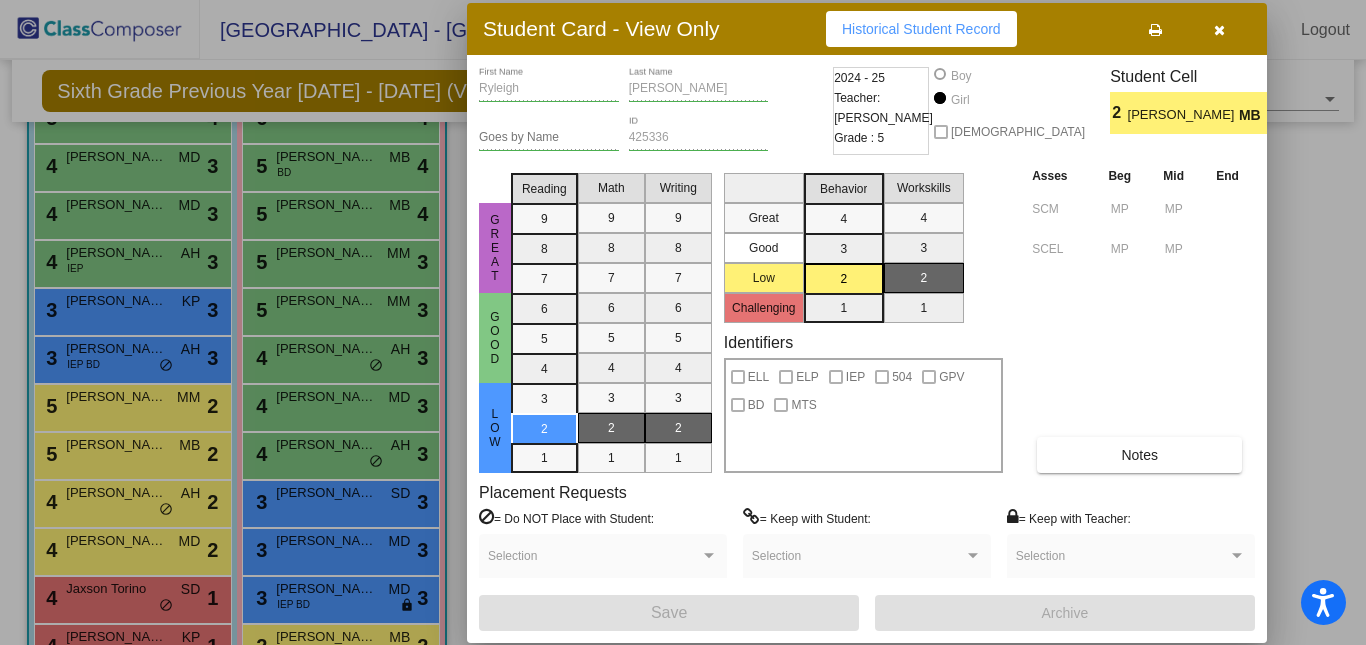 type 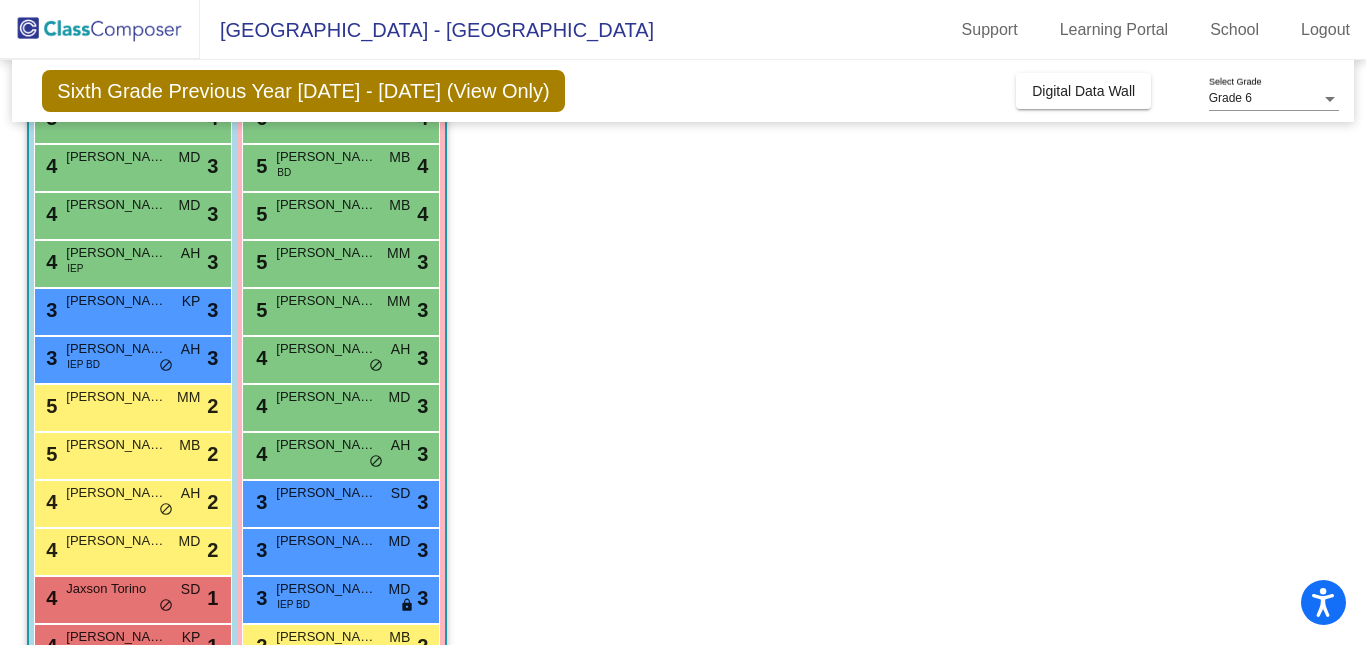 click on "Class 5    picture_as_pdf [PERSON_NAME]  Add Student  First Name Last Name Student Id  (Recommended)   Boy   Girl   [DEMOGRAPHIC_DATA] Add Close  Boys : 14  8 [PERSON_NAME] ELP SD lock do_not_disturb_alt 4 7 [PERSON_NAME] 504 SD lock do_not_disturb_alt 3 5 [PERSON_NAME] SD lock do_not_disturb_alt 4 4 [PERSON_NAME] MD lock do_not_disturb_alt 3 4 [PERSON_NAME] MD lock do_not_disturb_alt 3 4 [PERSON_NAME] IEP AH lock do_not_disturb_alt 3 3 [PERSON_NAME] KP lock do_not_disturb_alt 3 3 [PERSON_NAME] IEP BD AH lock do_not_disturb_alt 3 5 [PERSON_NAME] MM lock do_not_disturb_alt 2 5 [PERSON_NAME] MB lock do_not_disturb_alt 2 4 [PERSON_NAME] AH lock do_not_disturb_alt 2 4 [PERSON_NAME] MD lock do_not_disturb_alt 2 4 Jaxson Torino SD lock do_not_disturb_alt 1 4 [PERSON_NAME] KP lock do_not_disturb_alt 1 Girls: 14 8 Adilynn [PERSON_NAME] lock do_not_disturb_alt 4 8 [PERSON_NAME] SD lock do_not_disturb_alt 4 6 [PERSON_NAME] KP lock do_not_disturb_alt 4 5 [PERSON_NAME] BD MB lock do_not_disturb_alt 4 5 [PERSON_NAME] MB 4" 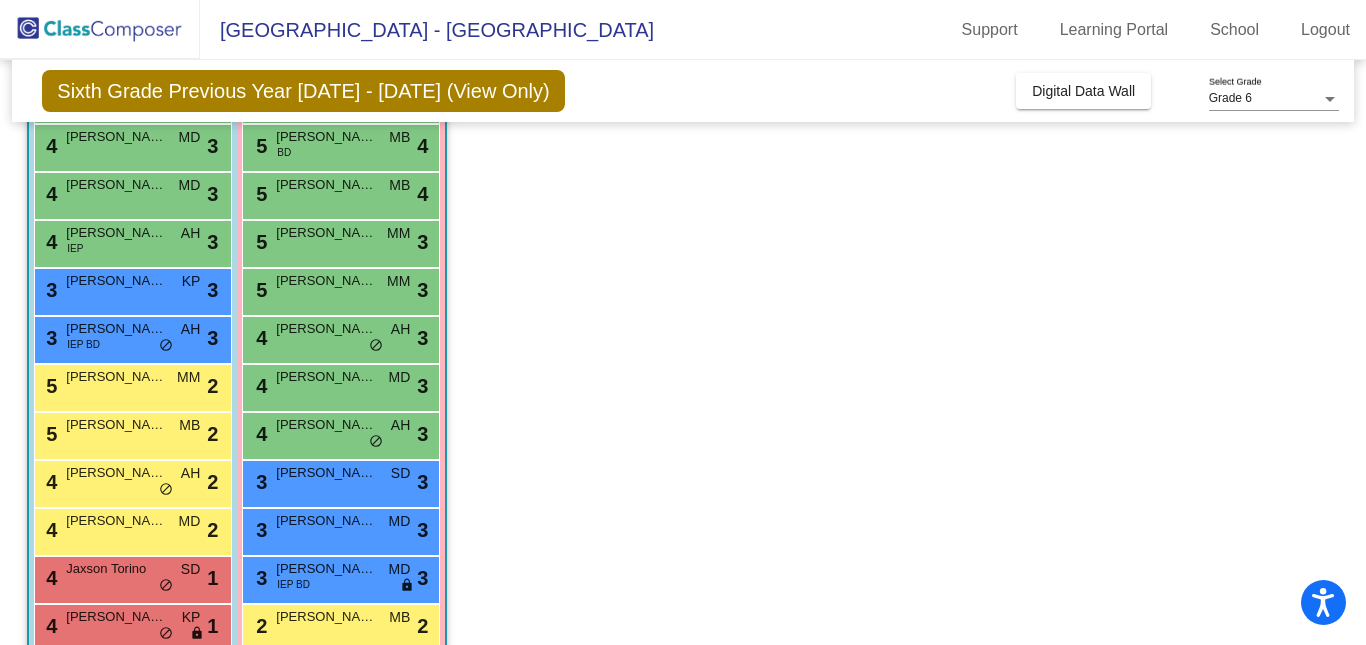 scroll, scrollTop: 379, scrollLeft: 0, axis: vertical 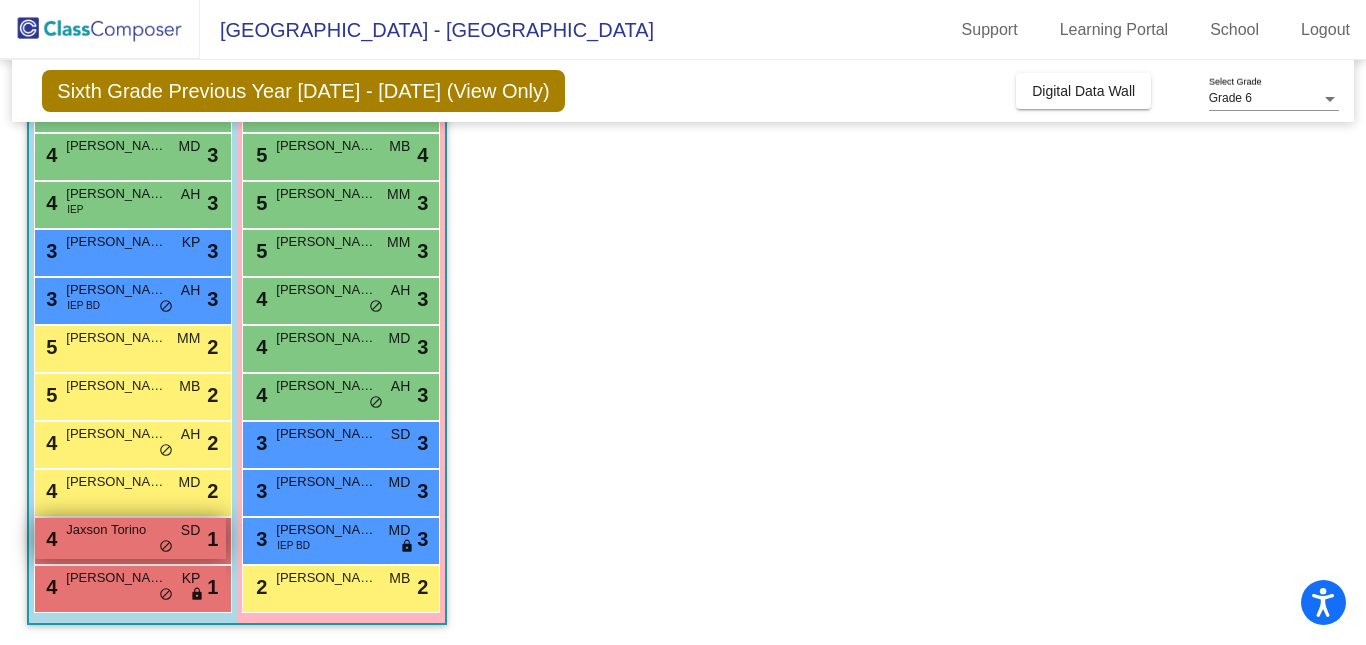 click on "4 Jaxson Torino SD lock do_not_disturb_alt 1" at bounding box center [130, 538] 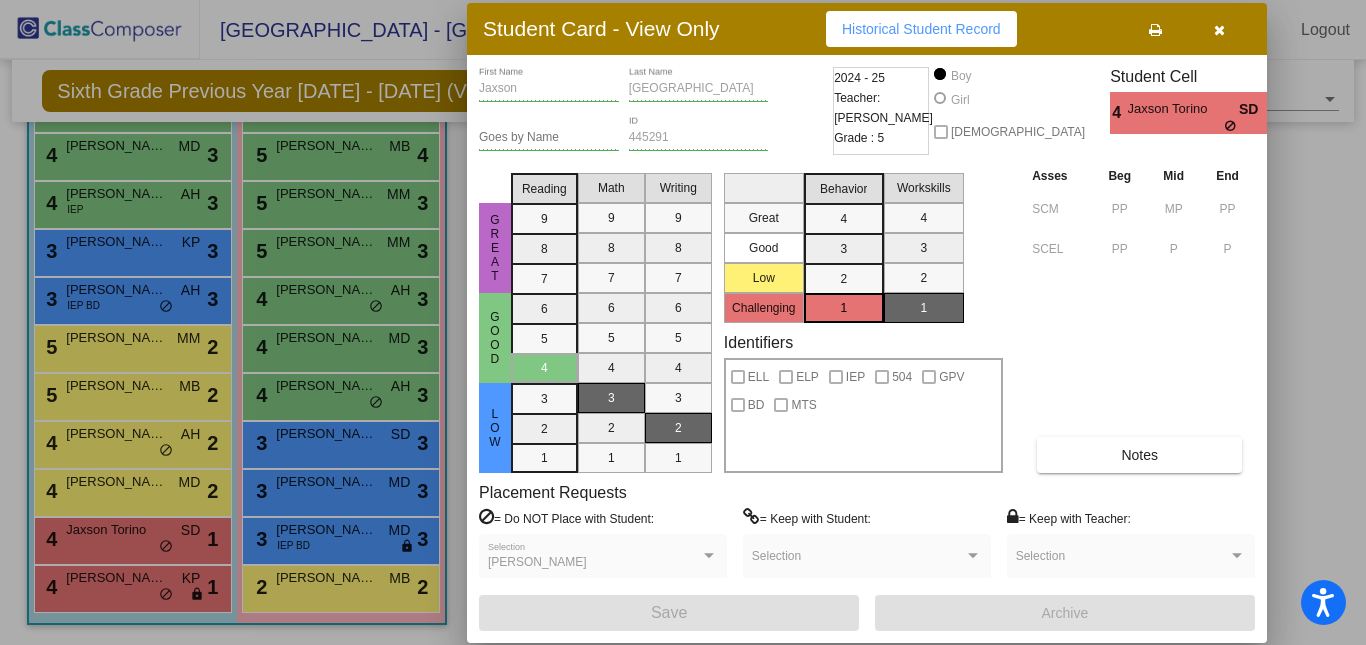 click on "Historical Student Record" at bounding box center [921, 29] 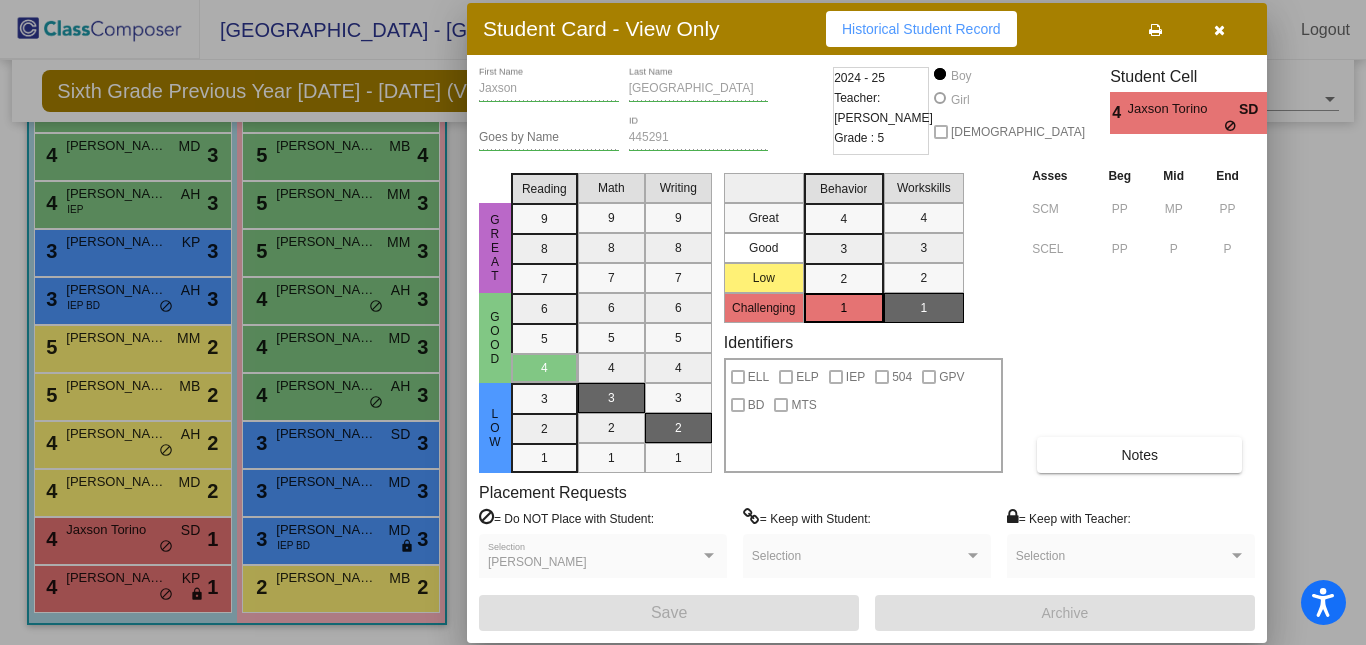 click at bounding box center [683, 322] 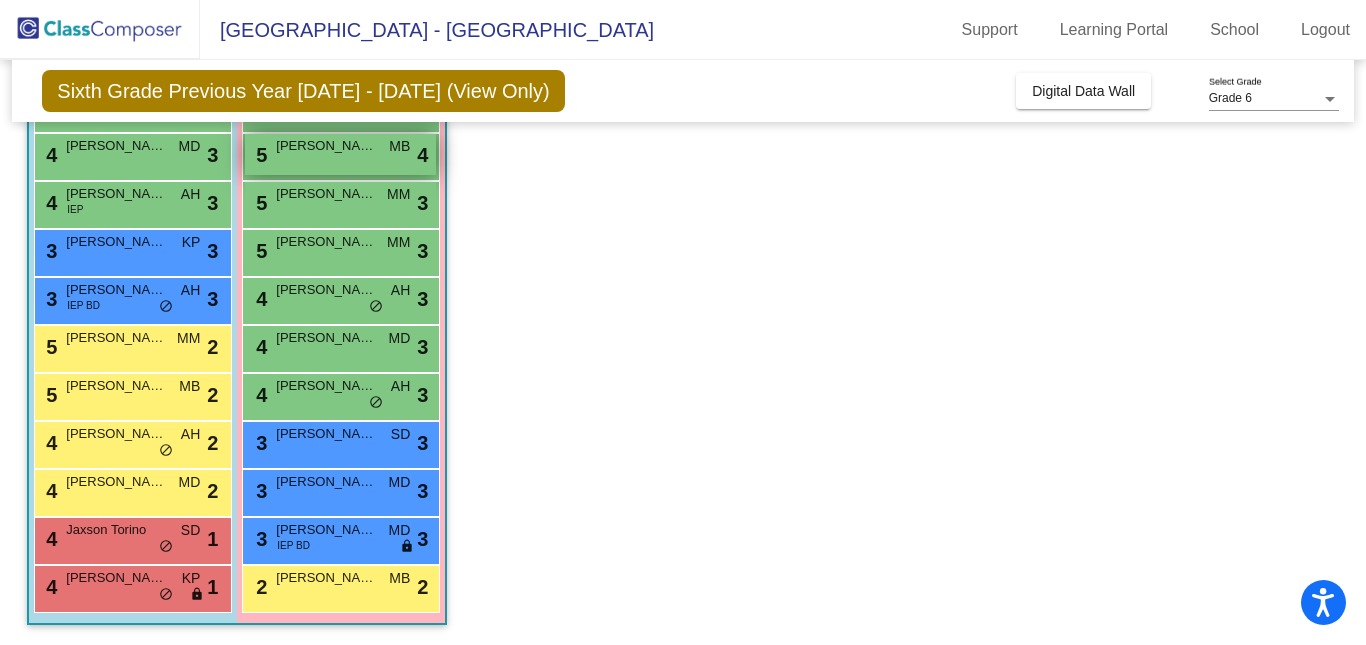 click on "[PERSON_NAME]" at bounding box center [326, 146] 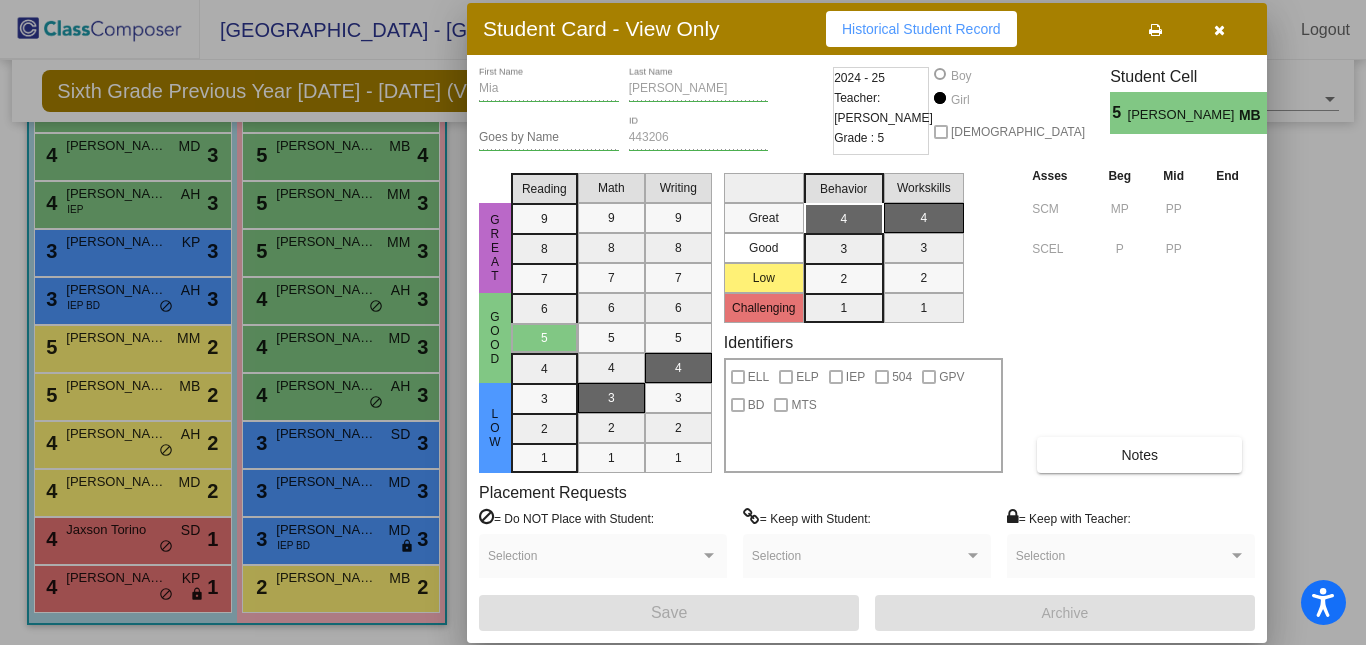 click on "Historical Student Record" at bounding box center (921, 29) 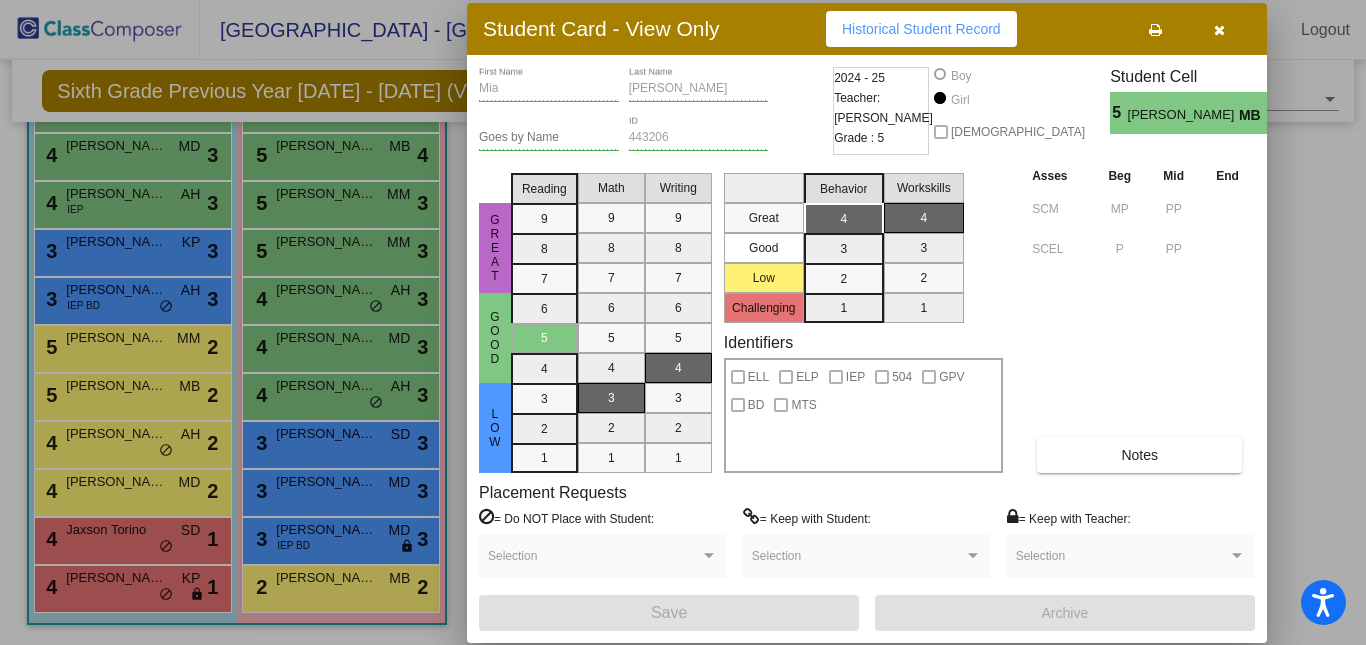 click at bounding box center [683, 322] 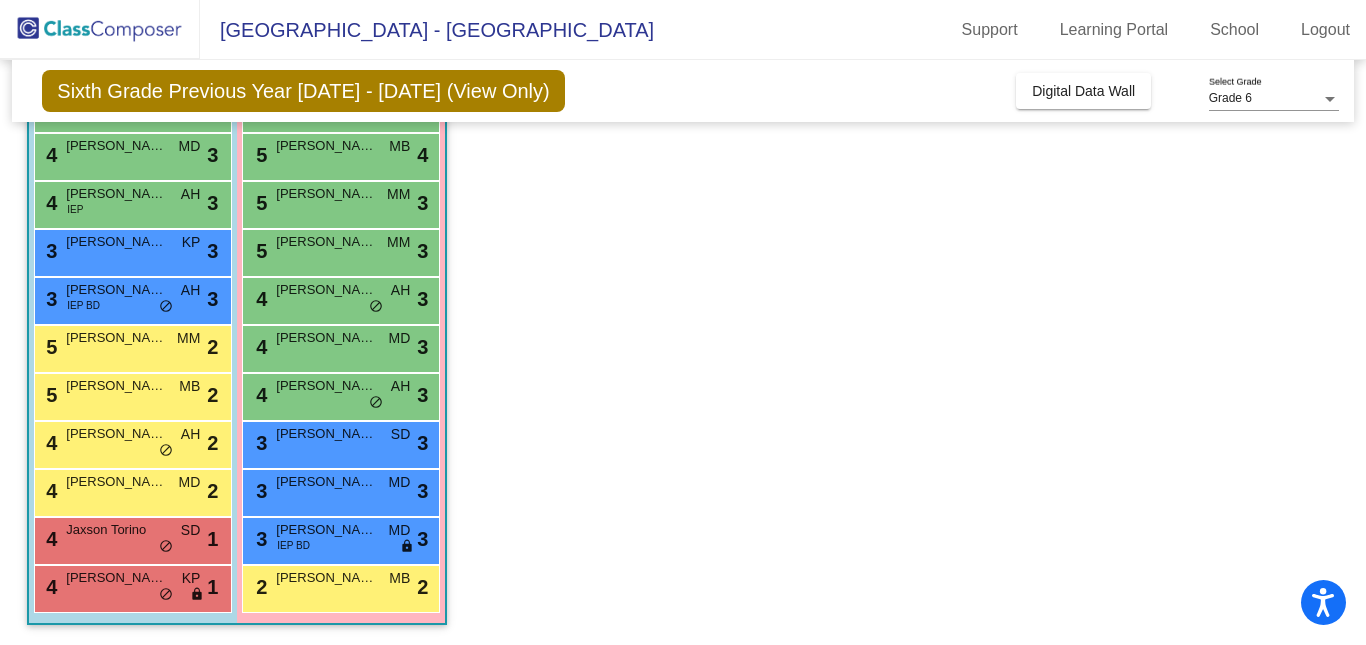 click on "Class 5    picture_as_pdf [PERSON_NAME]  Add Student  First Name Last Name Student Id  (Recommended)   Boy   Girl   [DEMOGRAPHIC_DATA] Add Close  Boys : 14  8 [PERSON_NAME] ELP SD lock do_not_disturb_alt 4 7 [PERSON_NAME] 504 SD lock do_not_disturb_alt 3 5 [PERSON_NAME] SD lock do_not_disturb_alt 4 4 [PERSON_NAME] MD lock do_not_disturb_alt 3 4 [PERSON_NAME] MD lock do_not_disturb_alt 3 4 [PERSON_NAME] IEP AH lock do_not_disturb_alt 3 3 [PERSON_NAME] KP lock do_not_disturb_alt 3 3 [PERSON_NAME] IEP BD AH lock do_not_disturb_alt 3 5 [PERSON_NAME] MM lock do_not_disturb_alt 2 5 [PERSON_NAME] MB lock do_not_disturb_alt 2 4 [PERSON_NAME] AH lock do_not_disturb_alt 2 4 [PERSON_NAME] MD lock do_not_disturb_alt 2 4 Jaxson Torino SD lock do_not_disturb_alt 1 4 [PERSON_NAME] KP lock do_not_disturb_alt 1 Girls: 14 8 Adilynn [PERSON_NAME] lock do_not_disturb_alt 4 8 [PERSON_NAME] SD lock do_not_disturb_alt 4 6 [PERSON_NAME] KP lock do_not_disturb_alt 4 5 [PERSON_NAME] BD MB lock do_not_disturb_alt 4 5 [PERSON_NAME] MB 4" 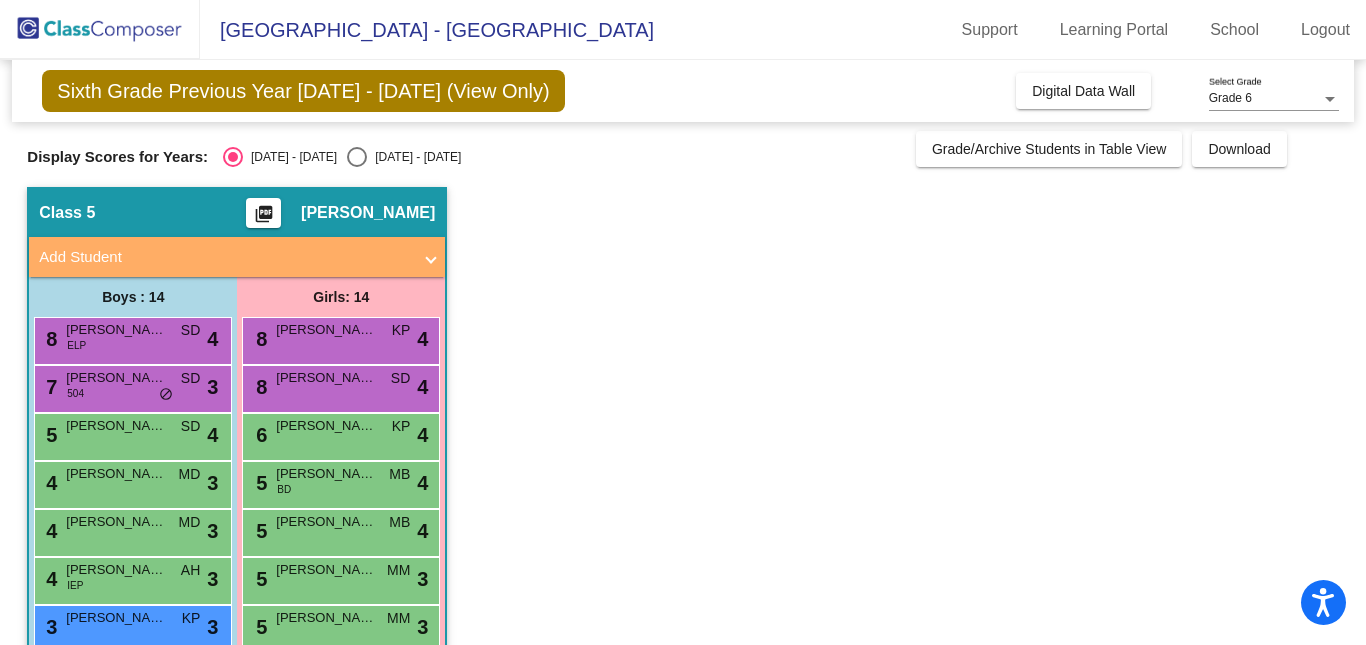 scroll, scrollTop: 0, scrollLeft: 0, axis: both 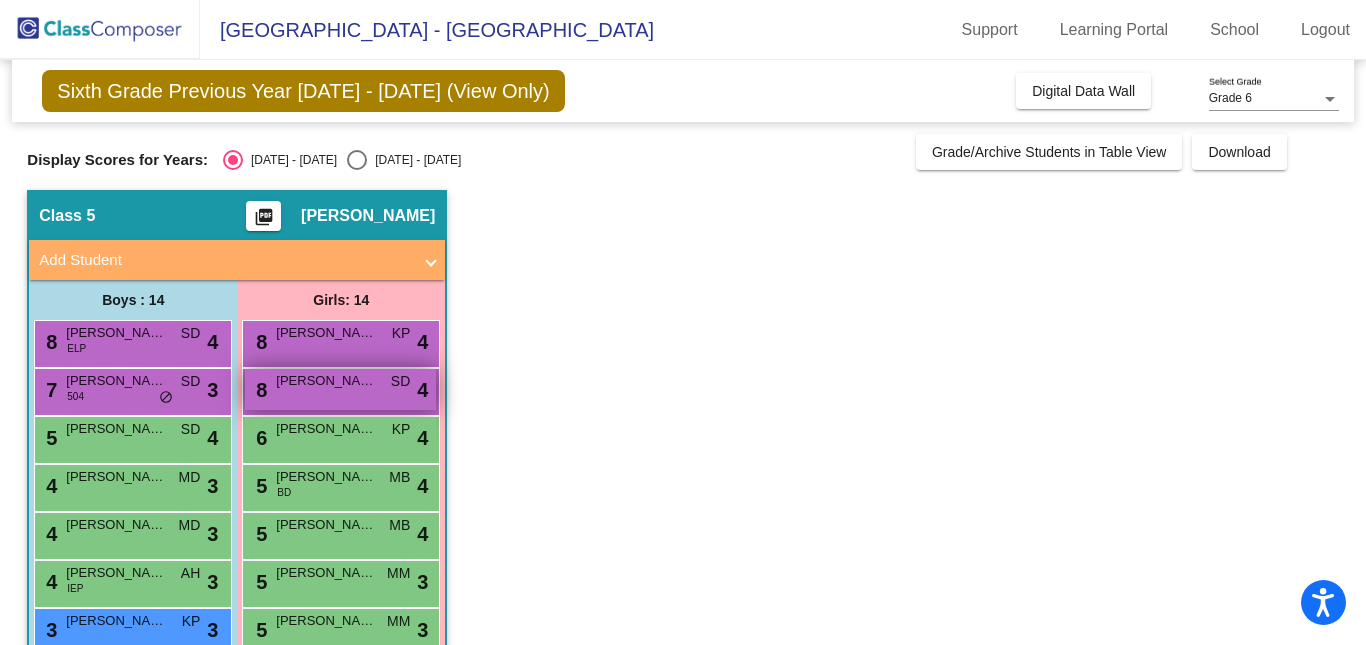 click on "8 [PERSON_NAME] SD lock do_not_disturb_alt 4" at bounding box center (340, 389) 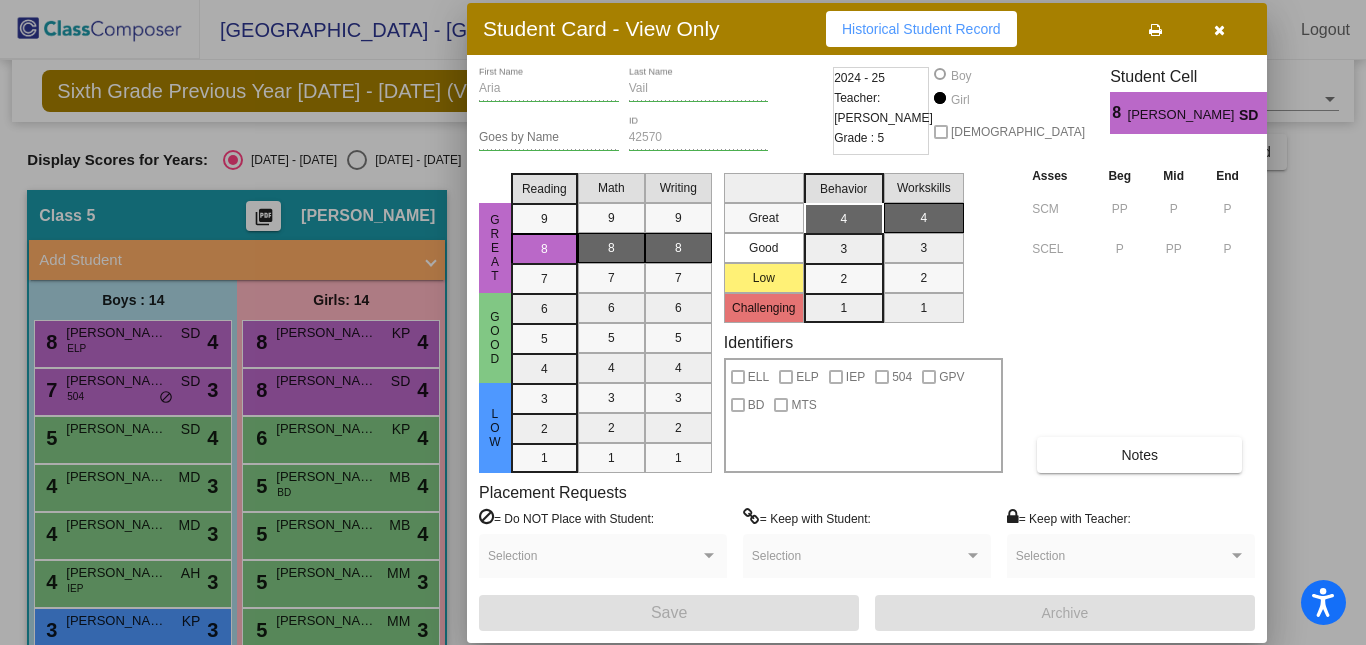 click on "Historical Student Record" at bounding box center [921, 29] 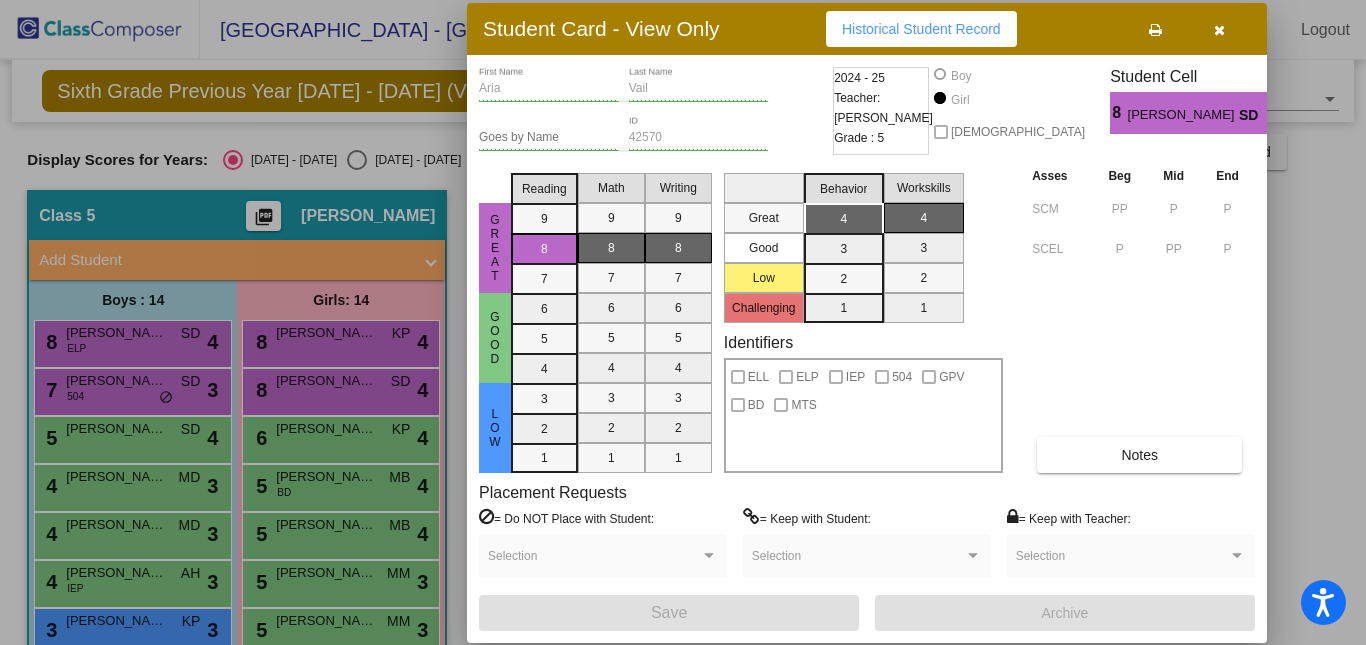 click at bounding box center [683, 322] 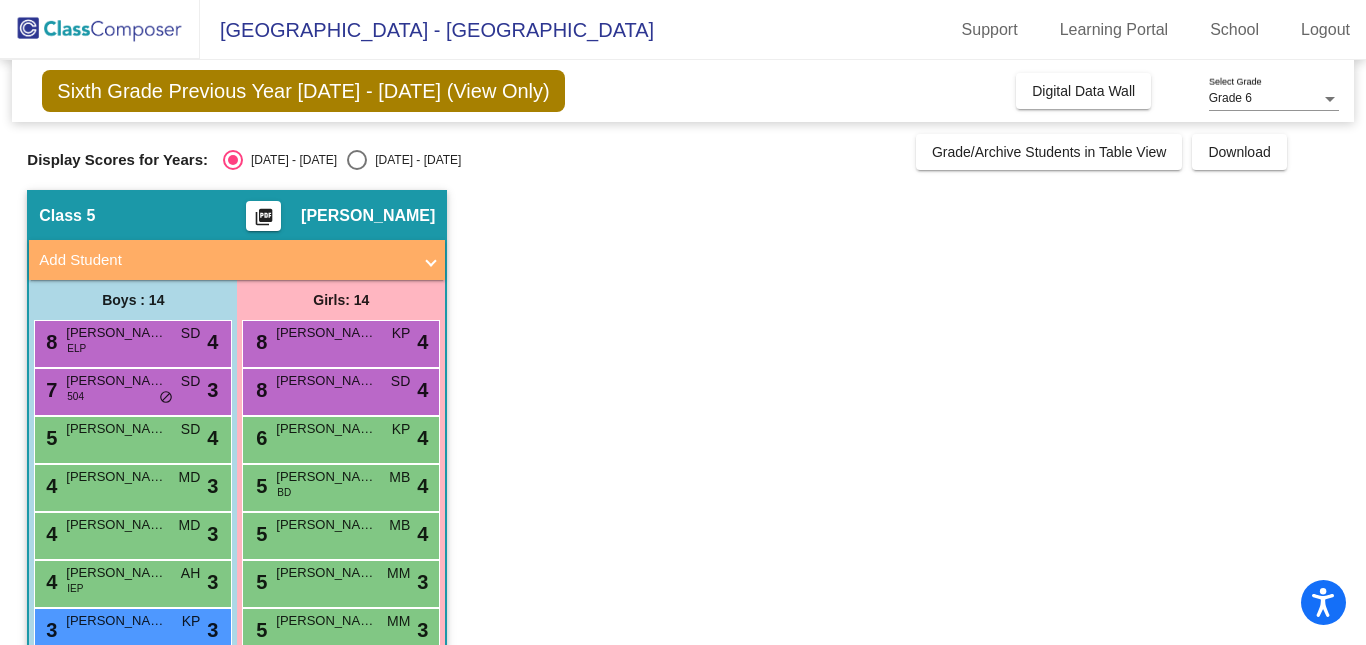 click on "Class 5    picture_as_pdf [PERSON_NAME]  Add Student  First Name Last Name Student Id  (Recommended)   Boy   Girl   [DEMOGRAPHIC_DATA] Add Close  Boys : 14  8 [PERSON_NAME] ELP SD lock do_not_disturb_alt 4 7 [PERSON_NAME] 504 SD lock do_not_disturb_alt 3 5 [PERSON_NAME] SD lock do_not_disturb_alt 4 4 [PERSON_NAME] MD lock do_not_disturb_alt 3 4 [PERSON_NAME] MD lock do_not_disturb_alt 3 4 [PERSON_NAME] IEP AH lock do_not_disturb_alt 3 3 [PERSON_NAME] KP lock do_not_disturb_alt 3 3 [PERSON_NAME] IEP BD AH lock do_not_disturb_alt 3 5 [PERSON_NAME] MM lock do_not_disturb_alt 2 5 [PERSON_NAME] MB lock do_not_disturb_alt 2 4 [PERSON_NAME] AH lock do_not_disturb_alt 2 4 [PERSON_NAME] MD lock do_not_disturb_alt 2 4 Jaxson Torino SD lock do_not_disturb_alt 1 4 [PERSON_NAME] KP lock do_not_disturb_alt 1 Girls: 14 8 Adilynn [PERSON_NAME] lock do_not_disturb_alt 4 8 [PERSON_NAME] SD lock do_not_disturb_alt 4 6 [PERSON_NAME] KP lock do_not_disturb_alt 4 5 [PERSON_NAME] BD MB lock do_not_disturb_alt 4 5 [PERSON_NAME] MB 4" 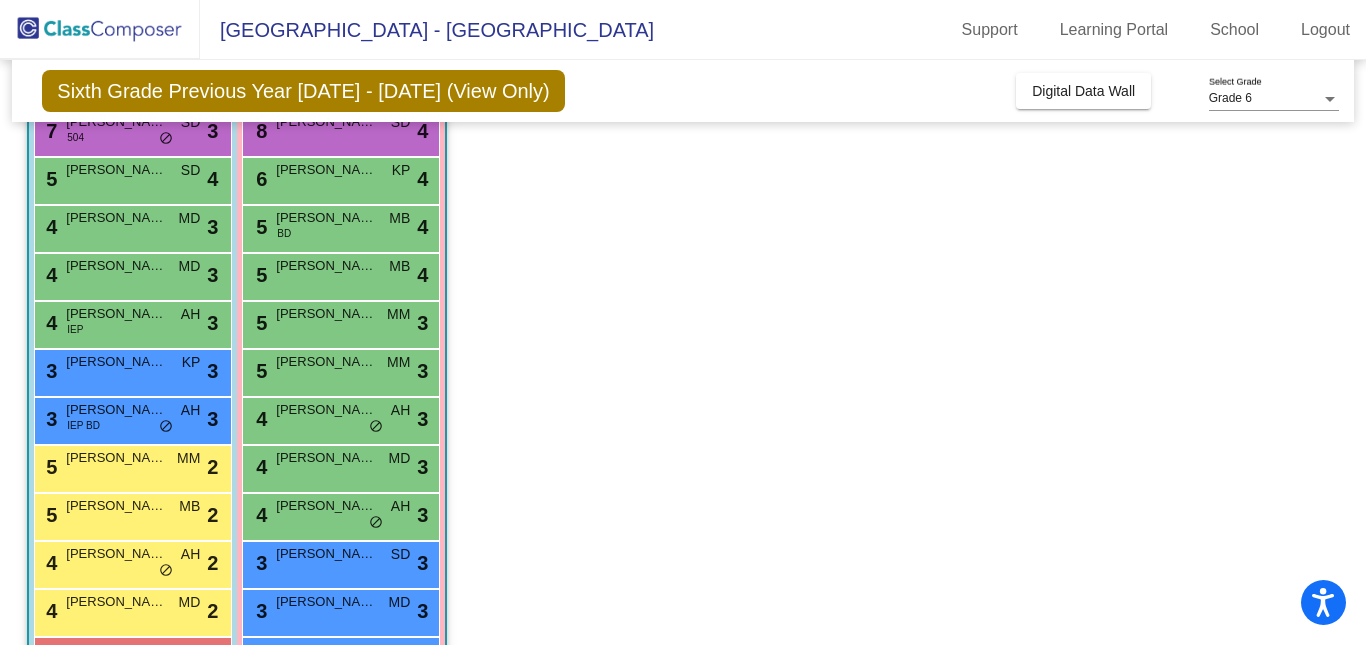scroll, scrollTop: 379, scrollLeft: 0, axis: vertical 